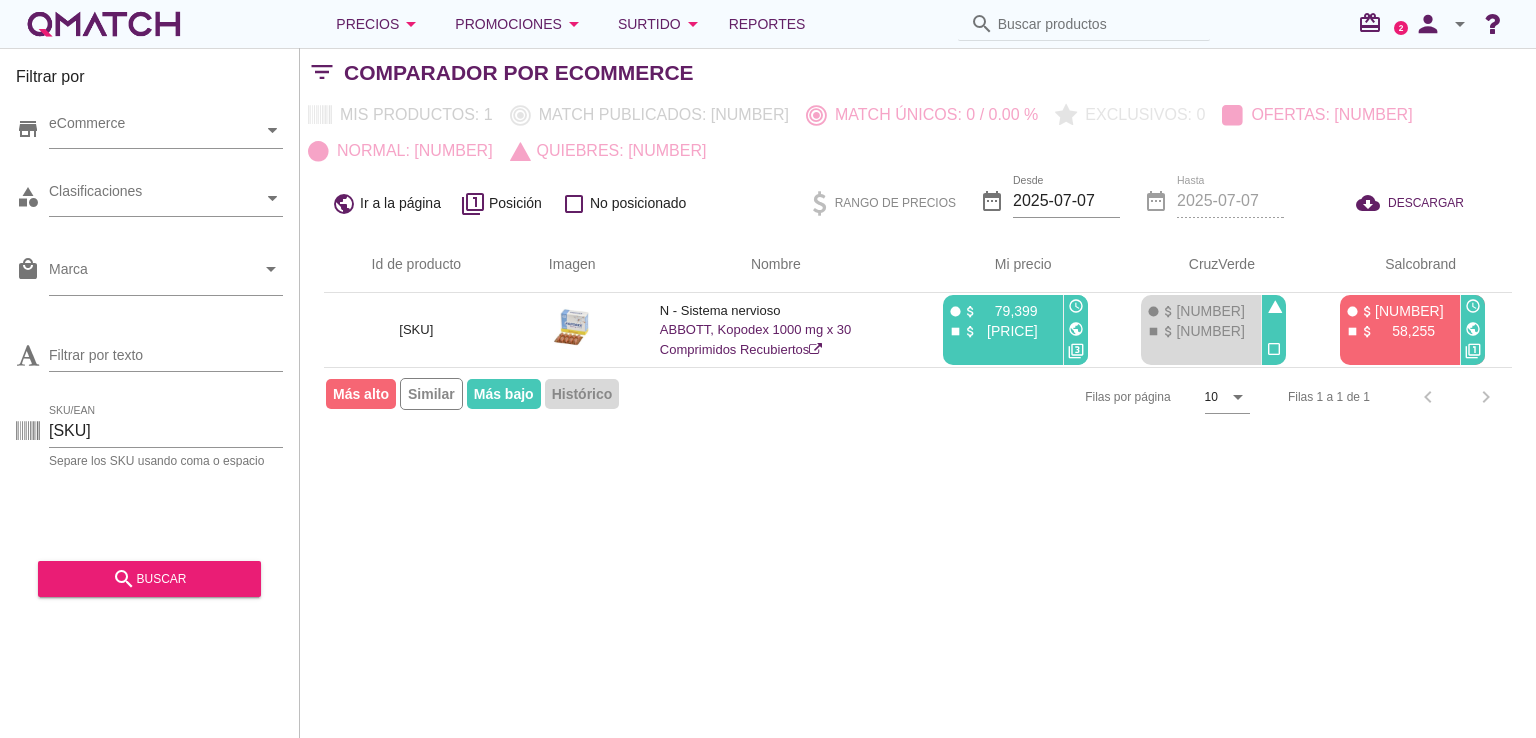 scroll, scrollTop: 0, scrollLeft: 0, axis: both 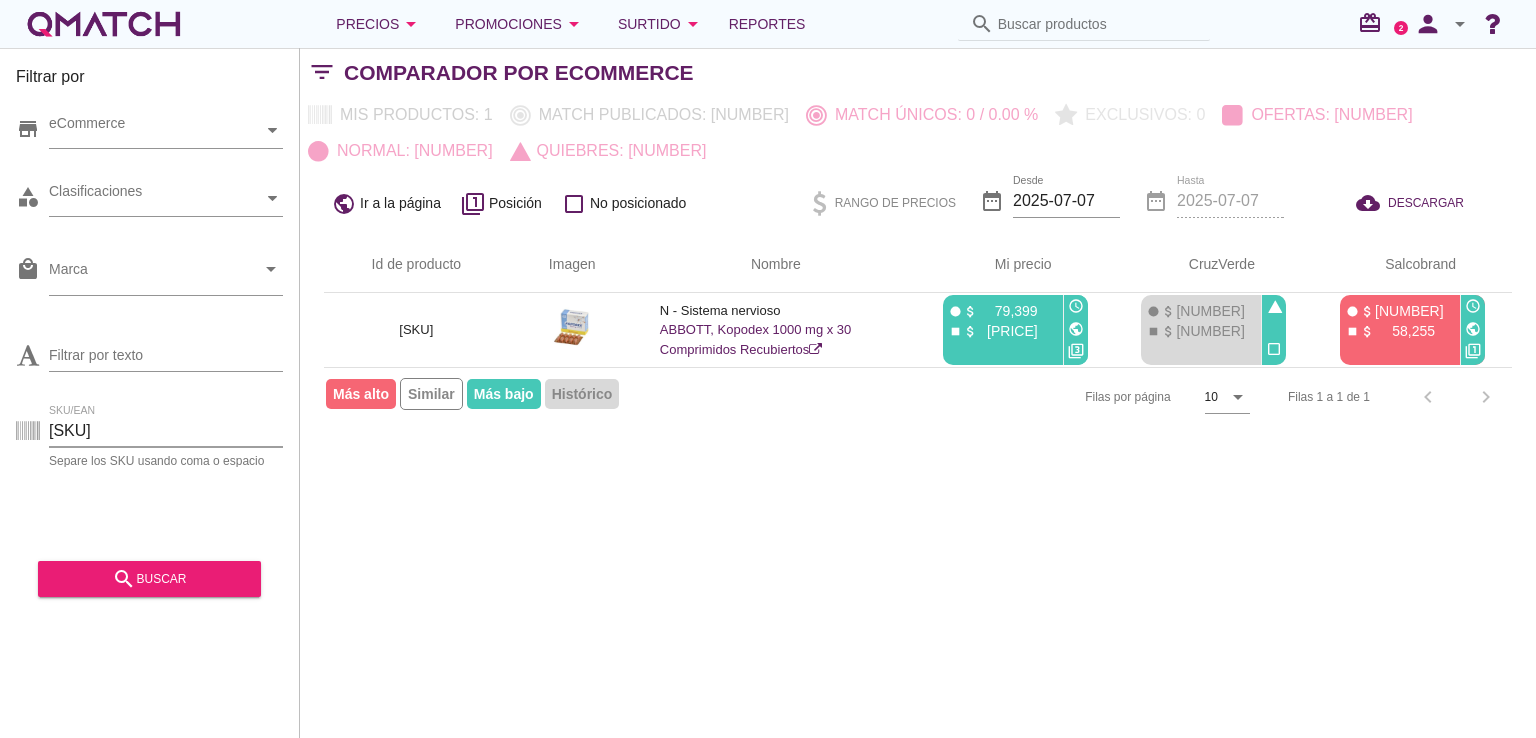drag, startPoint x: 120, startPoint y: 436, endPoint x: 0, endPoint y: 427, distance: 120.33703 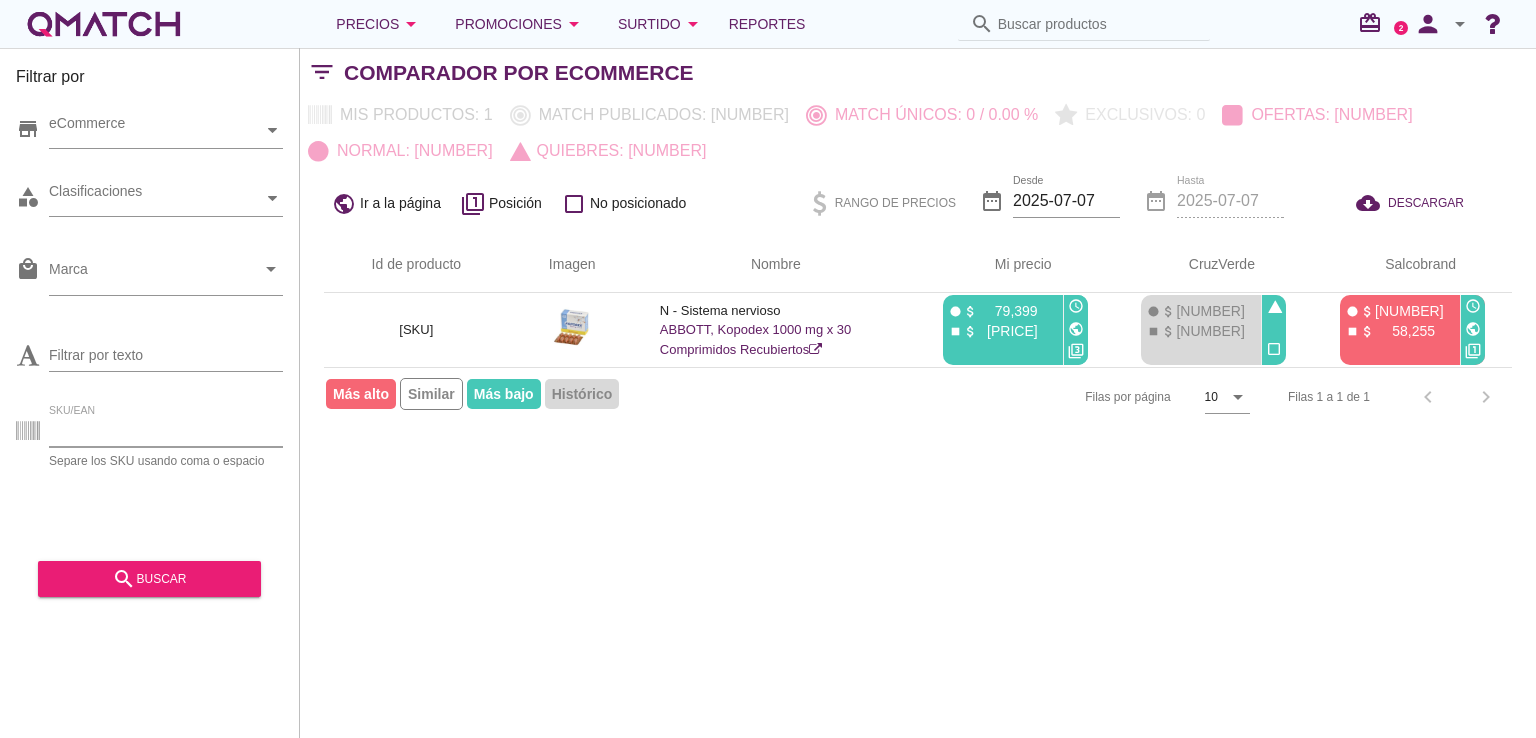 paste on "84574" 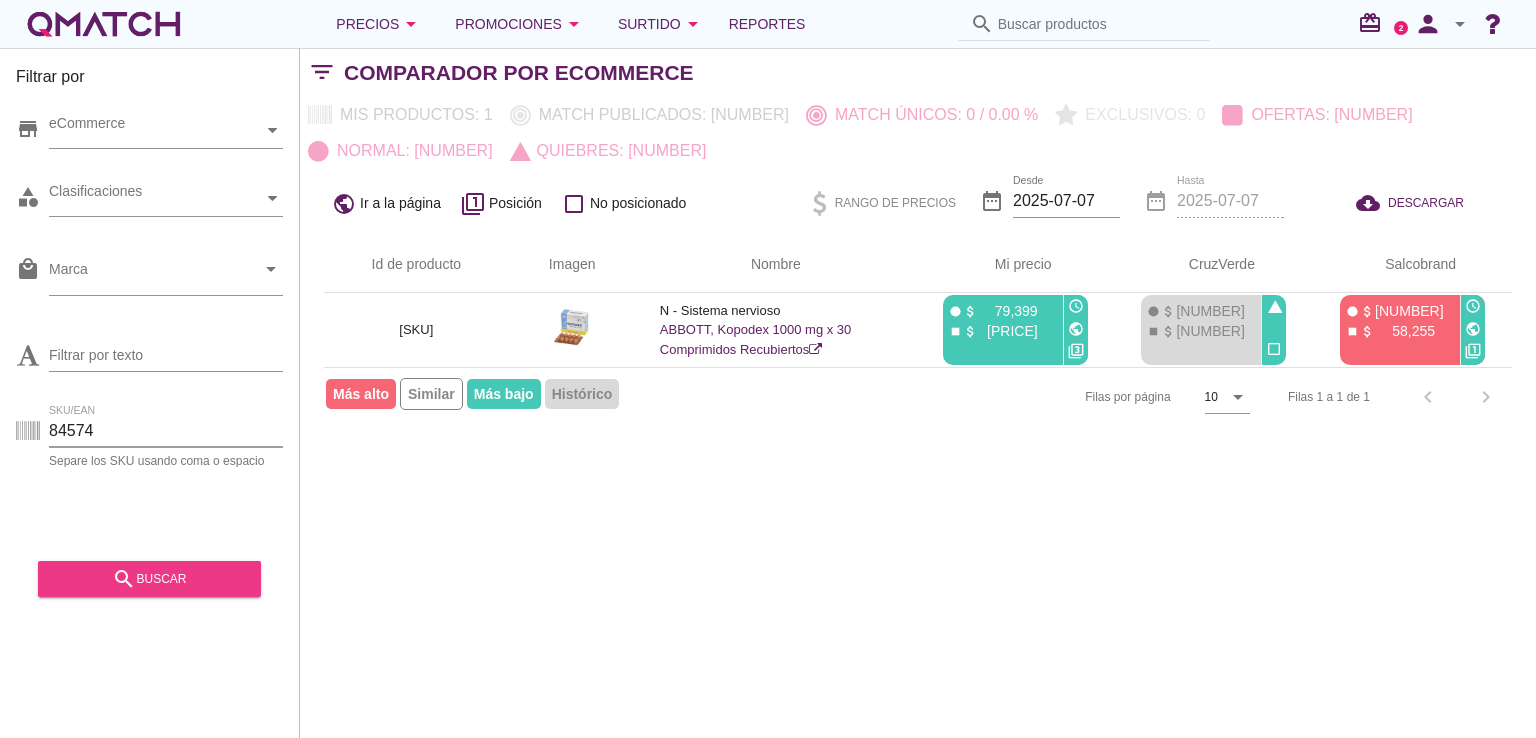 click on "search
buscar" at bounding box center [149, 579] 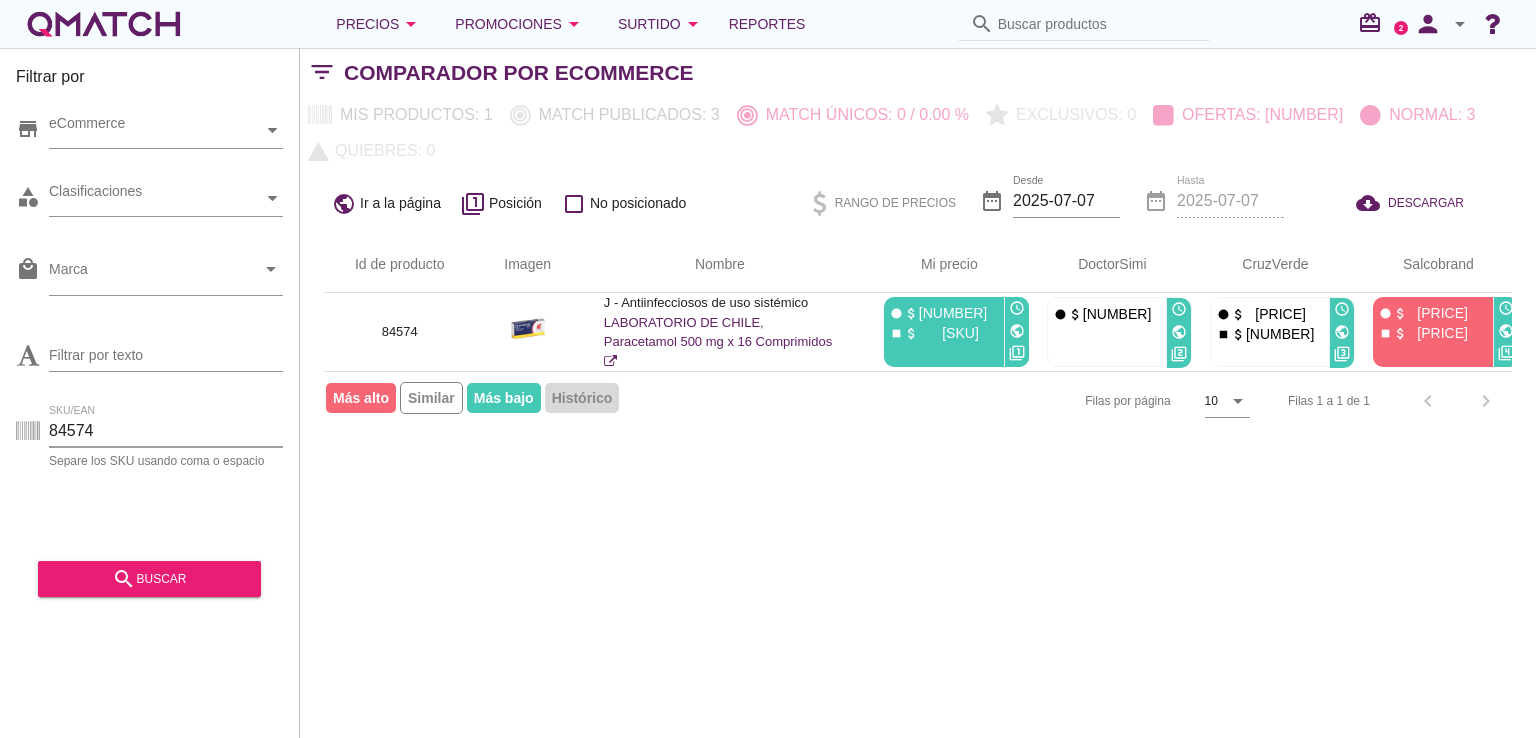 drag, startPoint x: 124, startPoint y: 433, endPoint x: 13, endPoint y: 432, distance: 111.0045 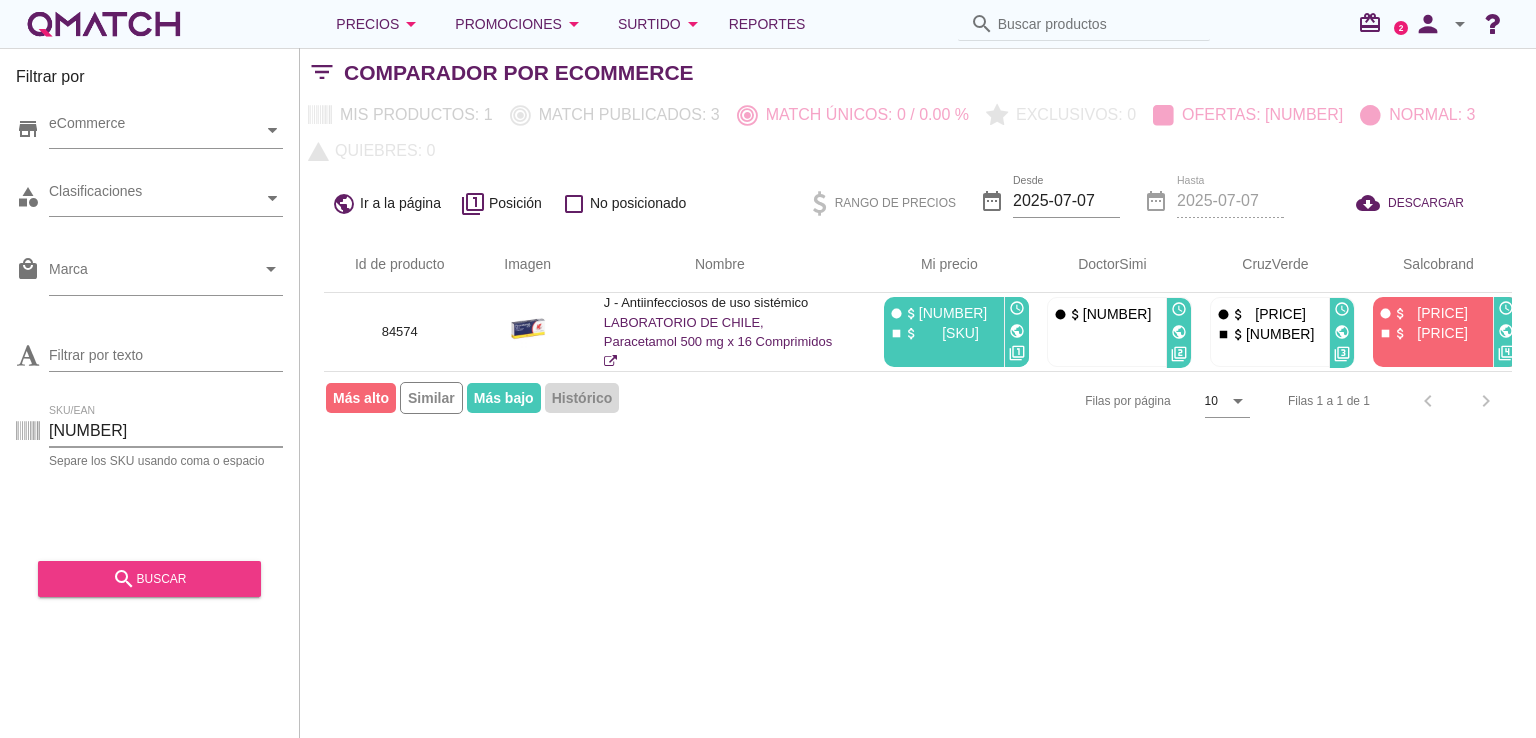 click on "search" at bounding box center (124, 579) 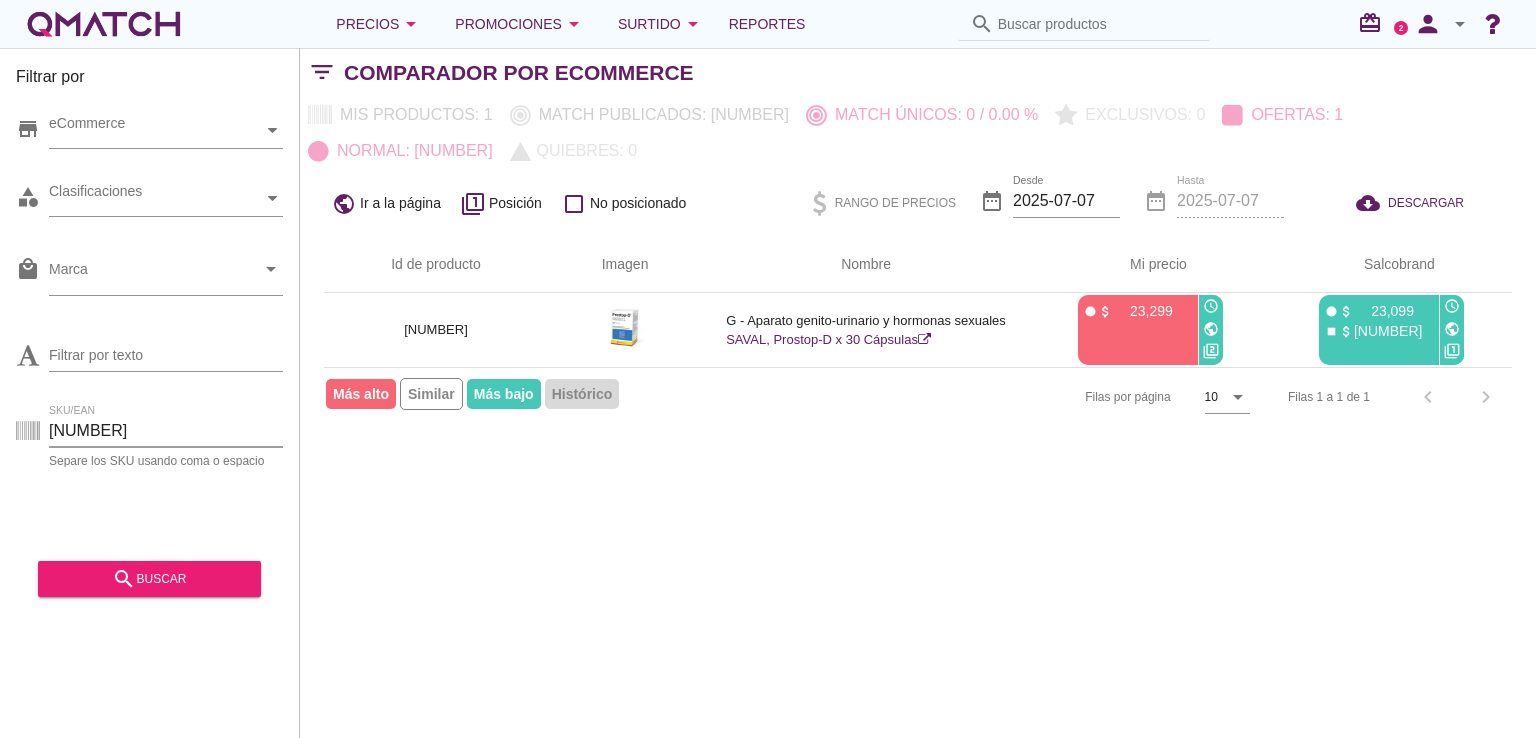 drag, startPoint x: 91, startPoint y: 430, endPoint x: 52, endPoint y: 430, distance: 39 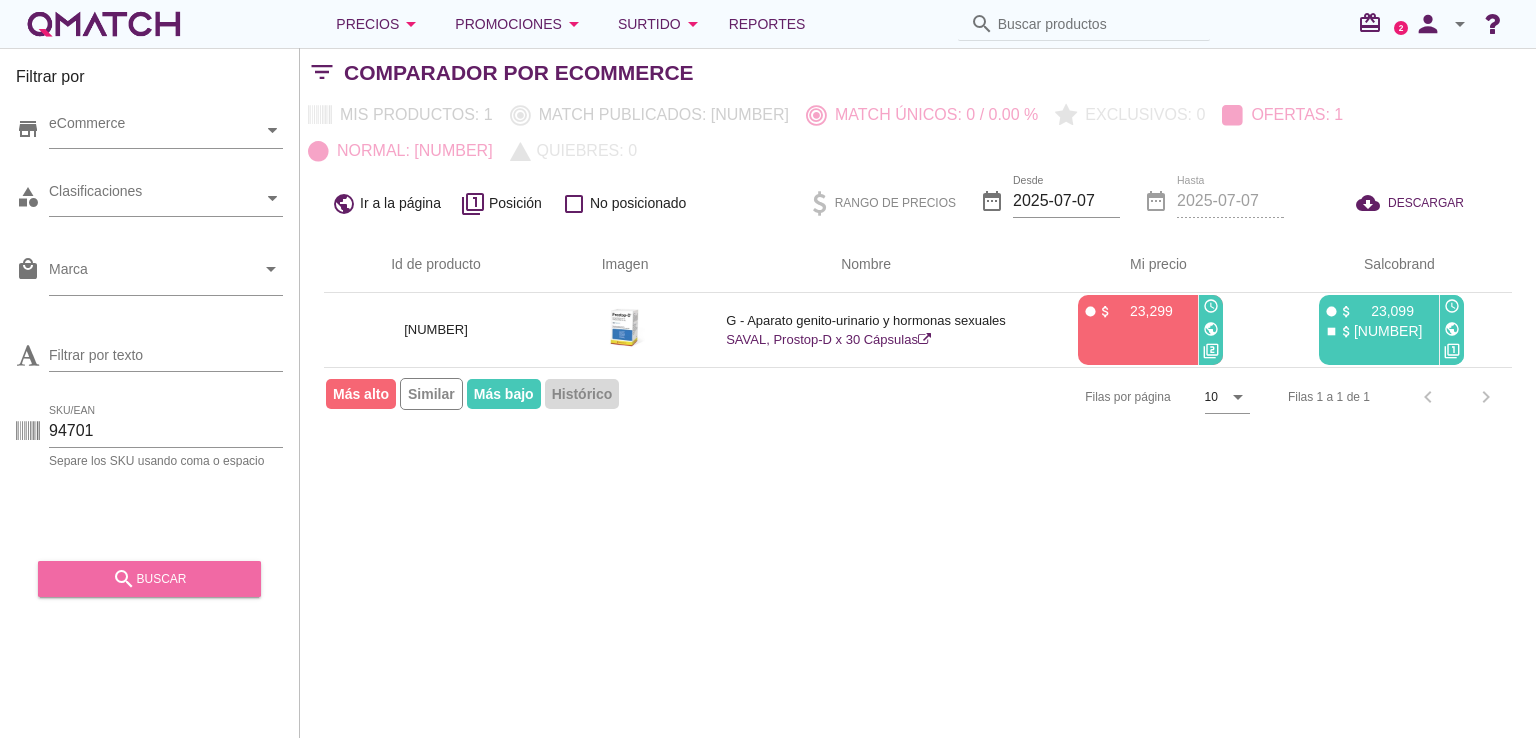 click on "search" at bounding box center (124, 579) 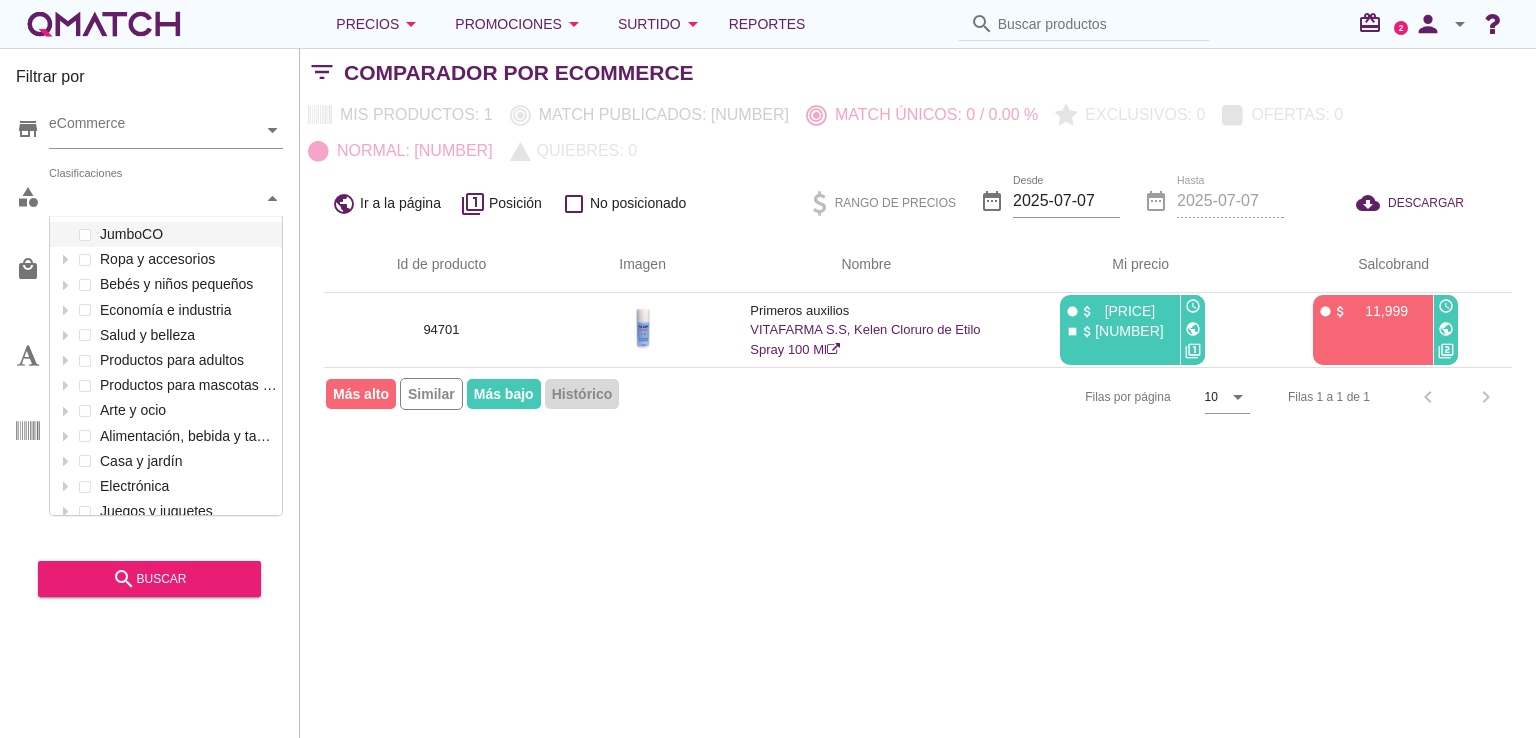 click at bounding box center (273, 198) 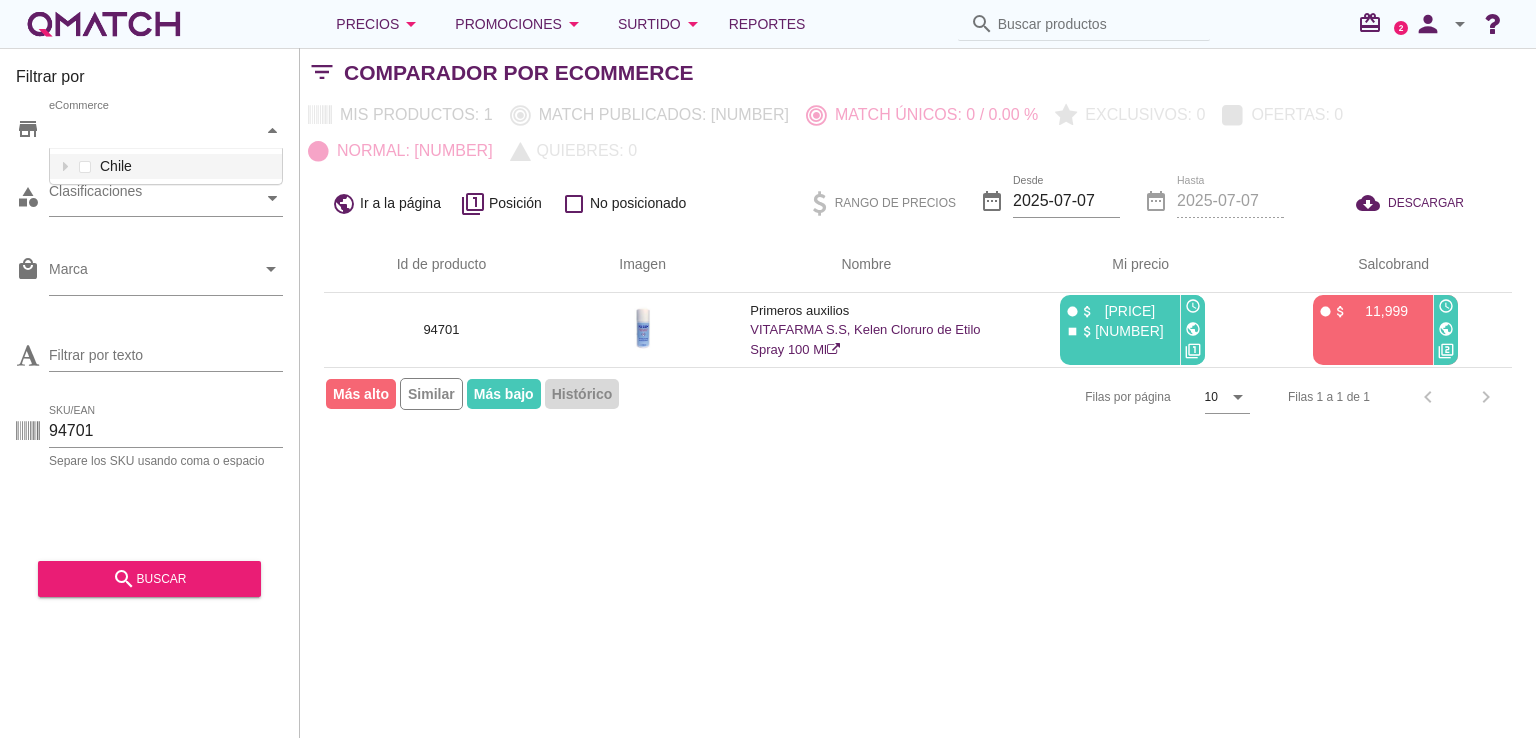 click at bounding box center (272, 130) 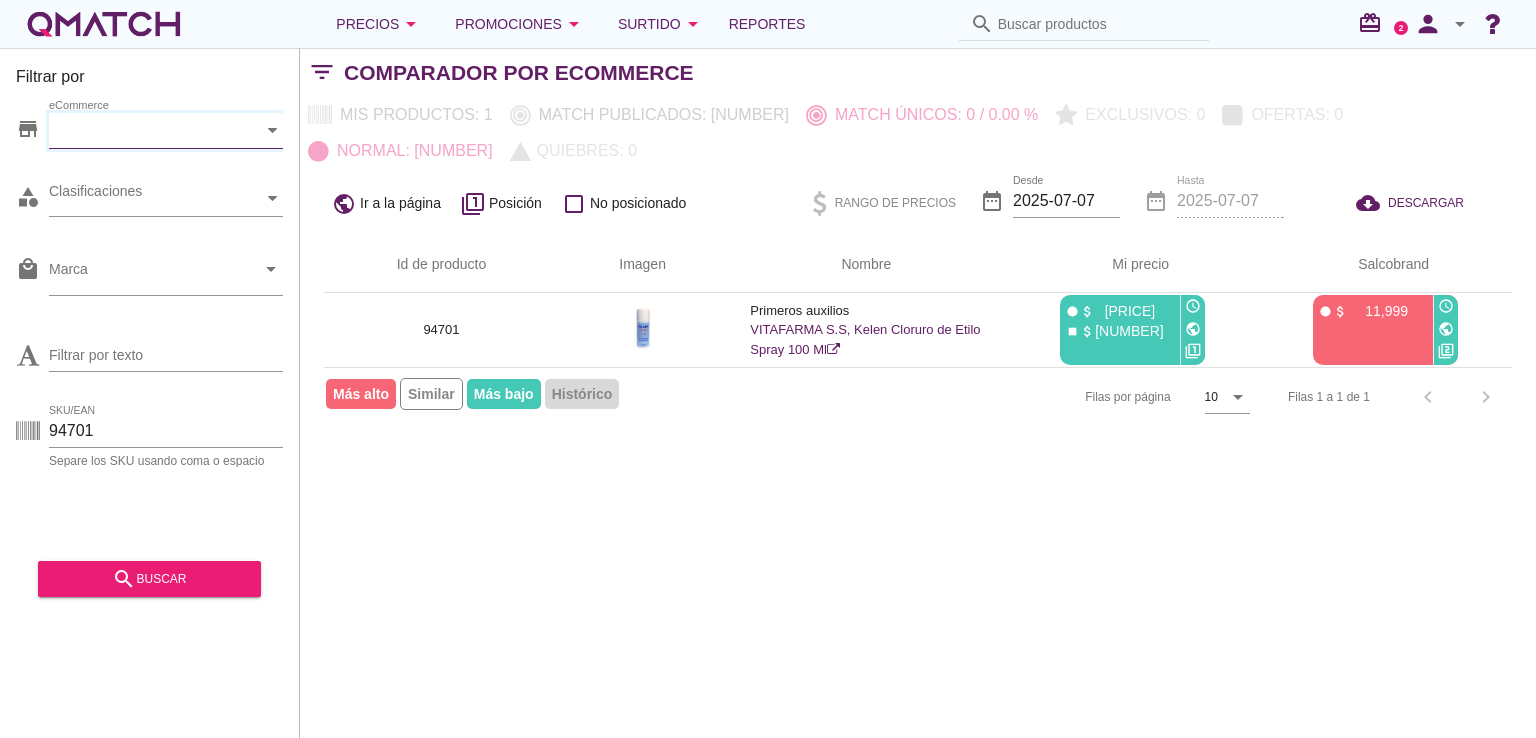 click at bounding box center (272, 130) 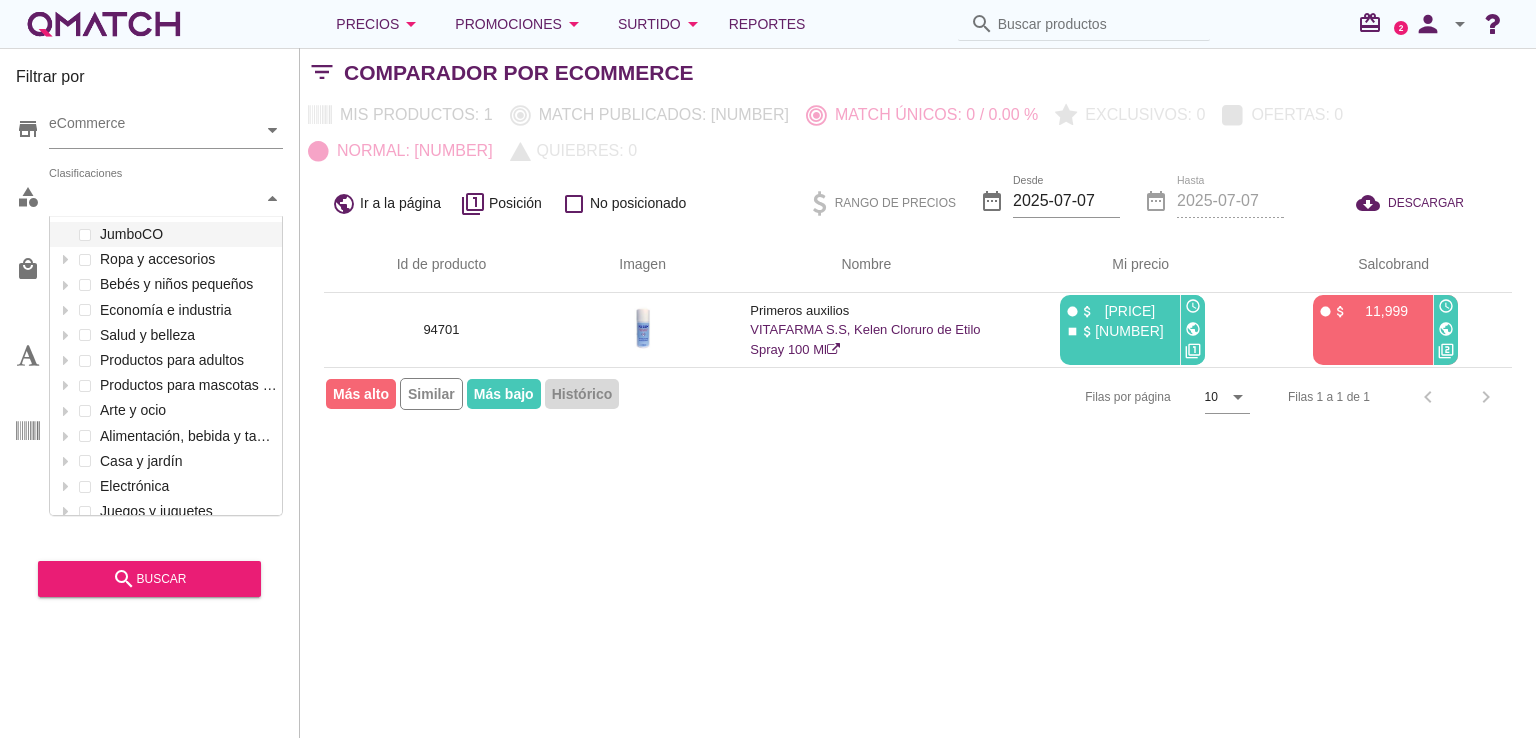 click at bounding box center (272, 198) 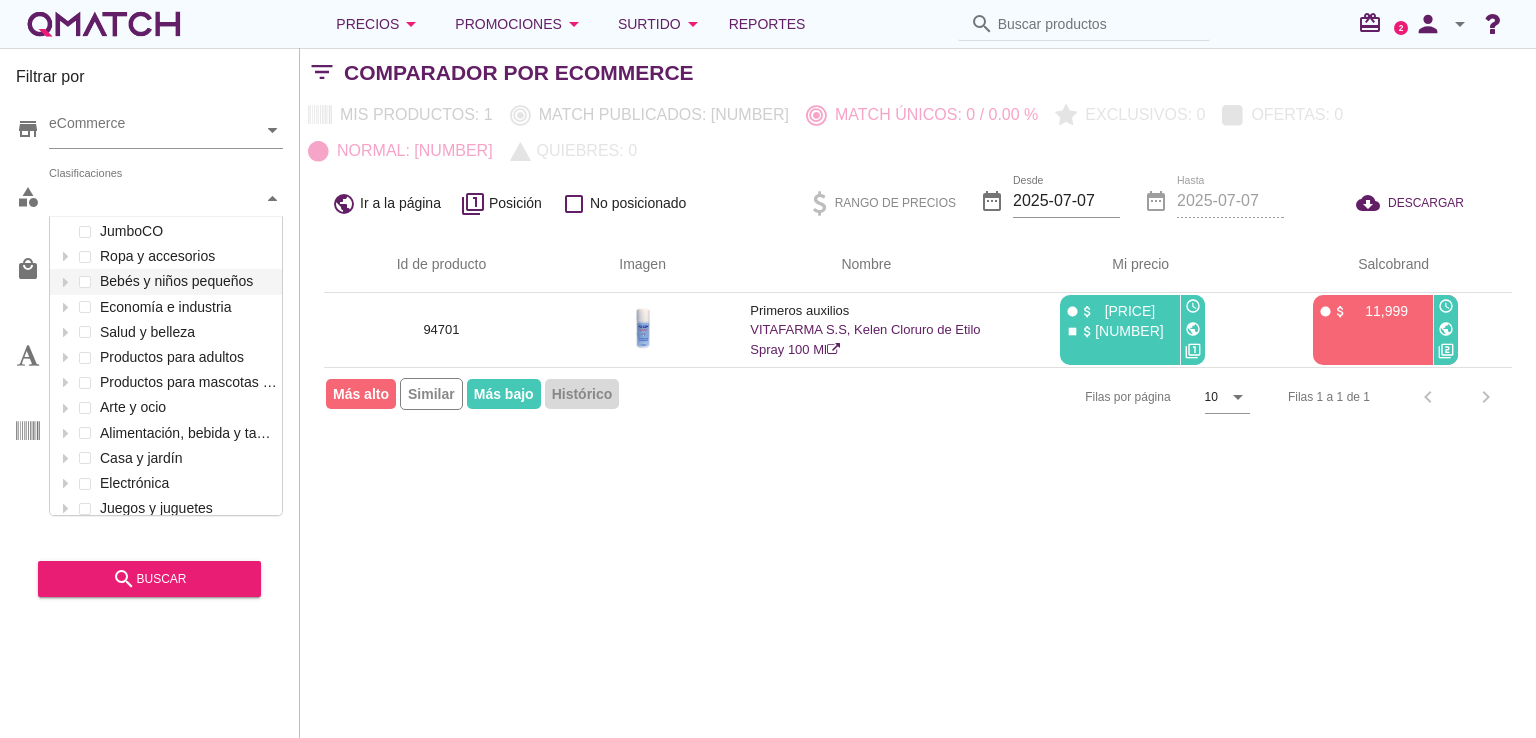 scroll, scrollTop: 0, scrollLeft: 0, axis: both 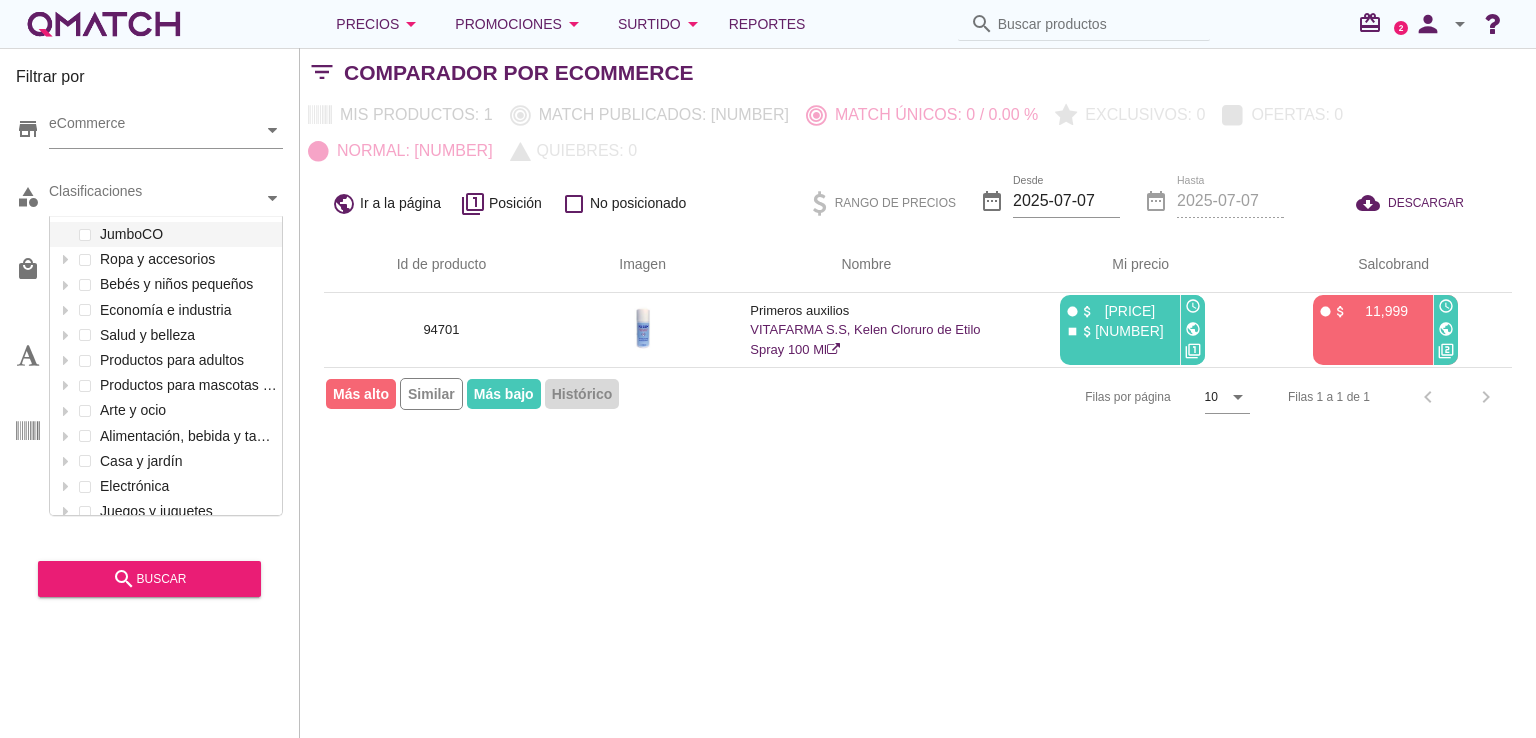 click on "store eCommerce category Clasificaciones   JumboCO Ropa y accesorios Bebés y niños pequeños Economía e industria Salud y belleza Productos para adultos Productos para mascotas y animales Arte y ocio Alimentación, bebida y tabaco Casa y jardín Electrónica Juegos y juguetes local_mall Marca arrow_drop_down Filtrar por texto SKU/EAN [SKU] Separe los SKU usando coma o espacio" at bounding box center (149, 322) 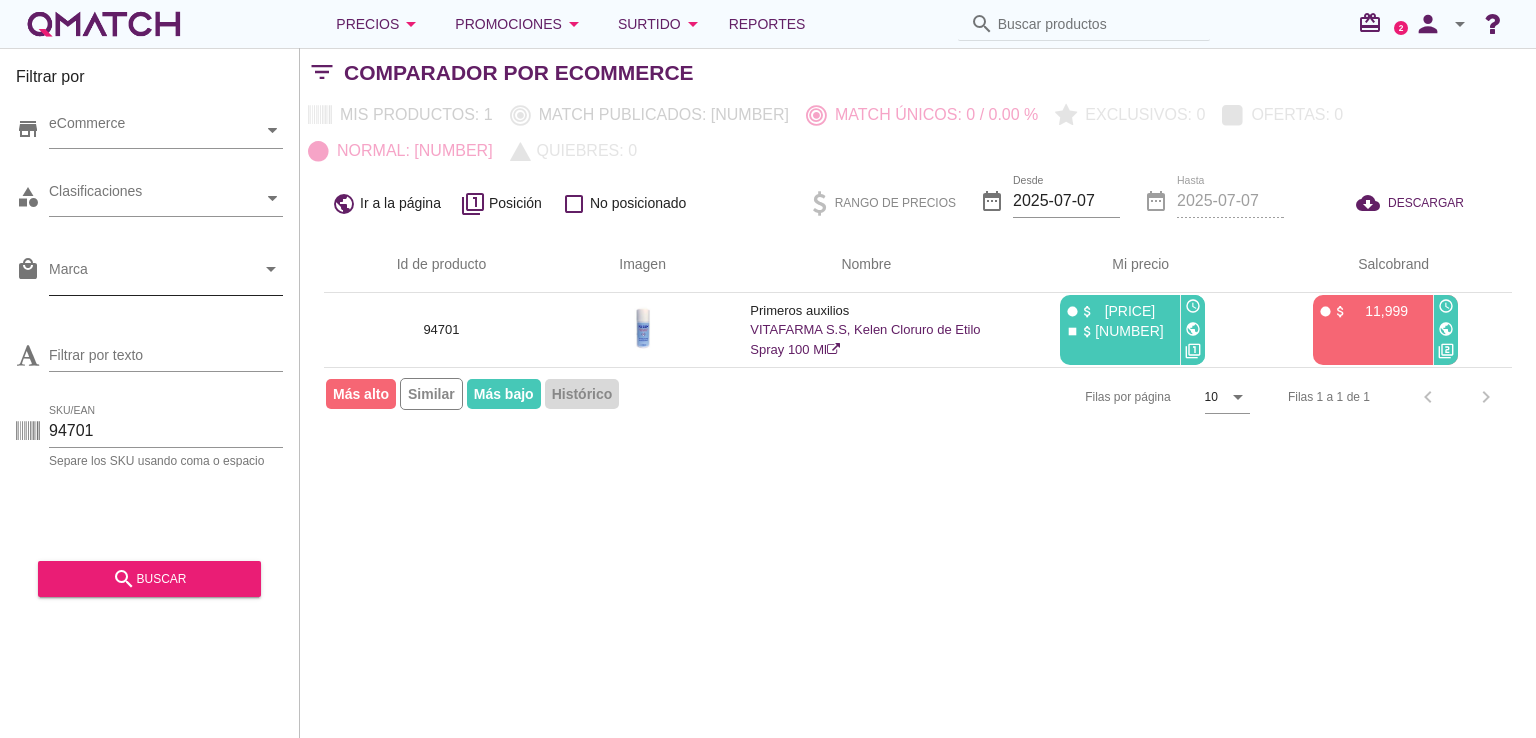click on "arrow_drop_down" at bounding box center [271, 269] 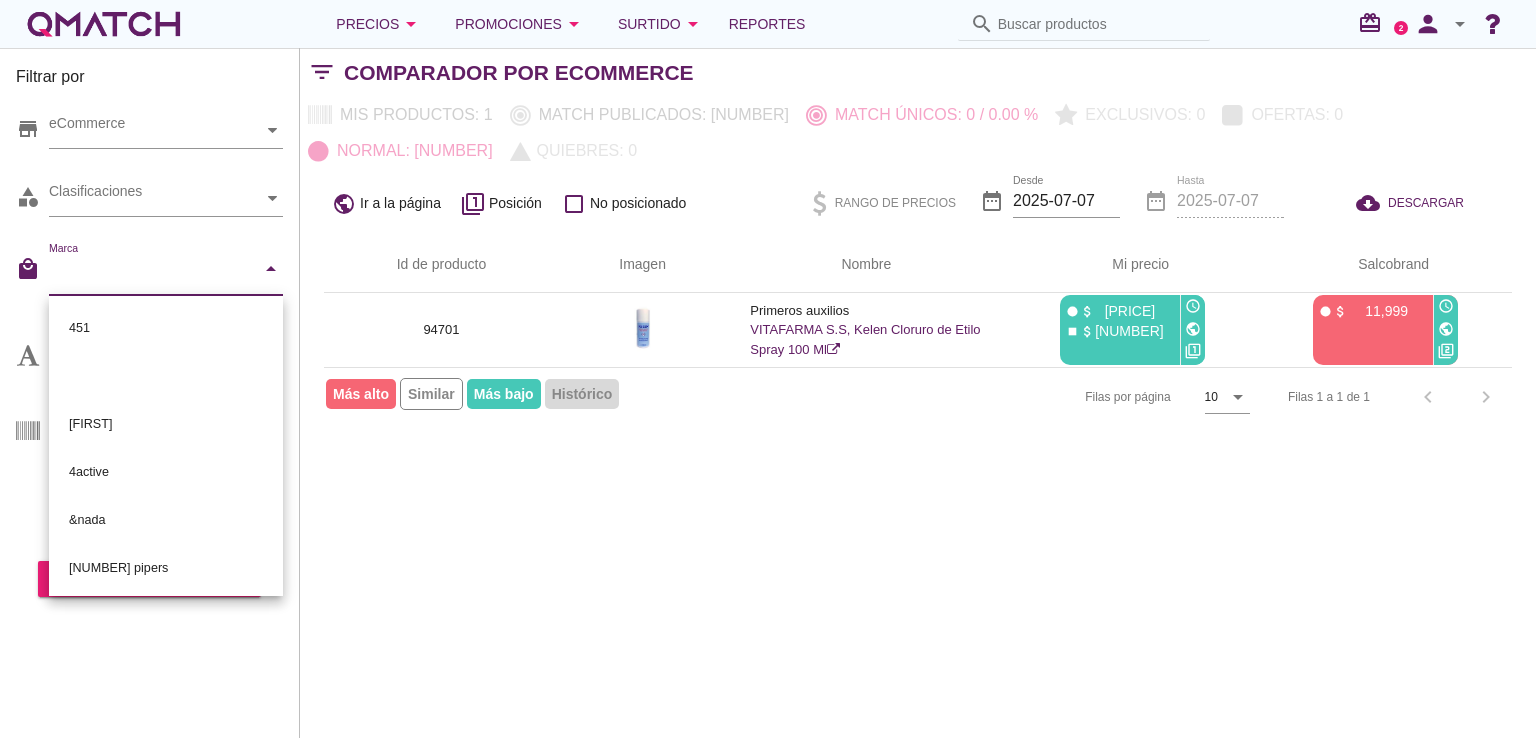 click on "arrow_drop_down" at bounding box center [271, 269] 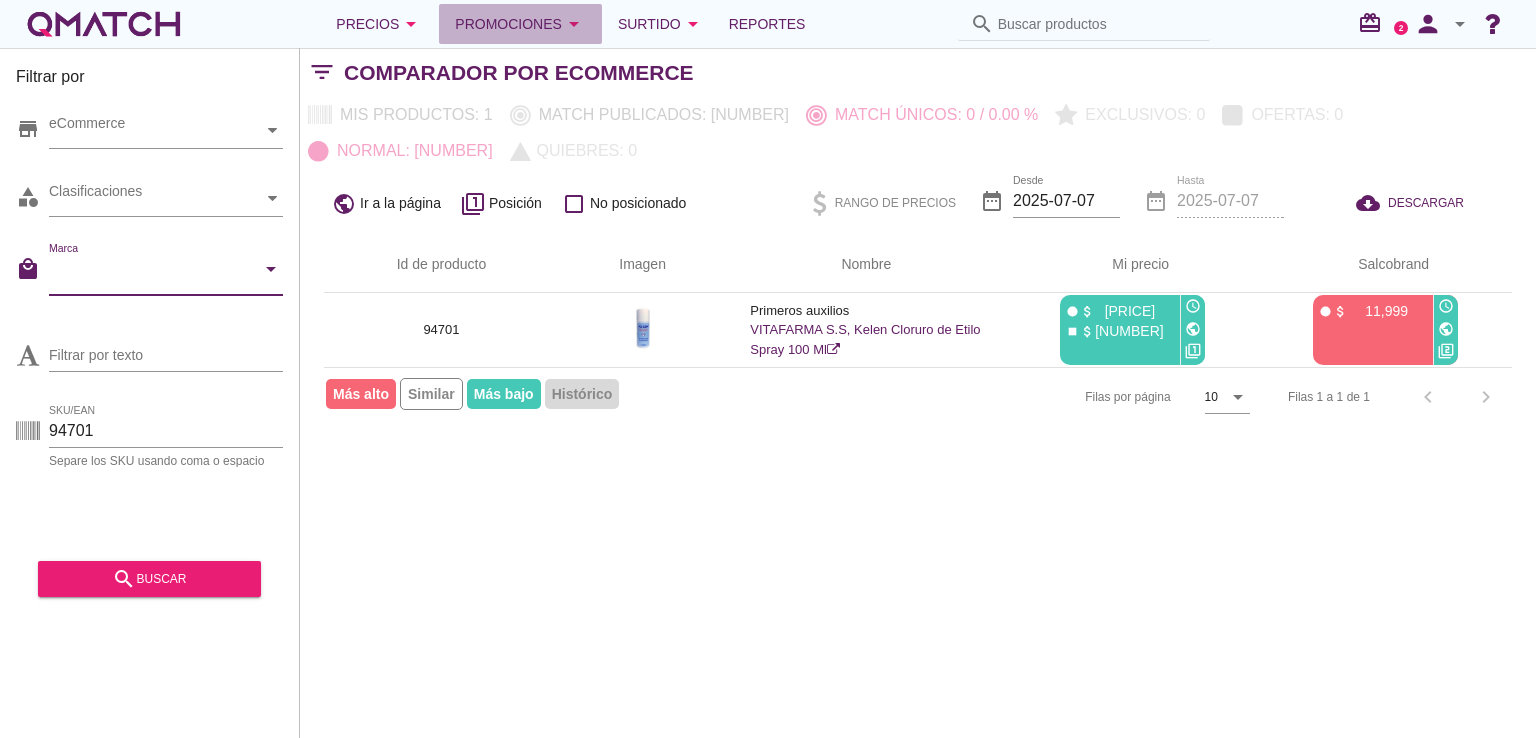 click on "arrow_drop_down" at bounding box center [411, 24] 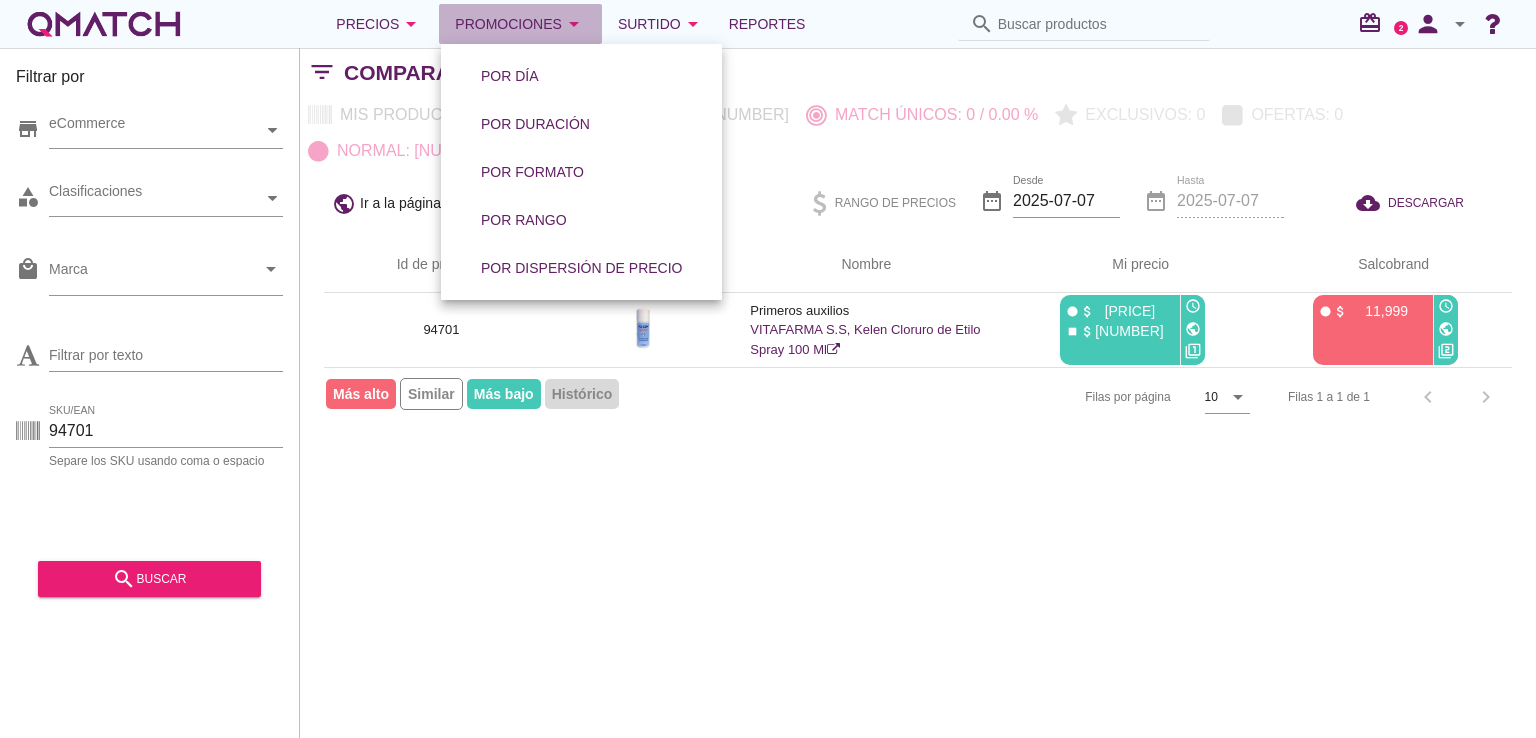 click on "arrow_drop_down" at bounding box center (574, 24) 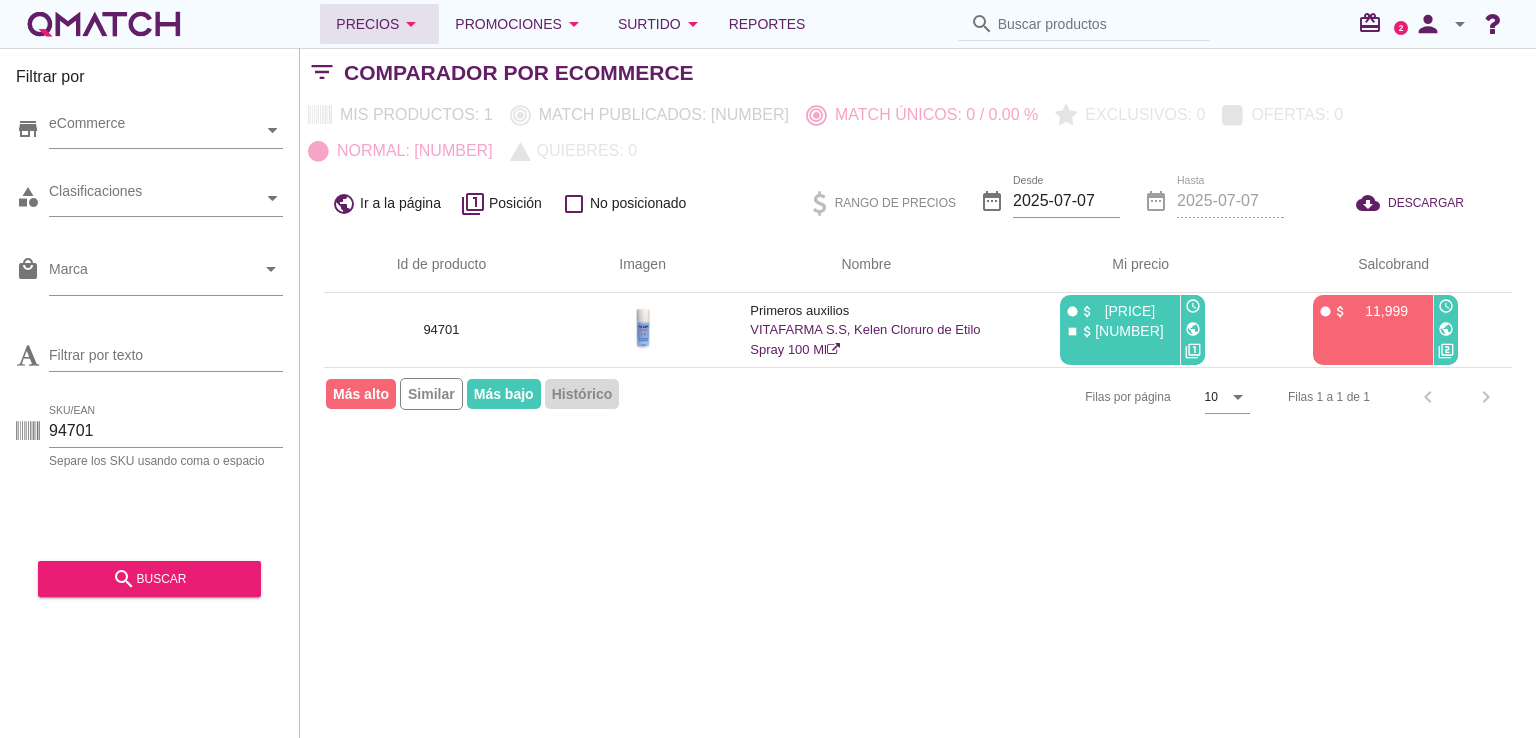 click on "arrow_drop_down" at bounding box center (411, 24) 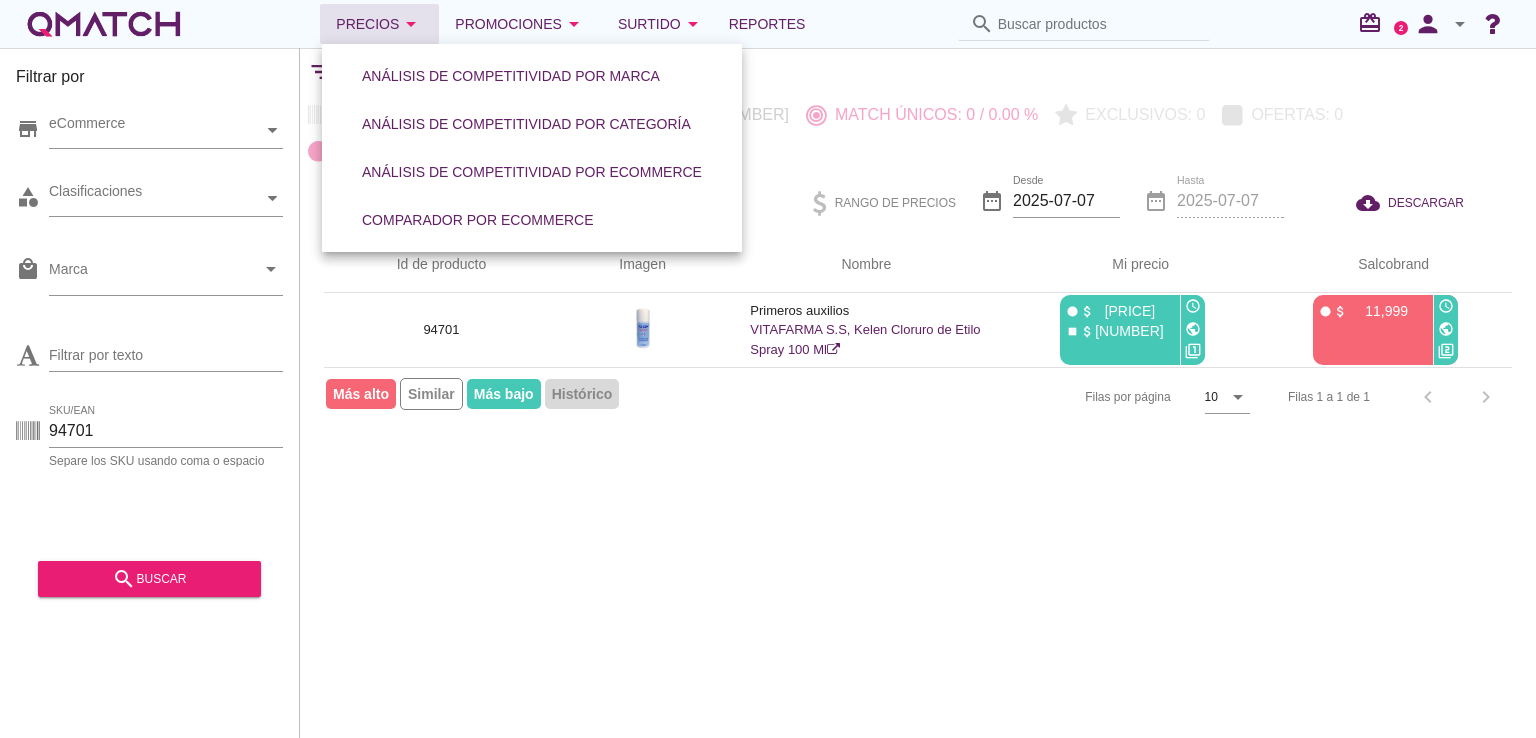 click on "arrow_drop_down" at bounding box center [411, 24] 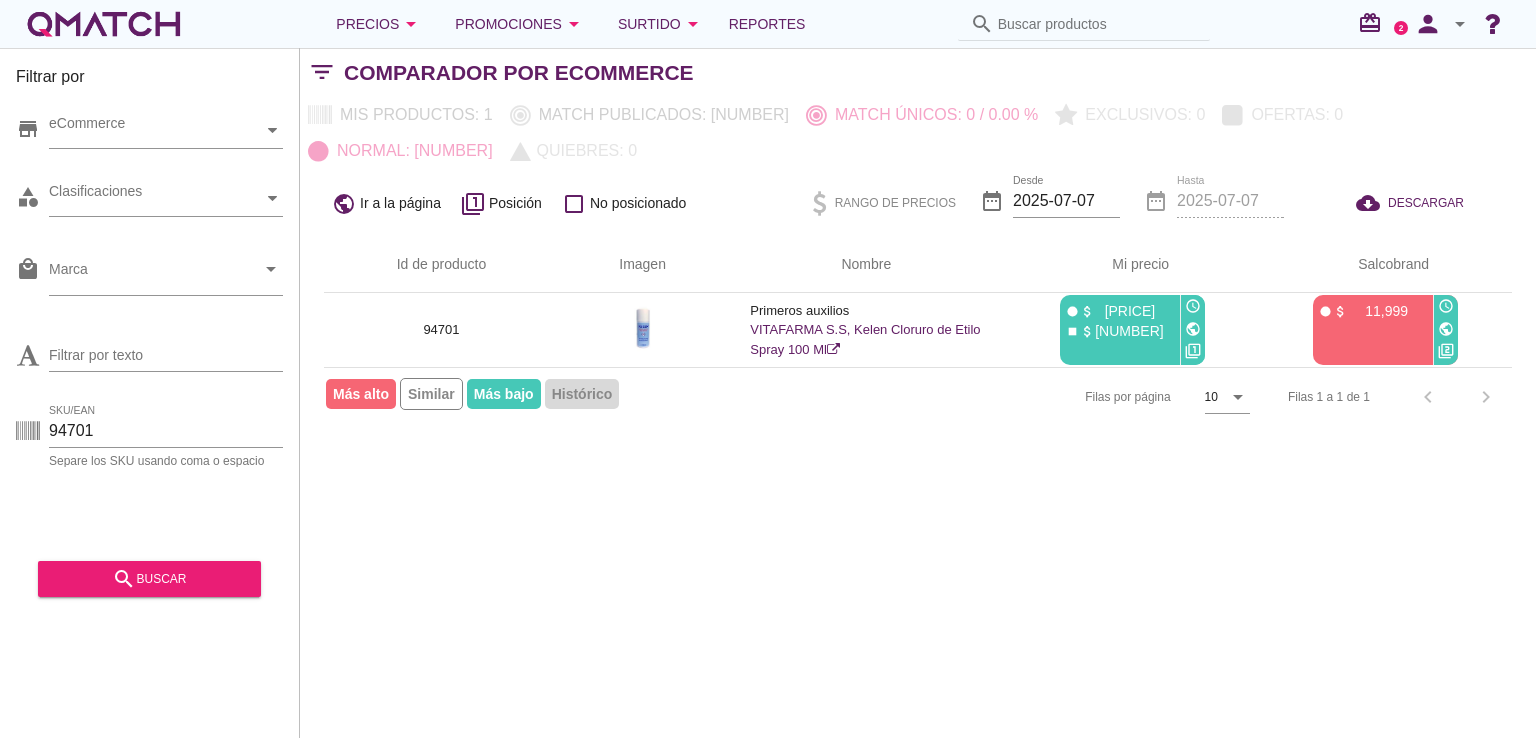 click on "arrow_drop_down" at bounding box center (1460, 24) 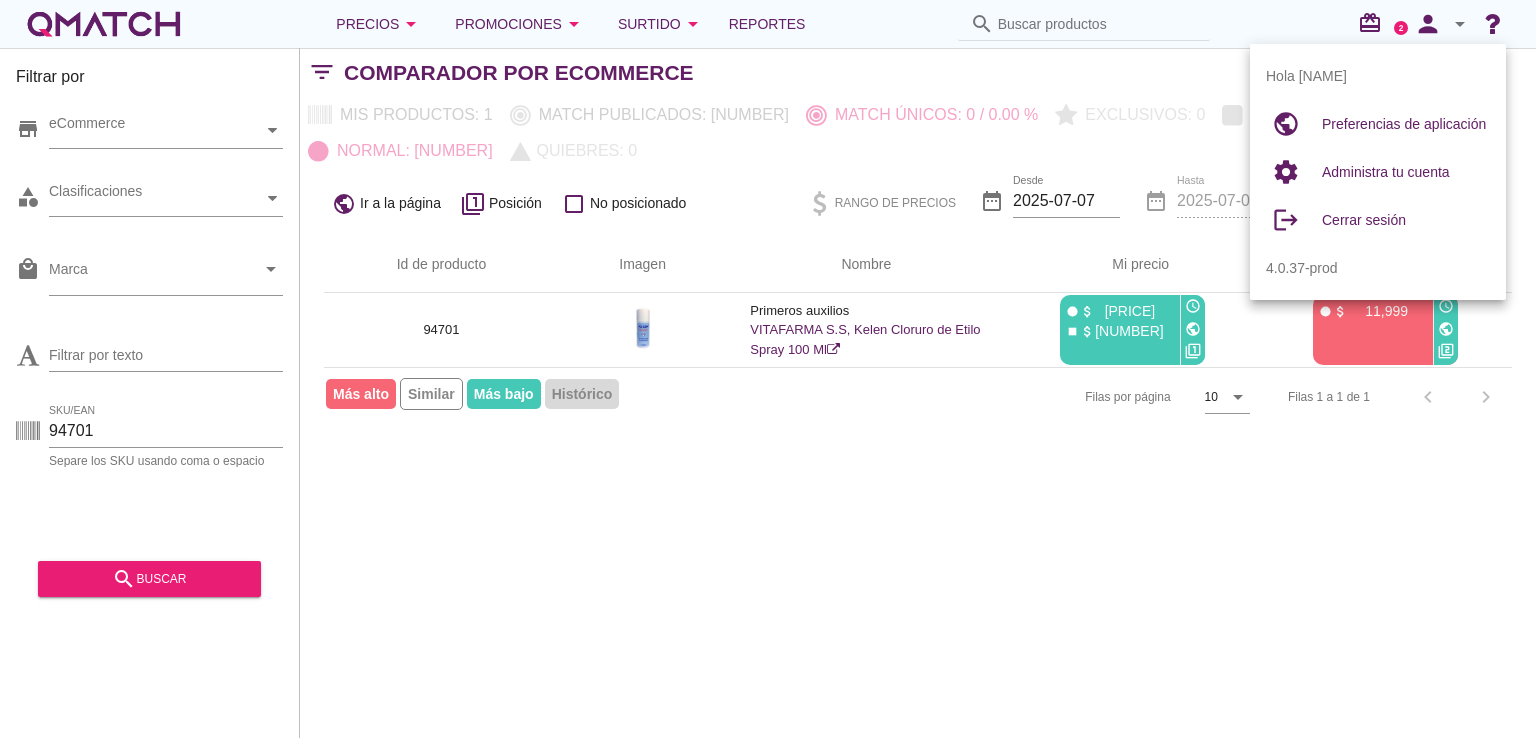 click on "arrow_drop_down" at bounding box center [1460, 24] 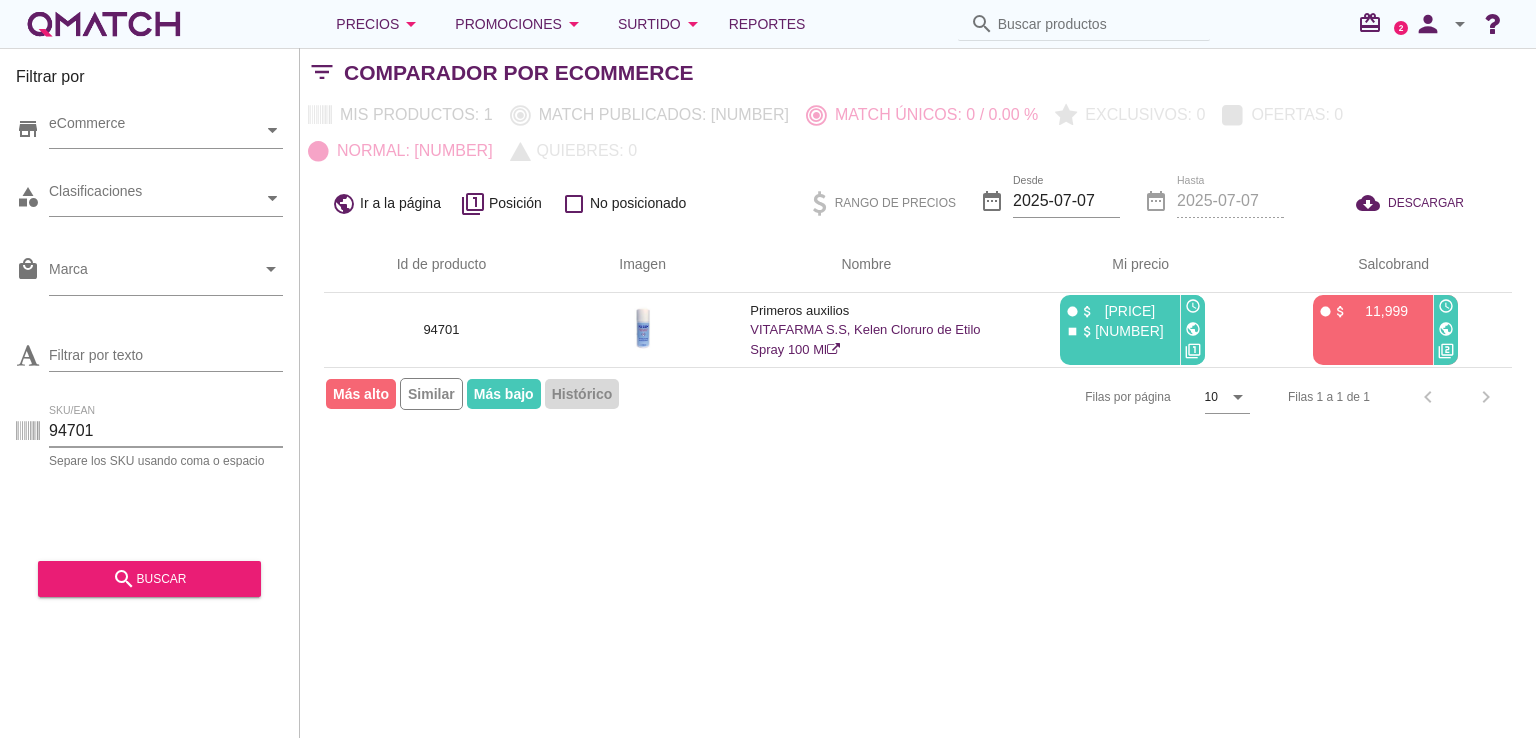 drag, startPoint x: 109, startPoint y: 421, endPoint x: 0, endPoint y: 421, distance: 109 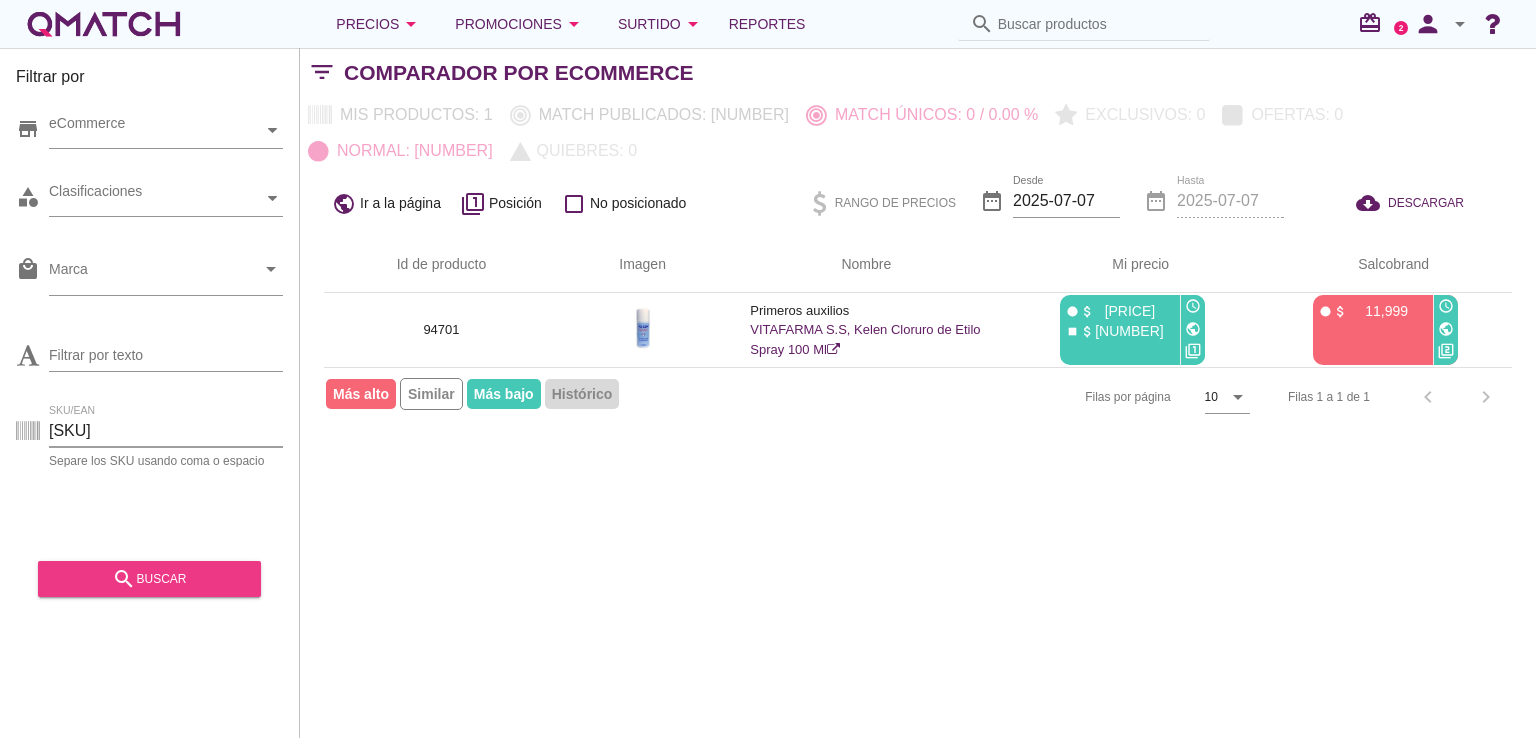 click on "search
buscar" at bounding box center [149, 579] 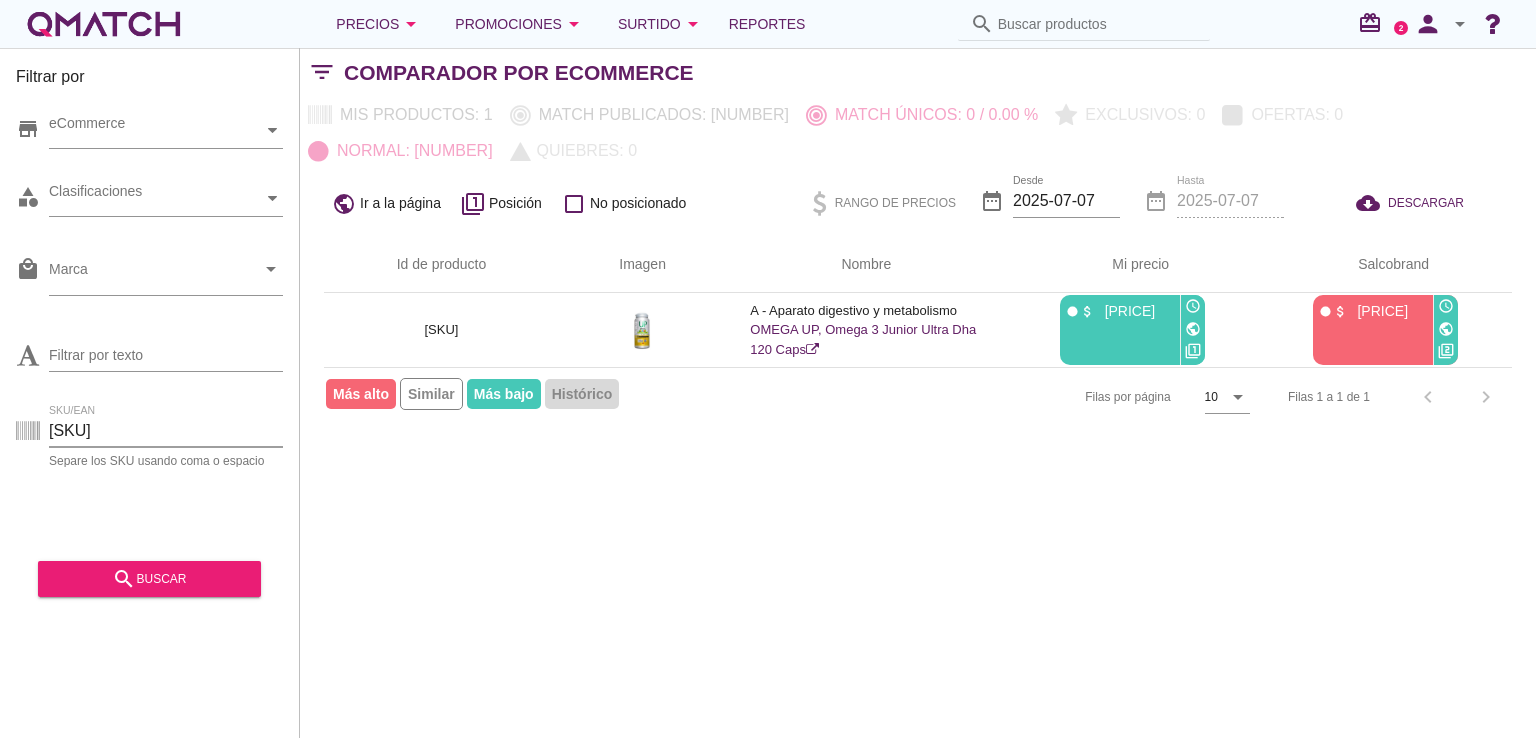 drag, startPoint x: 124, startPoint y: 425, endPoint x: 2, endPoint y: 425, distance: 122 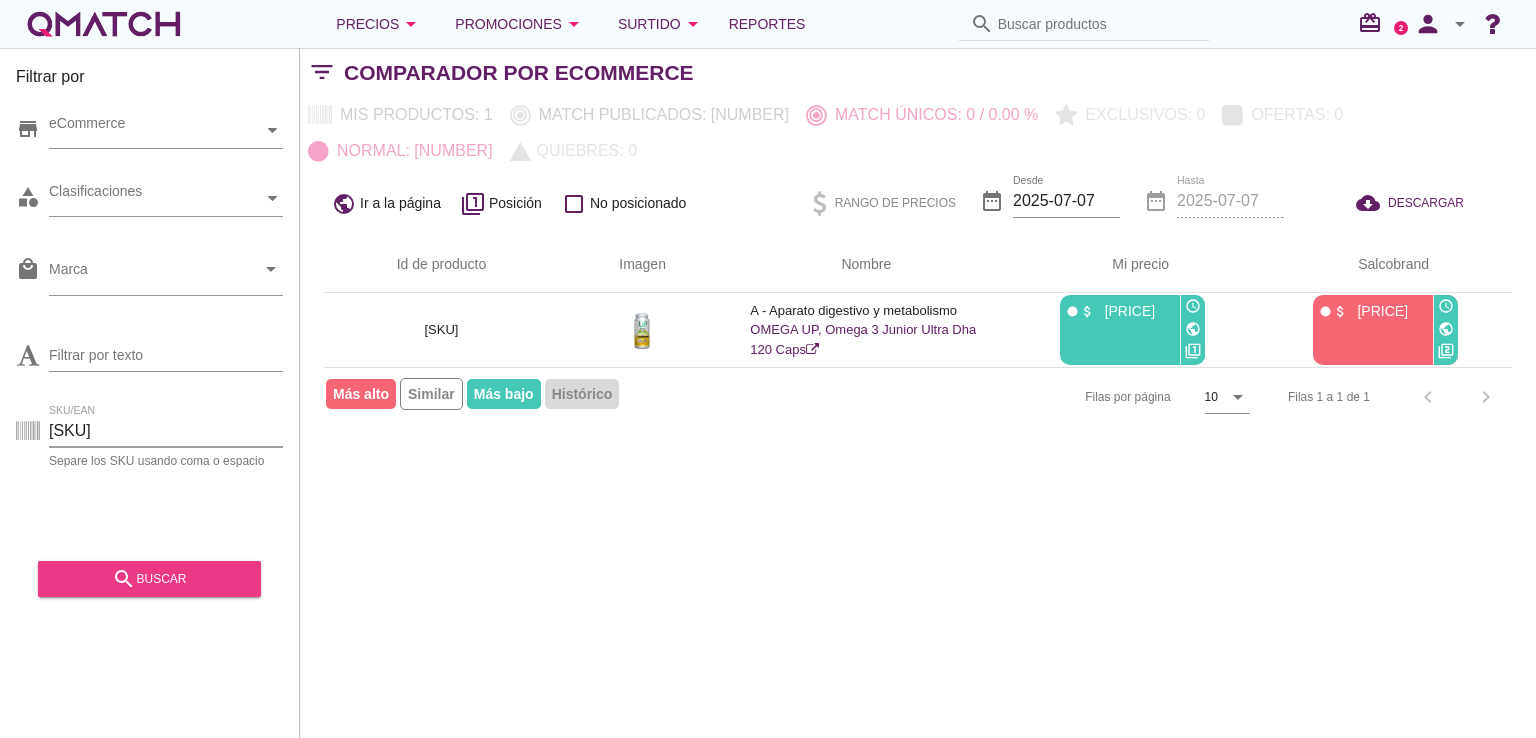click on "search
buscar" at bounding box center (149, 579) 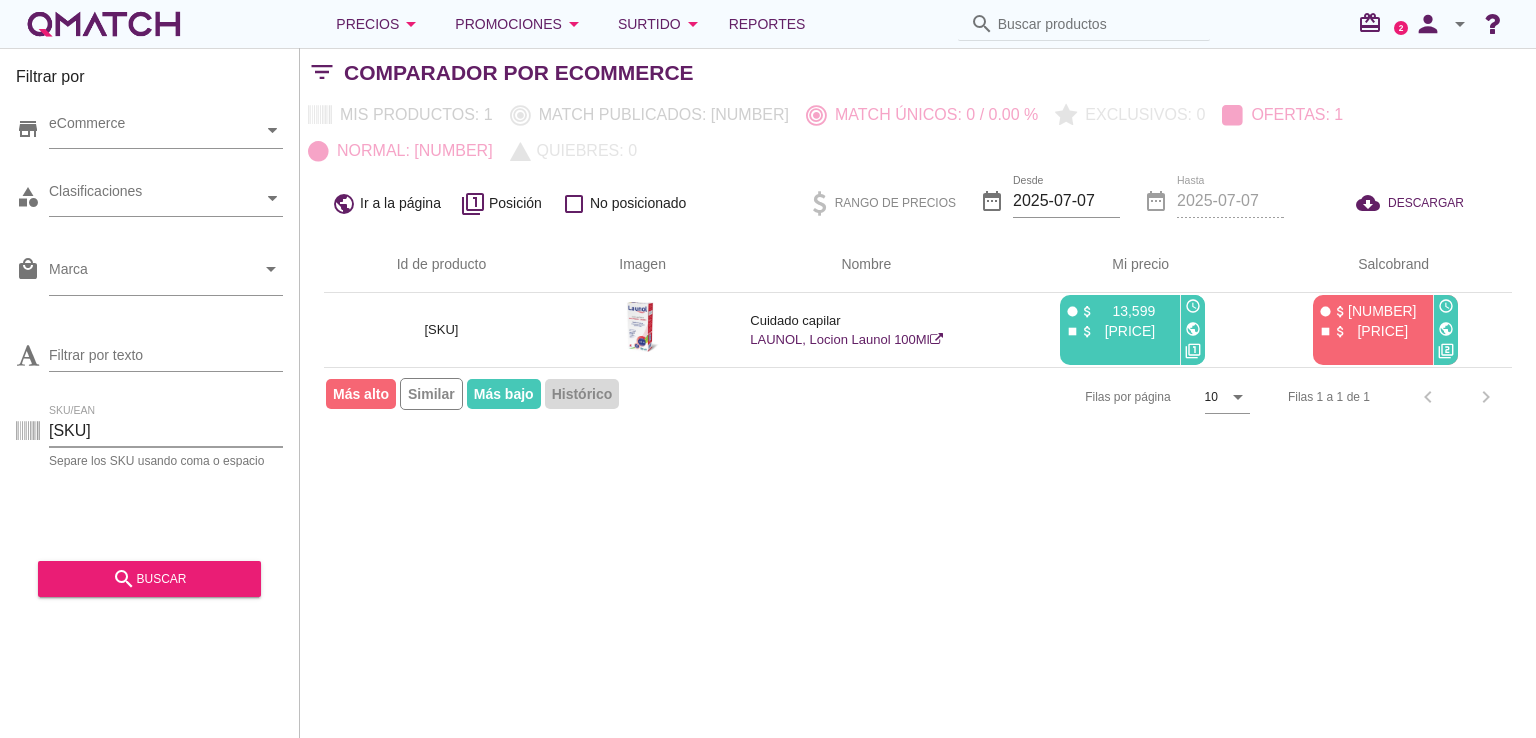 drag, startPoint x: 122, startPoint y: 429, endPoint x: 0, endPoint y: 421, distance: 122.26202 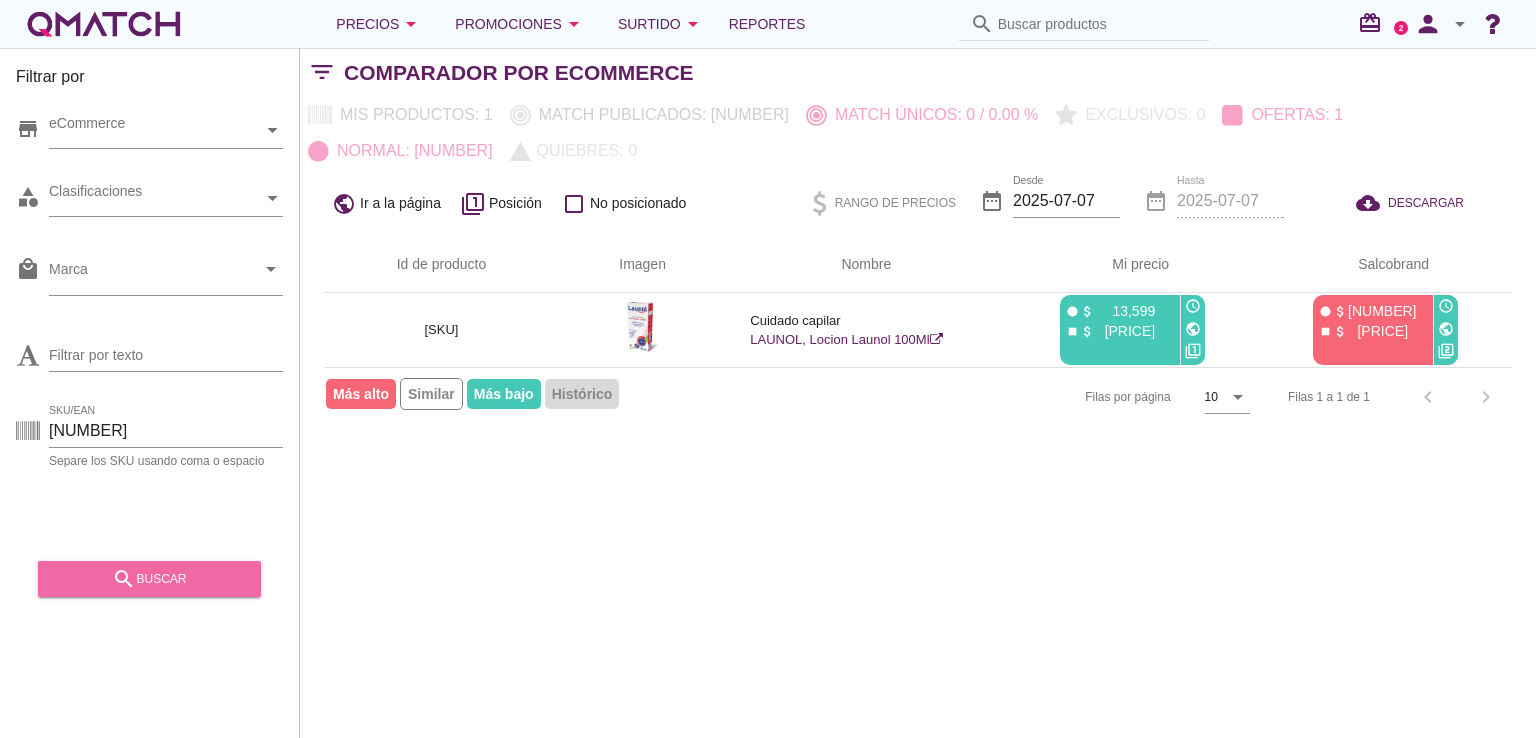 click on "search
buscar" at bounding box center (149, 579) 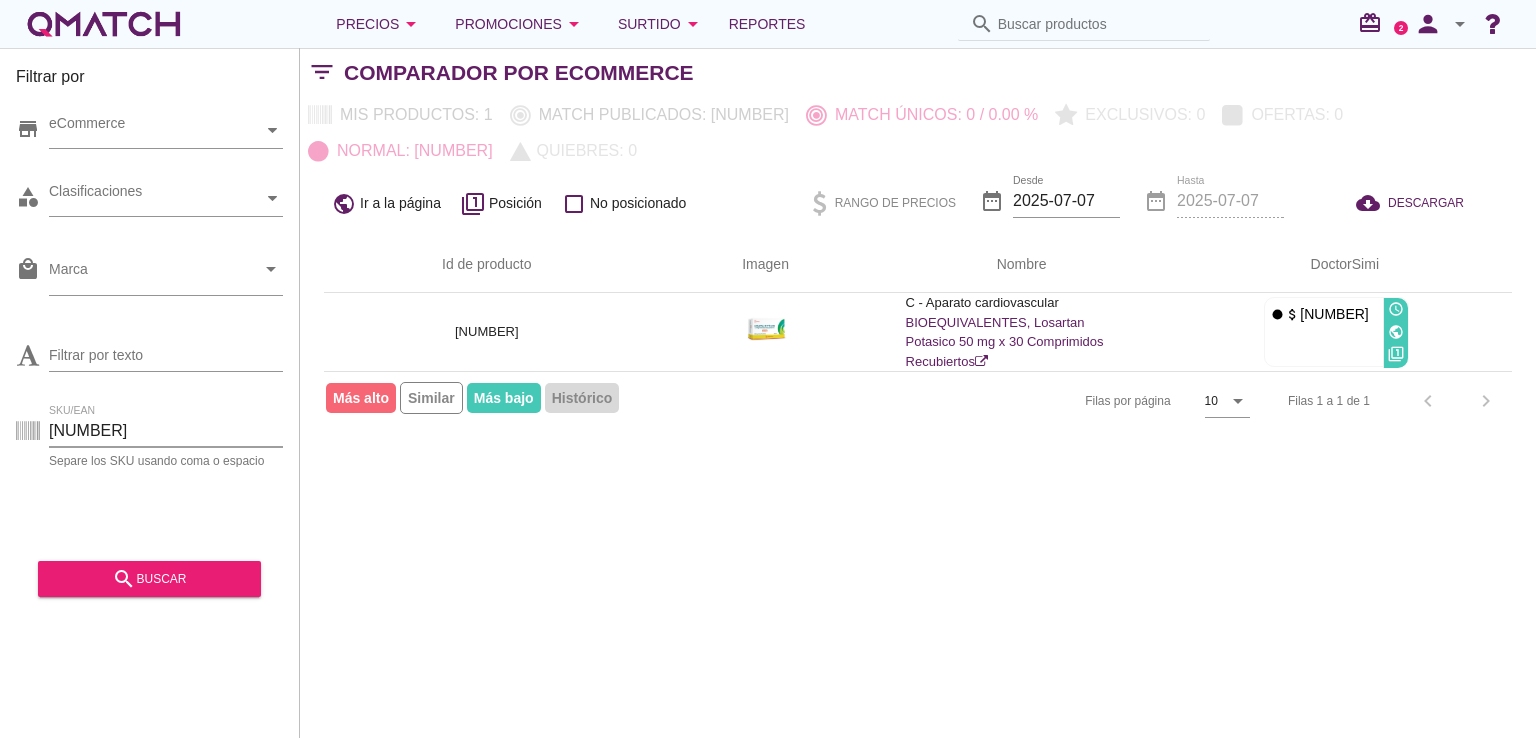 drag, startPoint x: 122, startPoint y: 436, endPoint x: 0, endPoint y: 417, distance: 123.47064 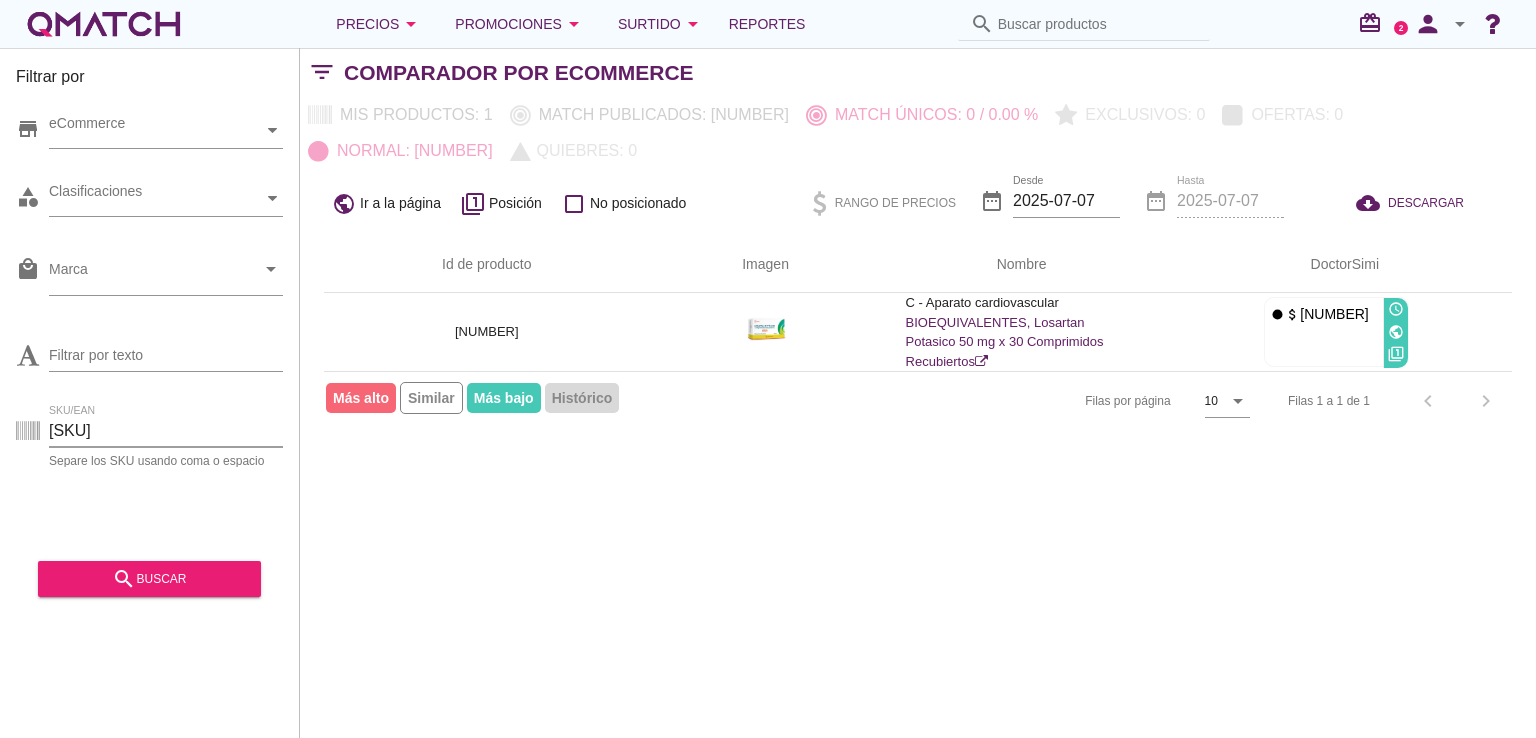 click on "[SKU]" at bounding box center [166, 431] 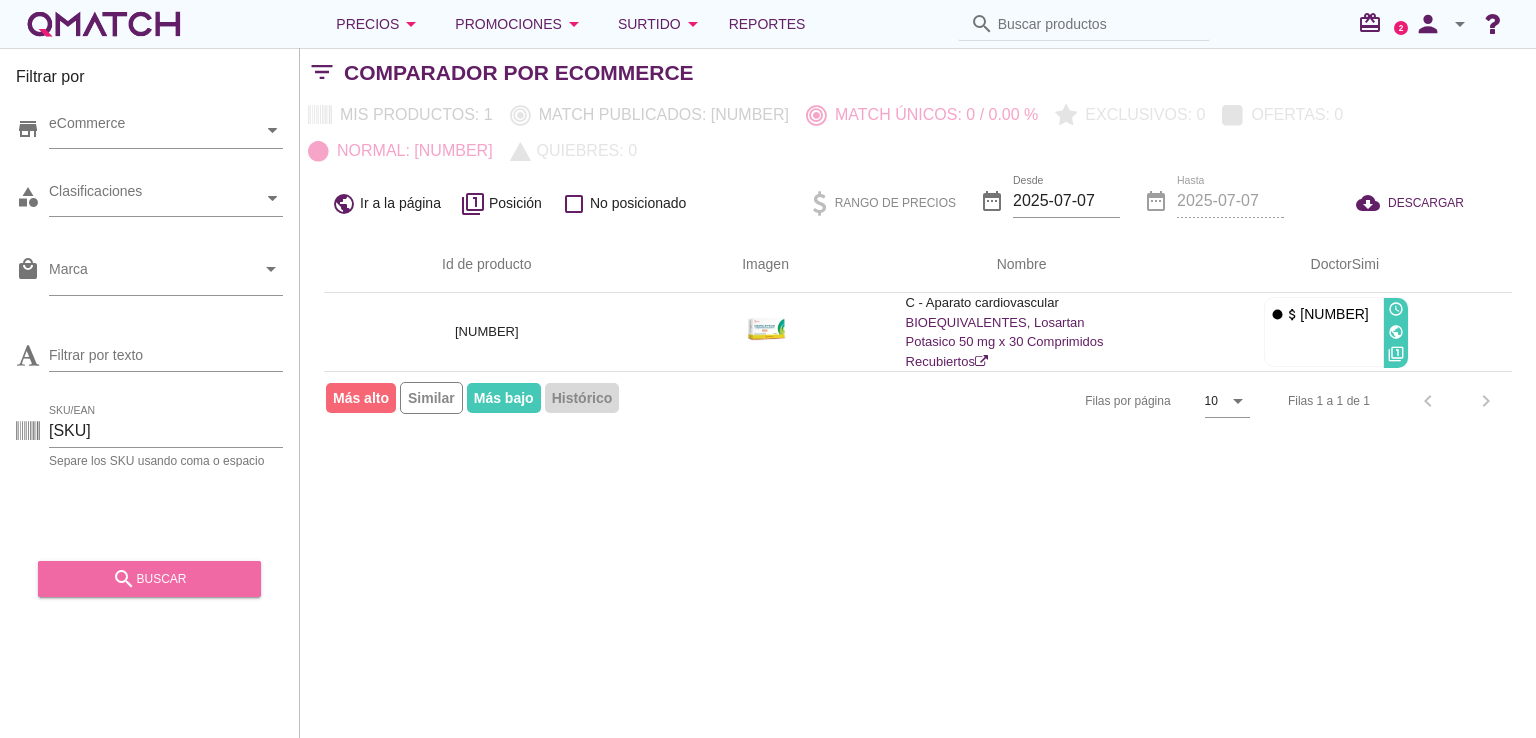 click on "search
buscar" at bounding box center (149, 579) 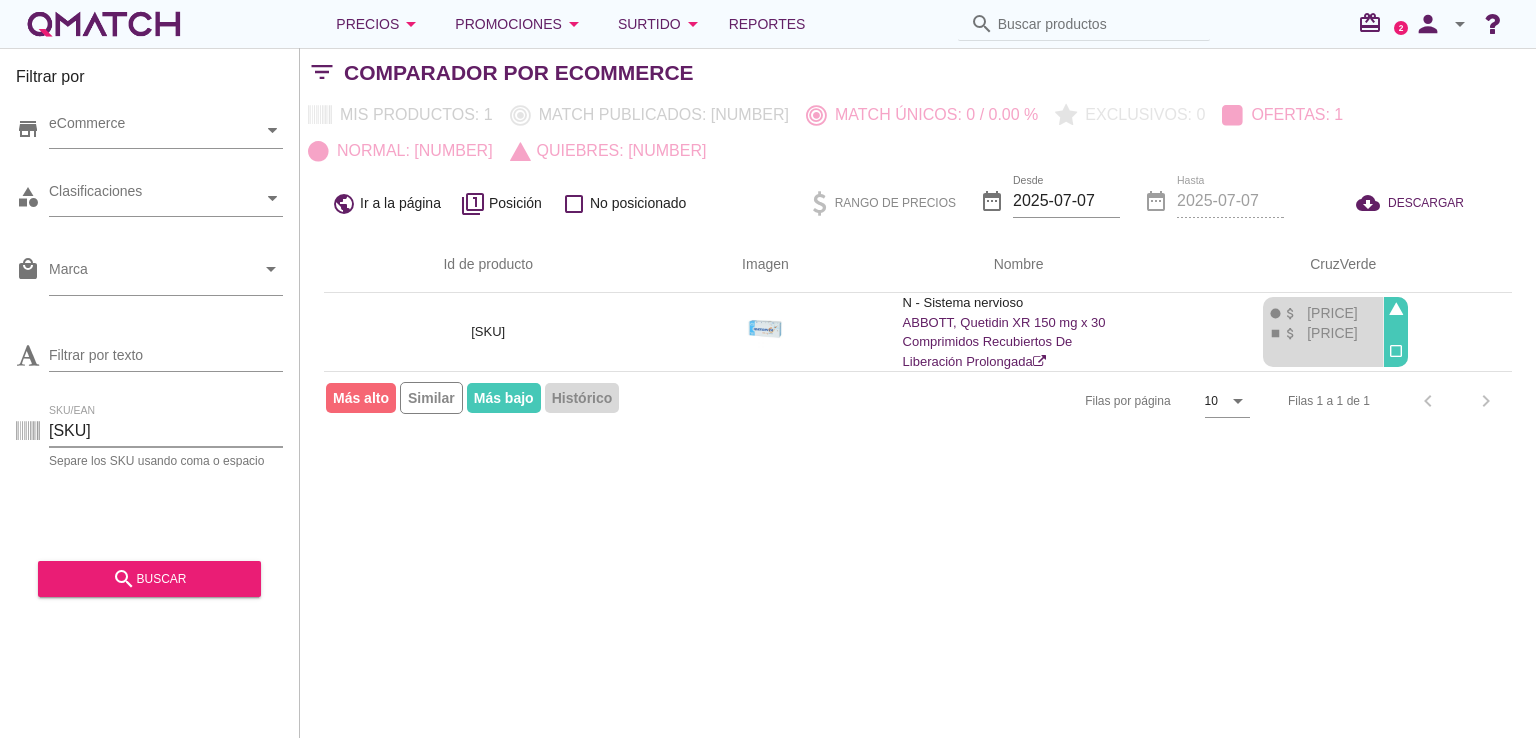 drag, startPoint x: 118, startPoint y: 437, endPoint x: 36, endPoint y: 429, distance: 82.38932 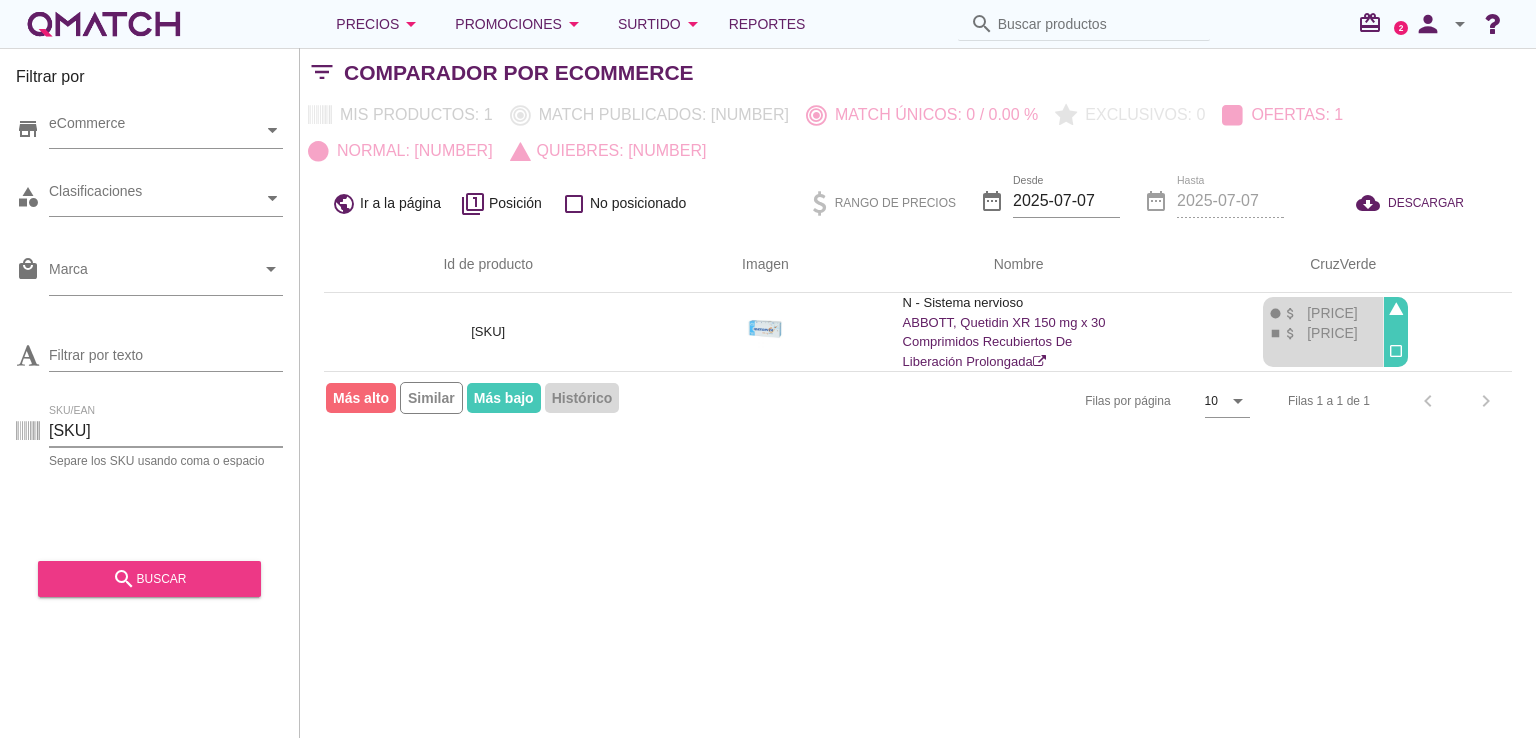 click on "search
buscar" at bounding box center (149, 579) 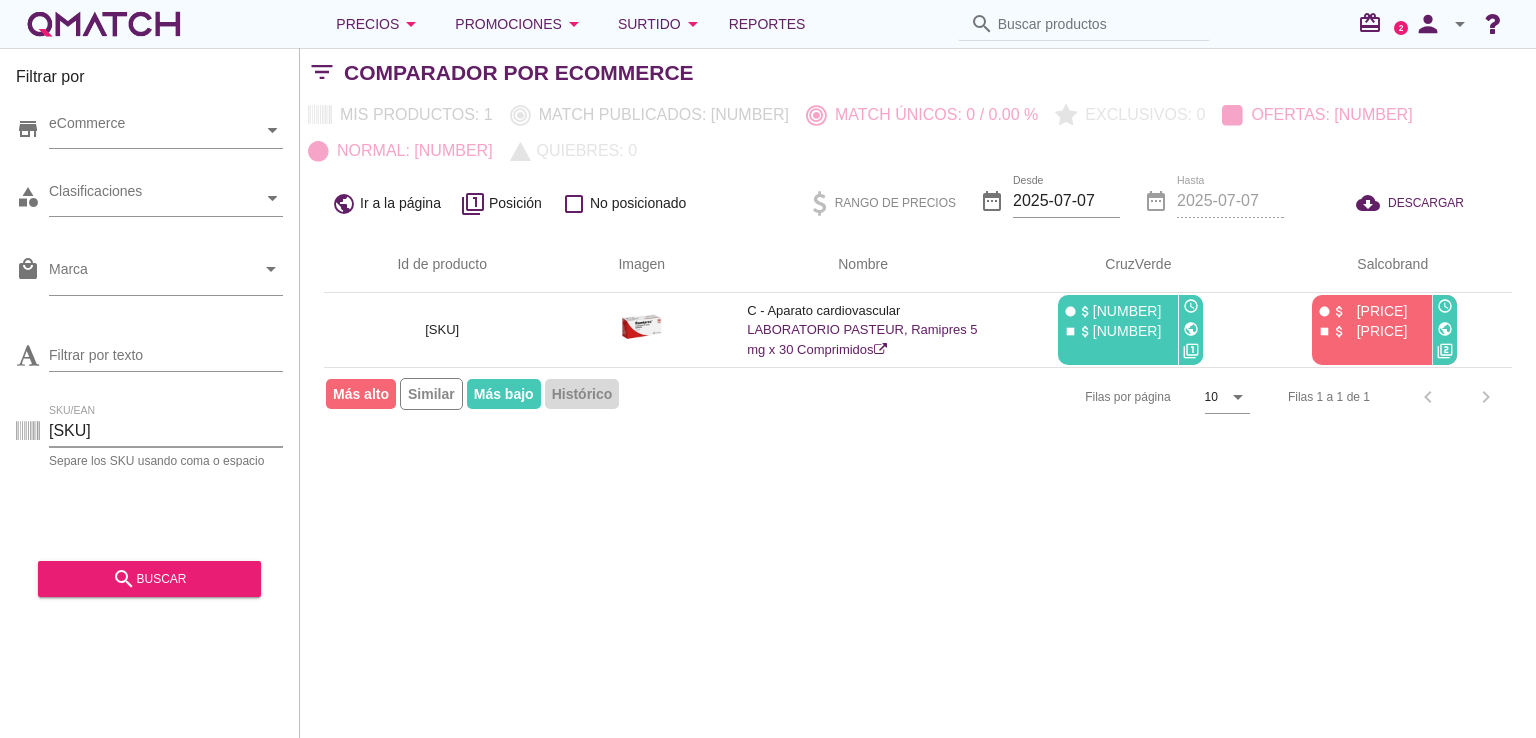 drag, startPoint x: 123, startPoint y: 431, endPoint x: 13, endPoint y: 422, distance: 110.36757 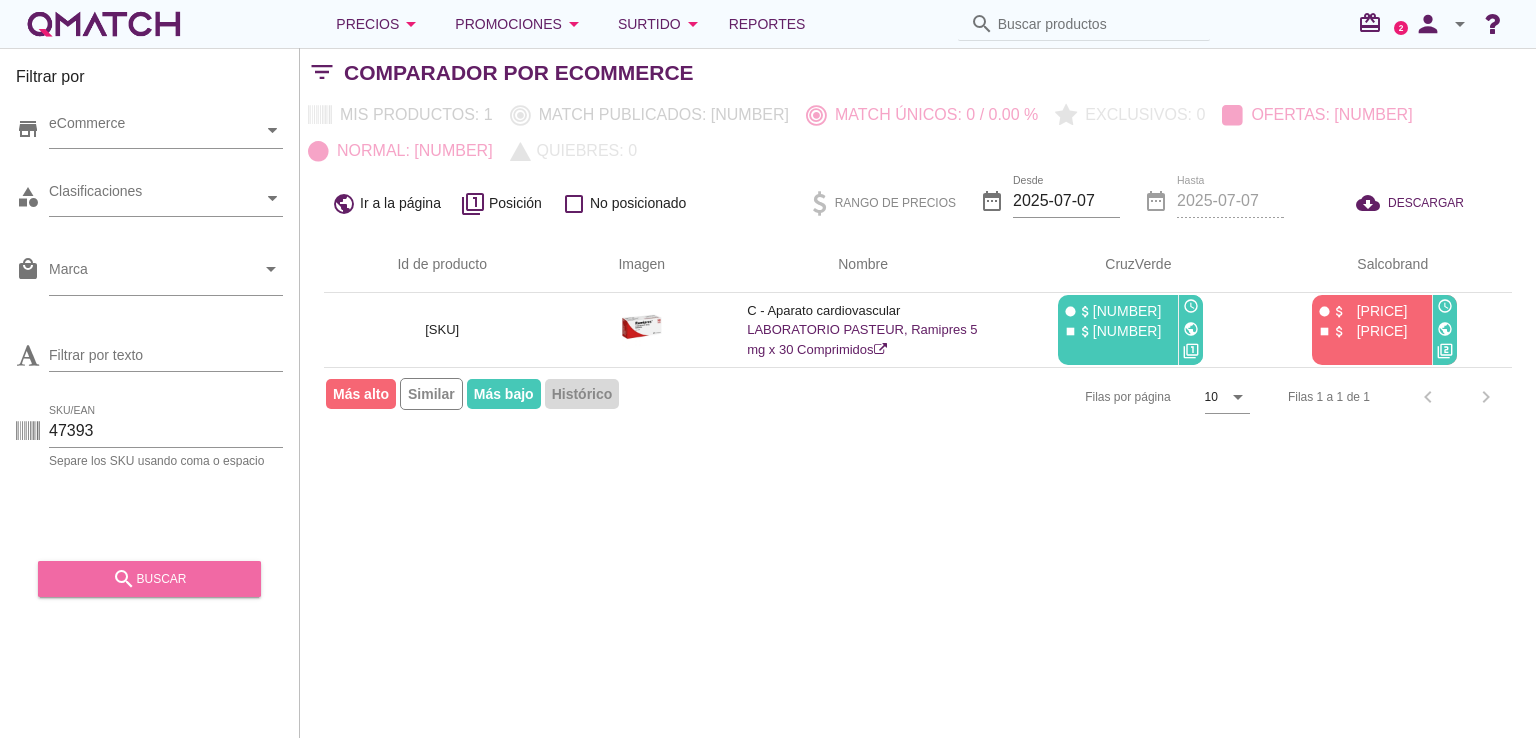 click on "search
buscar" at bounding box center [149, 579] 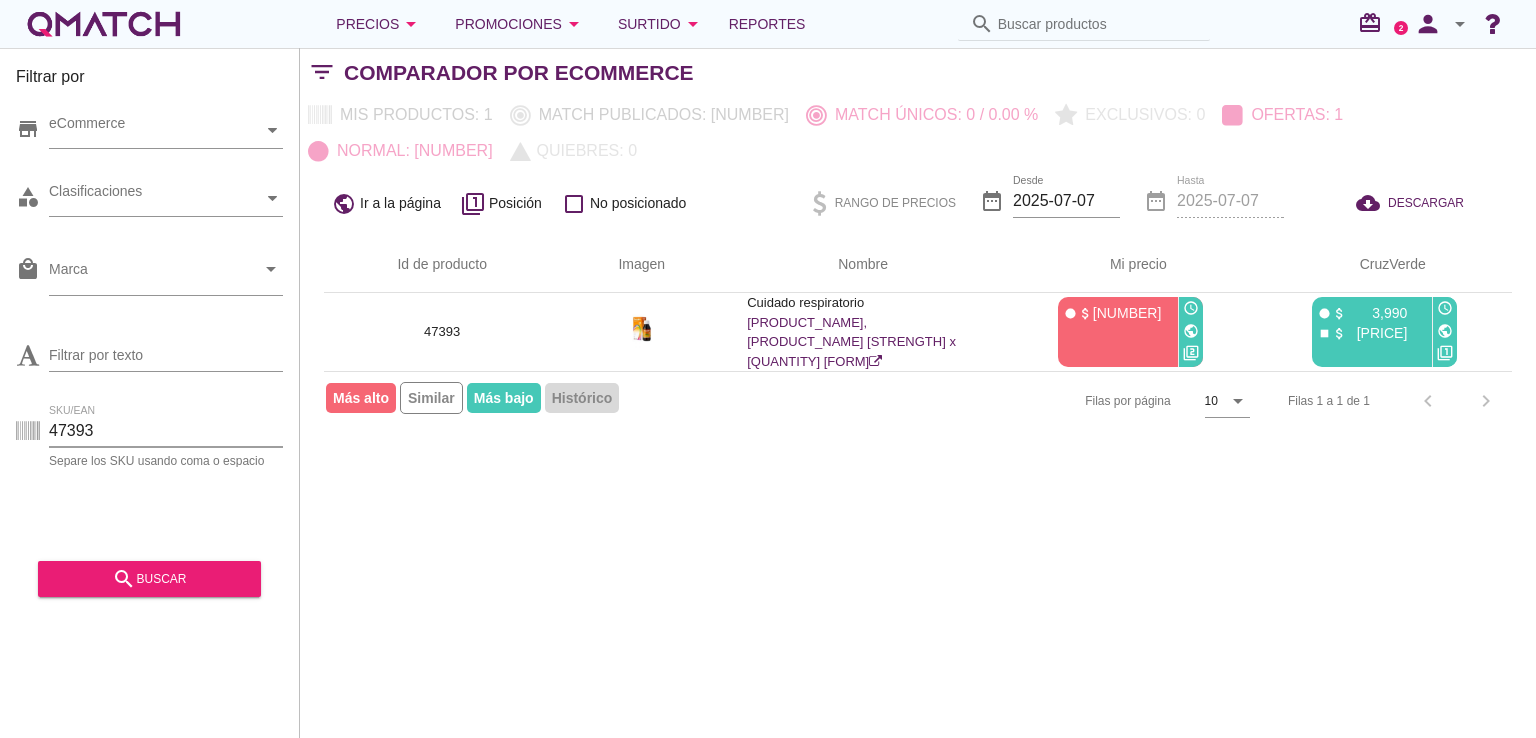 drag, startPoint x: 106, startPoint y: 429, endPoint x: 52, endPoint y: 433, distance: 54.147945 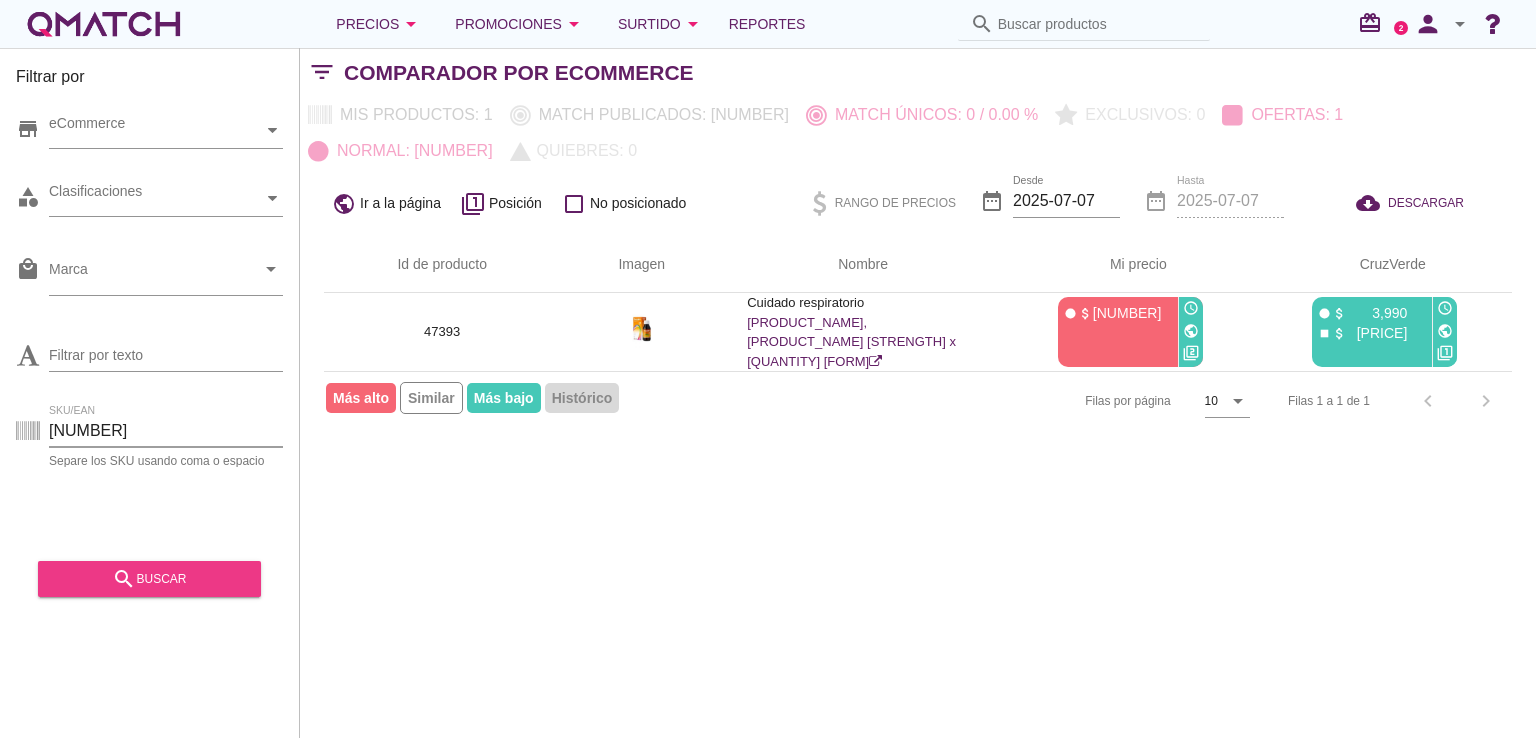 click on "search
buscar" at bounding box center (149, 579) 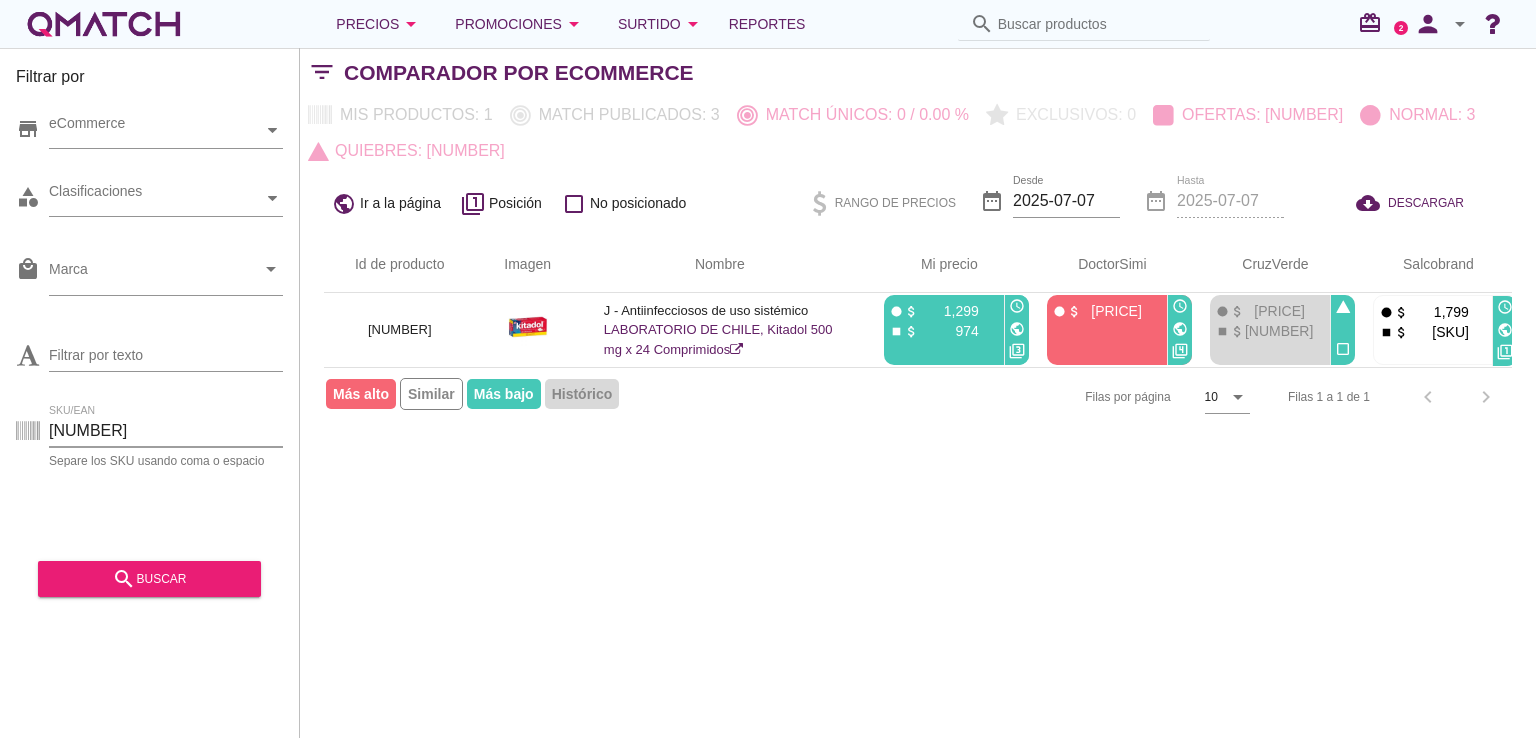drag, startPoint x: 120, startPoint y: 429, endPoint x: 43, endPoint y: 429, distance: 77 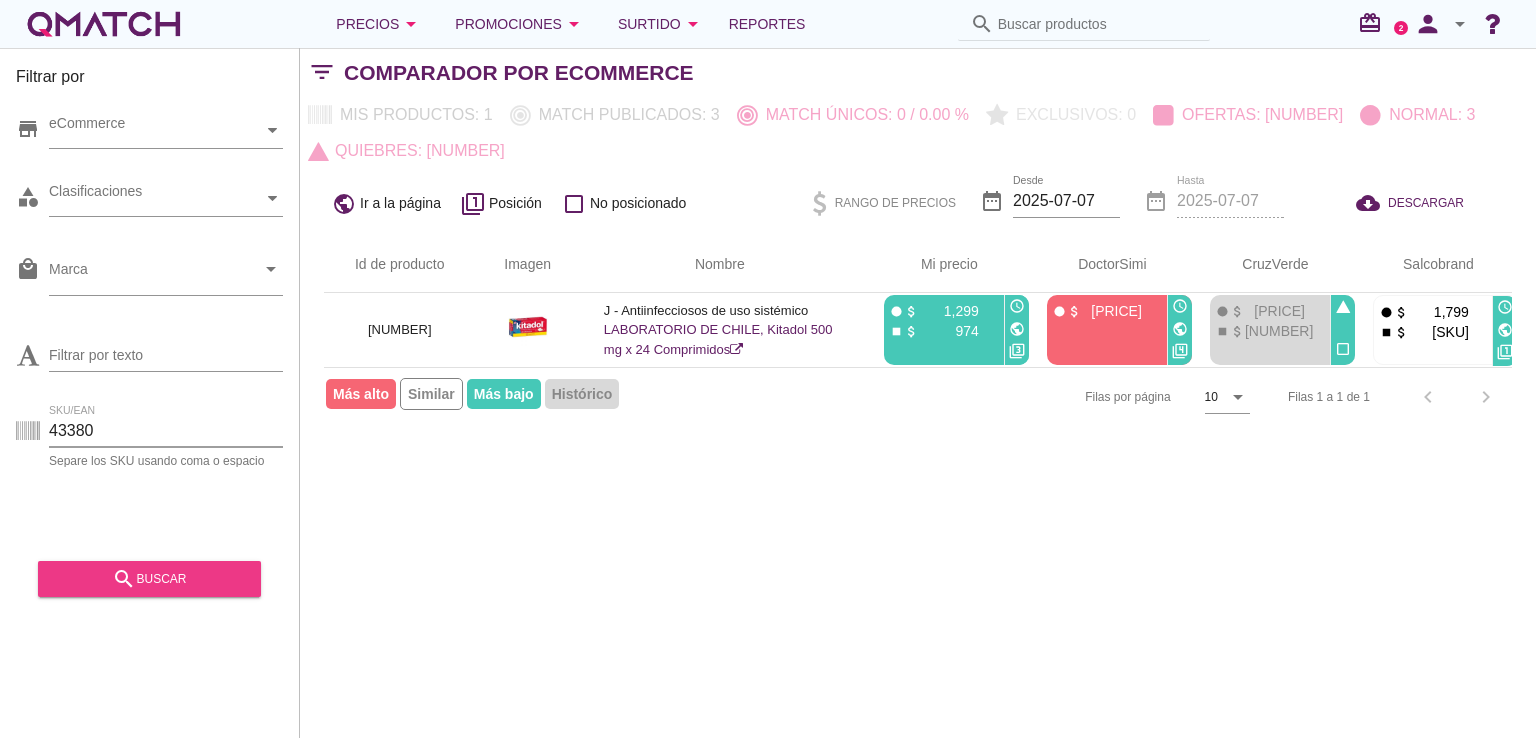 click on "search
buscar" at bounding box center [149, 579] 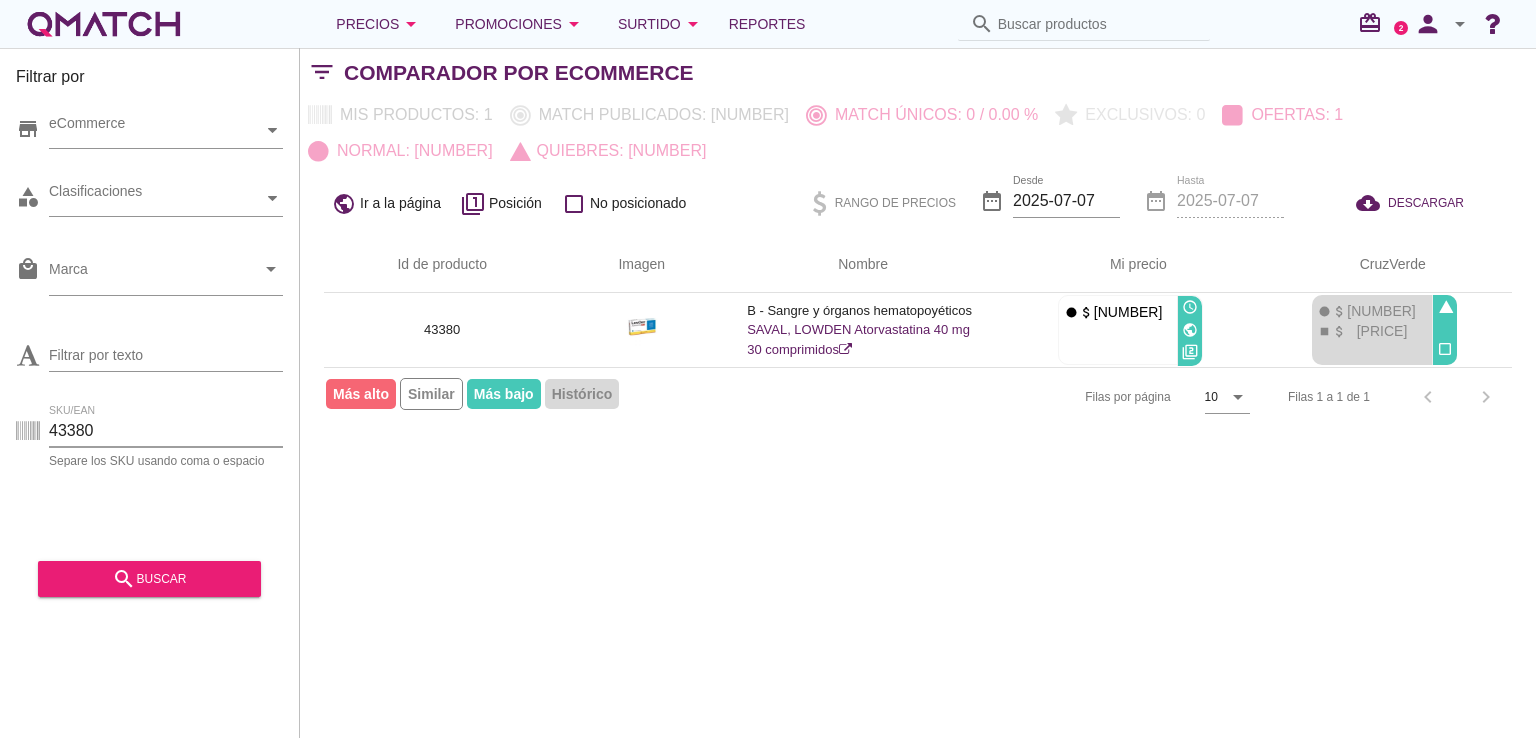 drag, startPoint x: 110, startPoint y: 424, endPoint x: 36, endPoint y: 429, distance: 74.168724 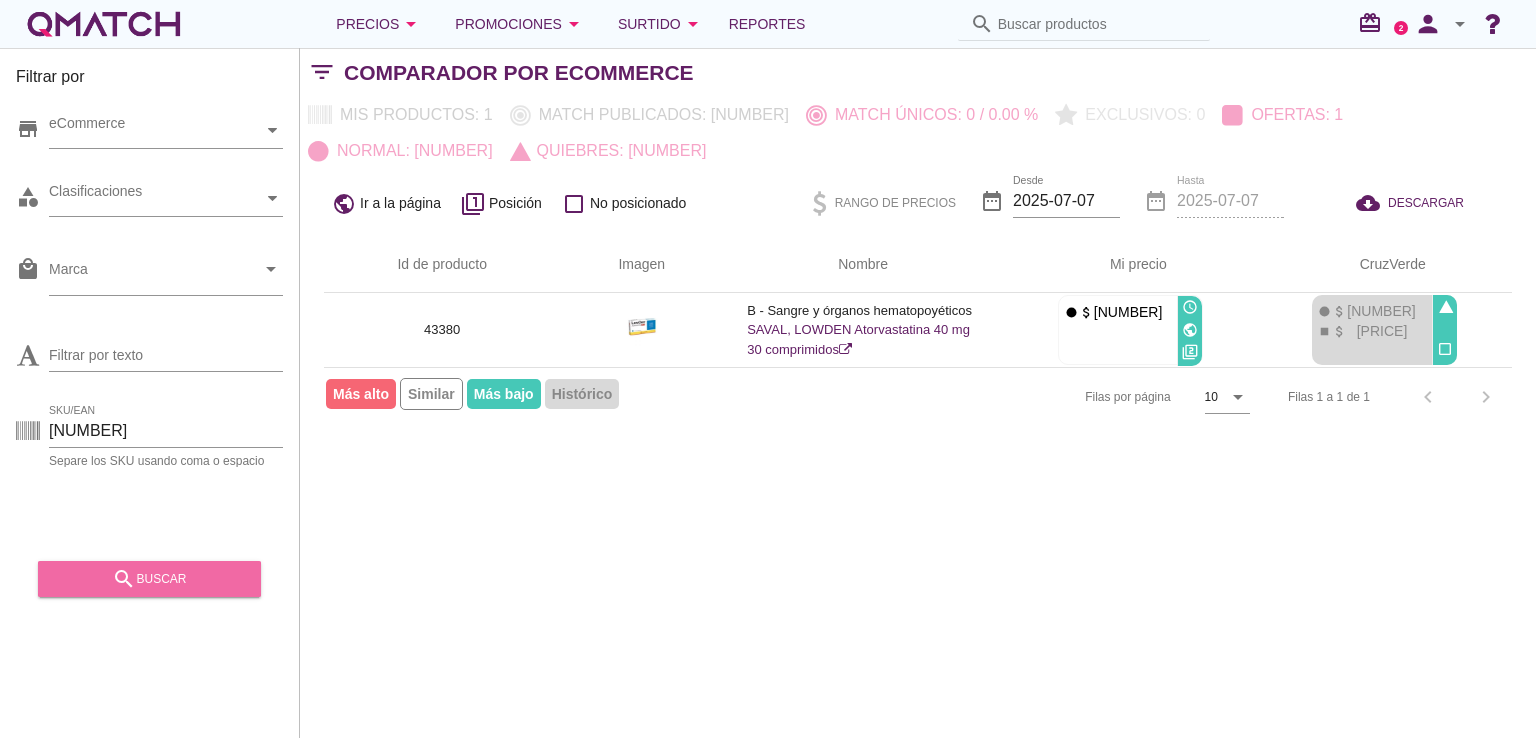 click on "search
buscar" at bounding box center (149, 579) 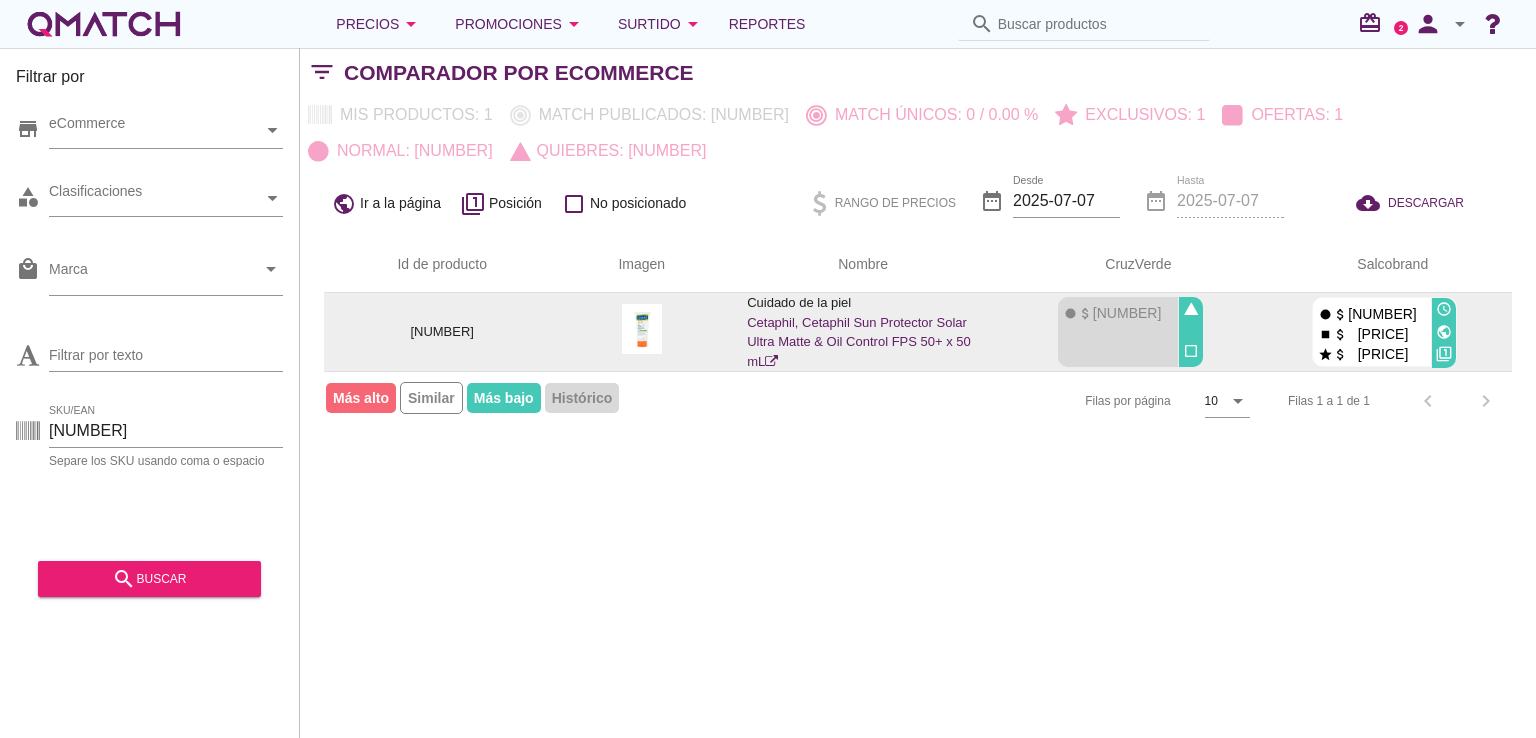click on "public" at bounding box center [1444, 332] 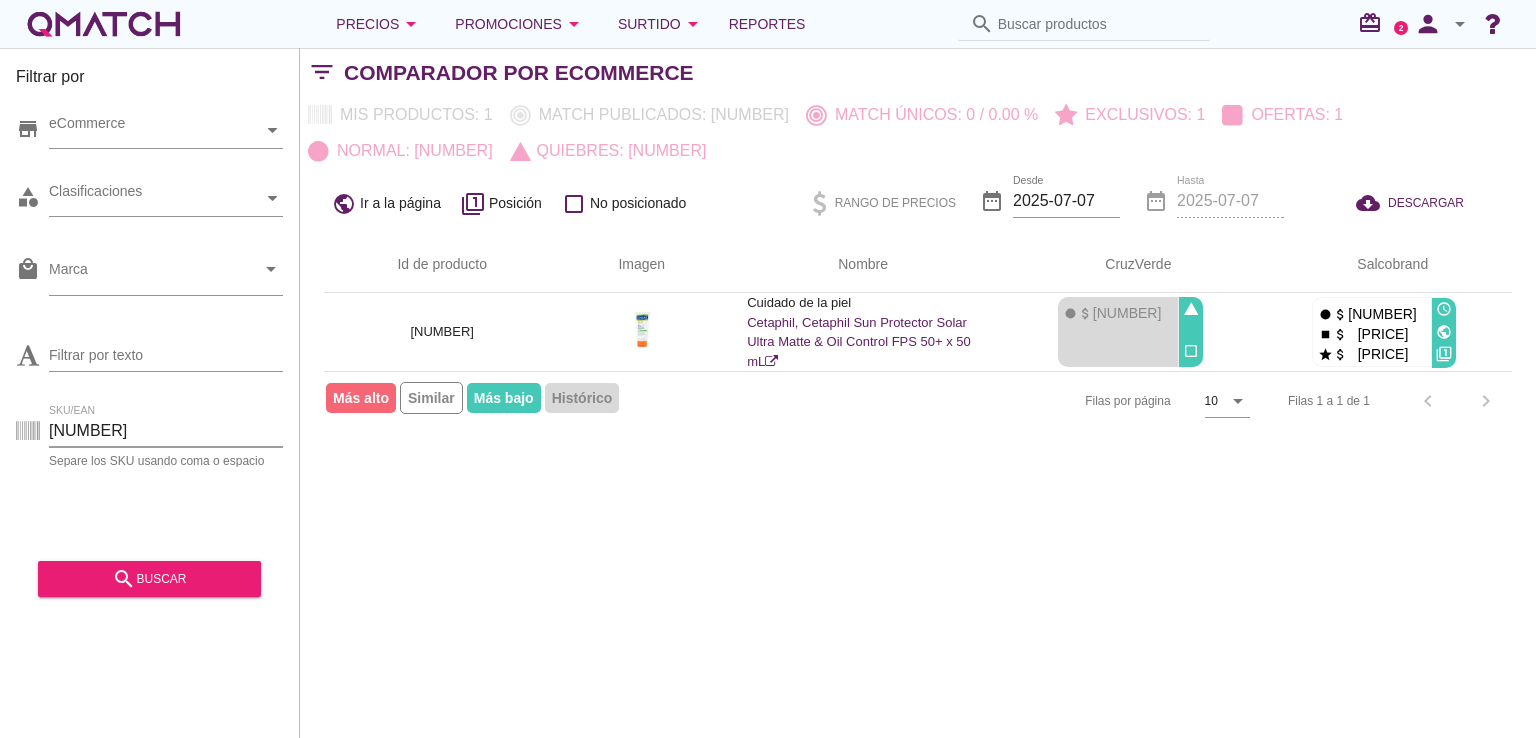 drag, startPoint x: 113, startPoint y: 419, endPoint x: 6, endPoint y: 418, distance: 107.00467 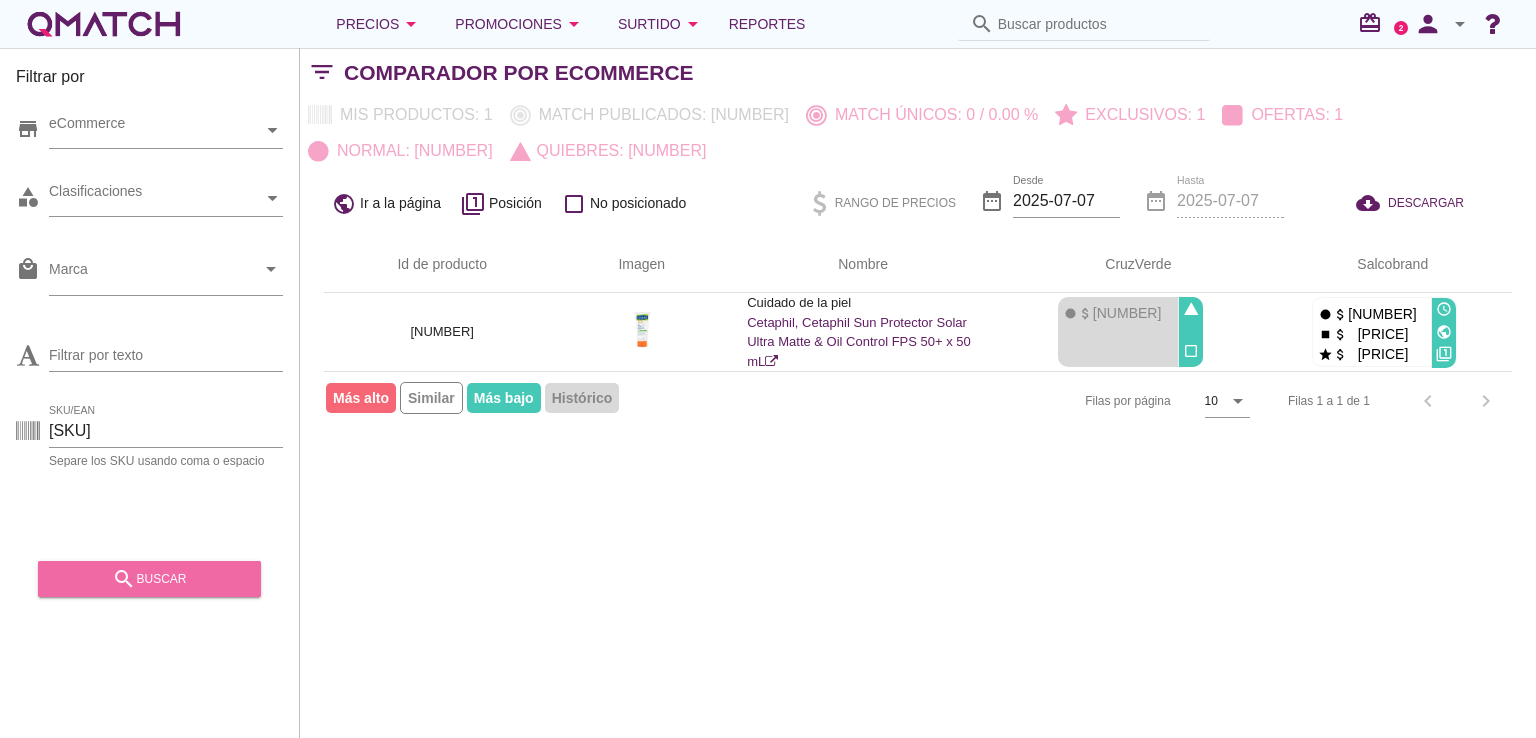 click on "search
buscar" at bounding box center (149, 579) 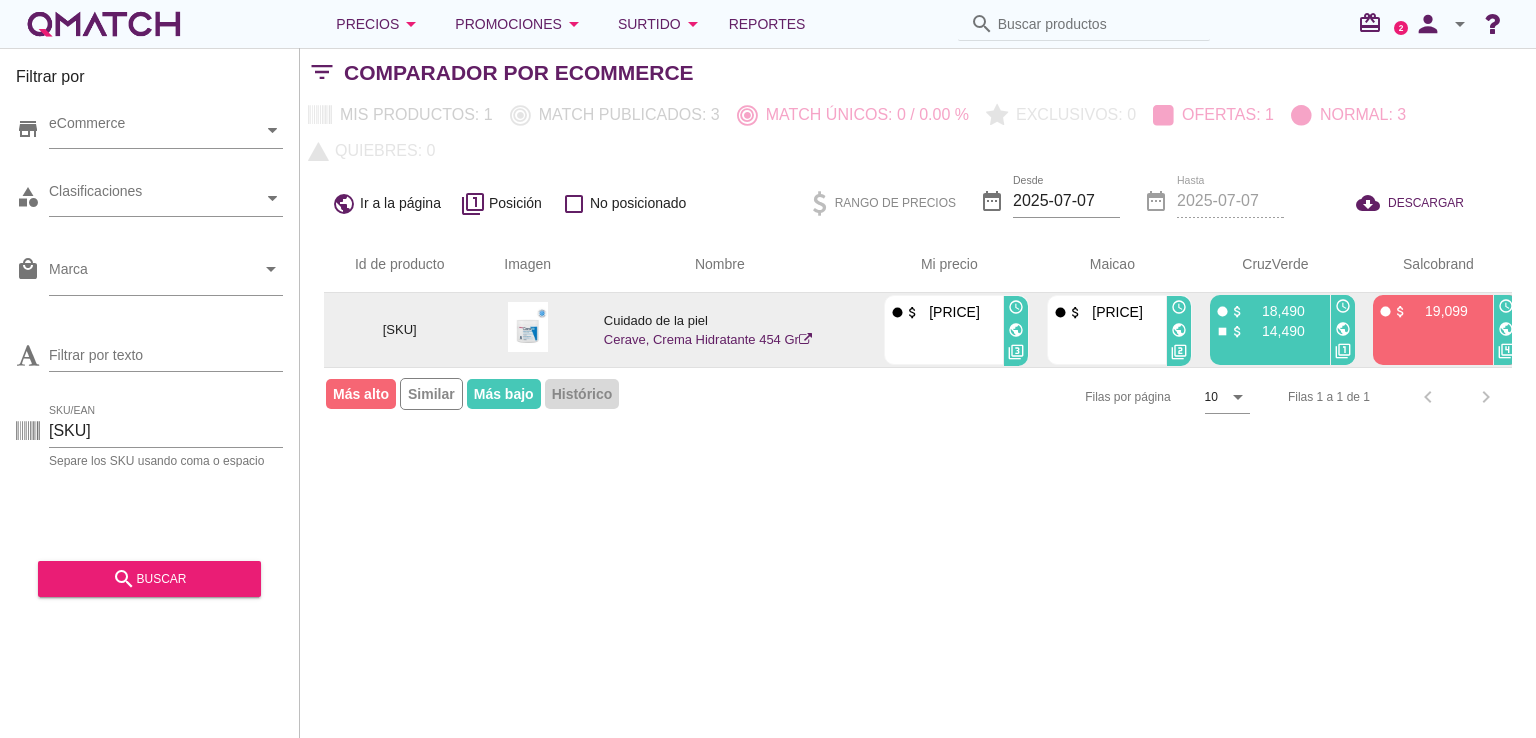 click on "public" at bounding box center [1343, 329] 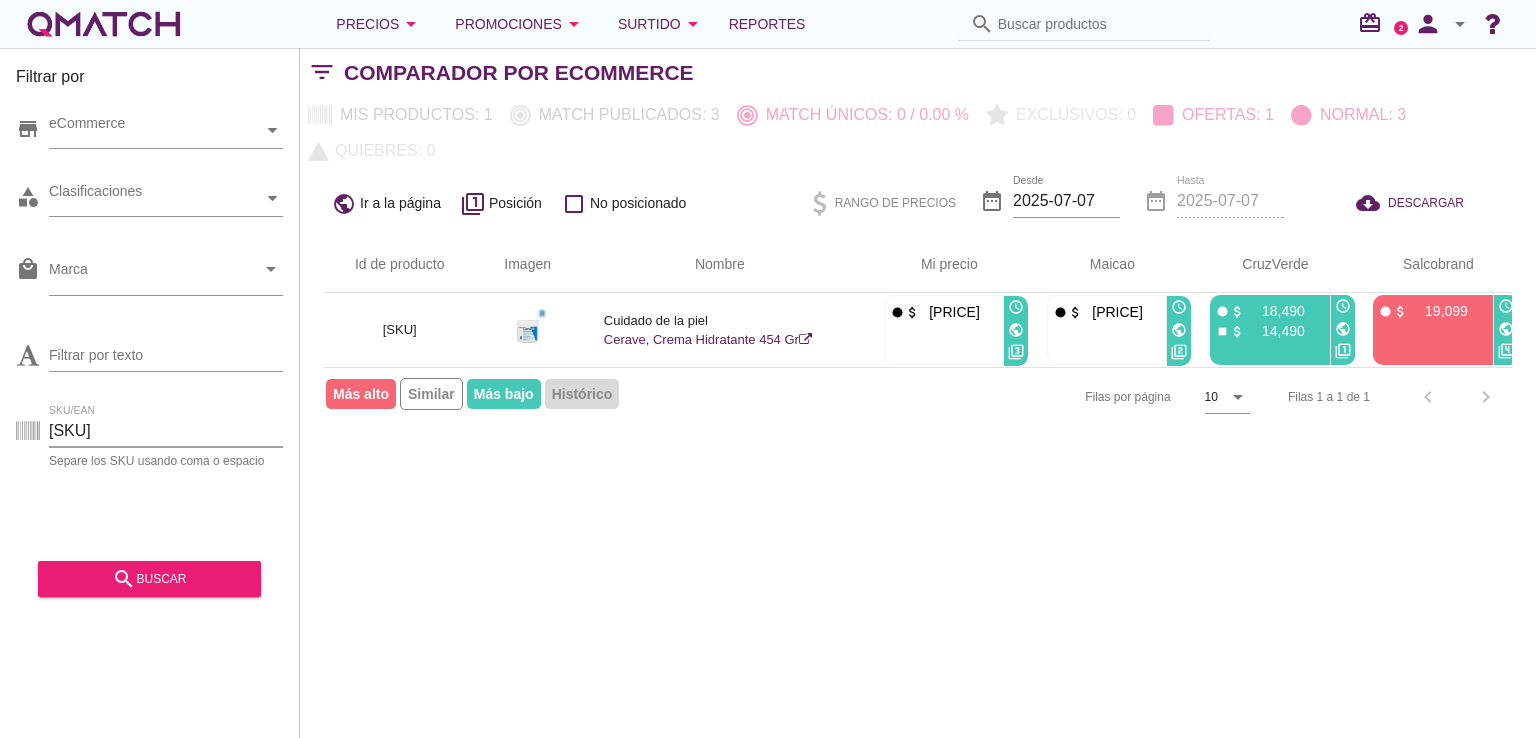 click on "[SKU]" at bounding box center (166, 431) 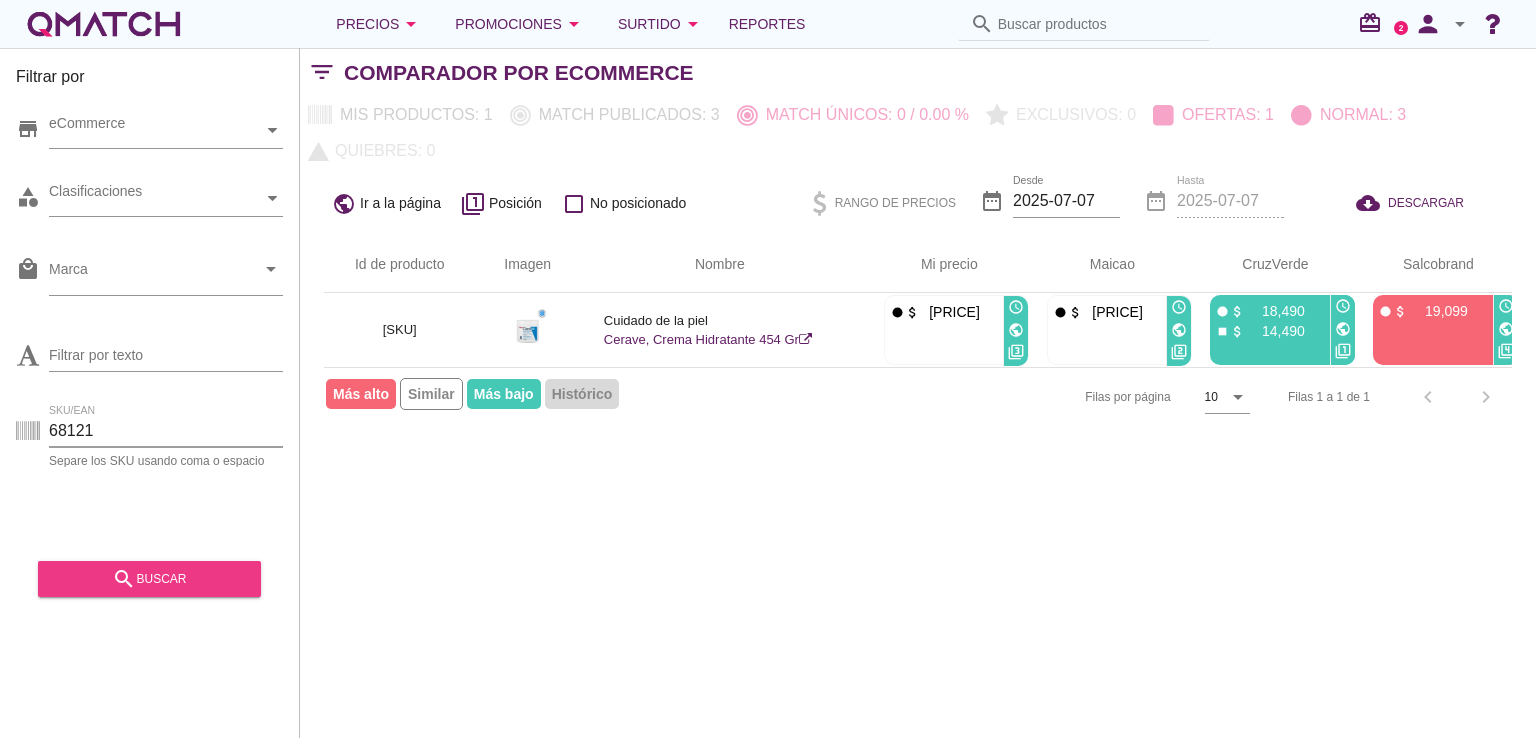 click on "search" at bounding box center [124, 579] 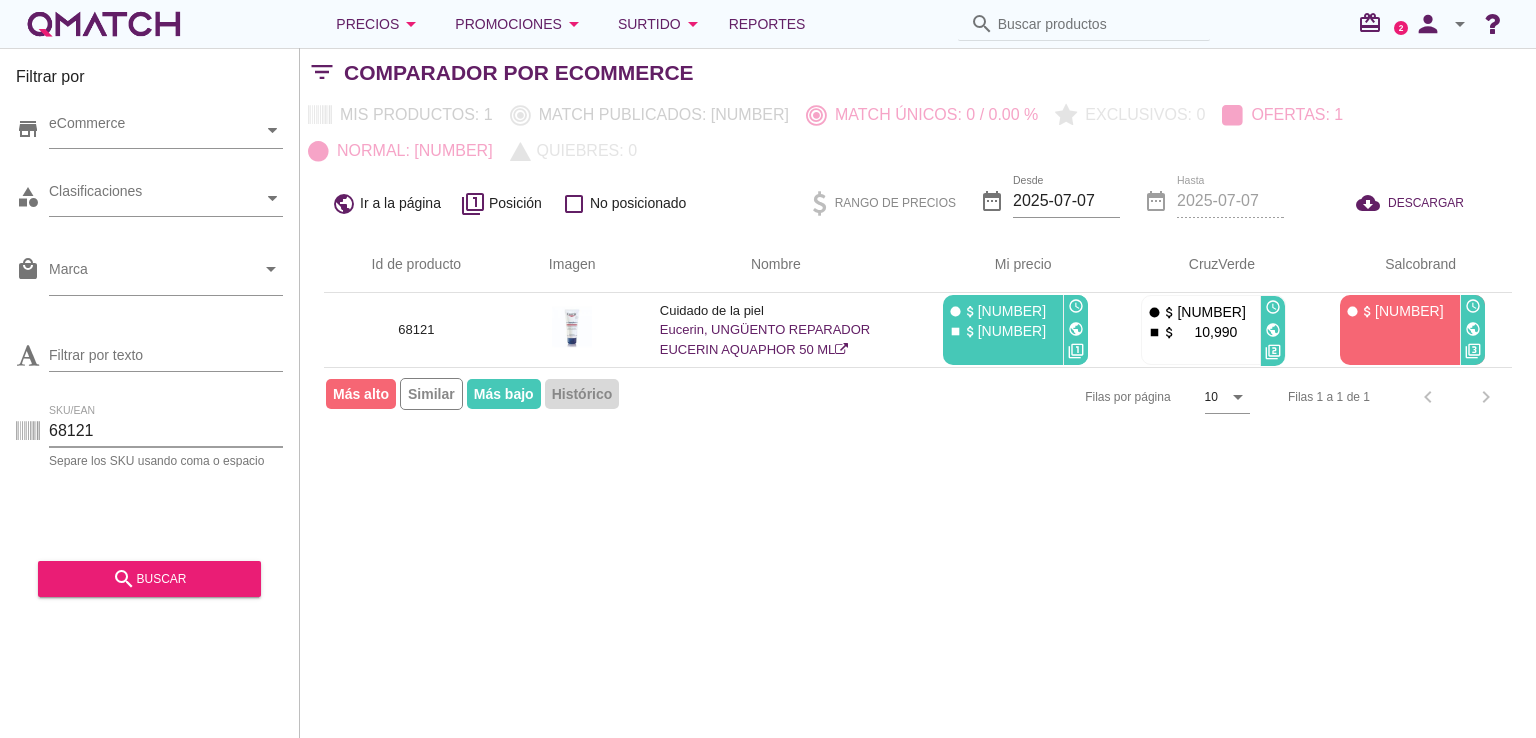 click on "68121" at bounding box center [166, 431] 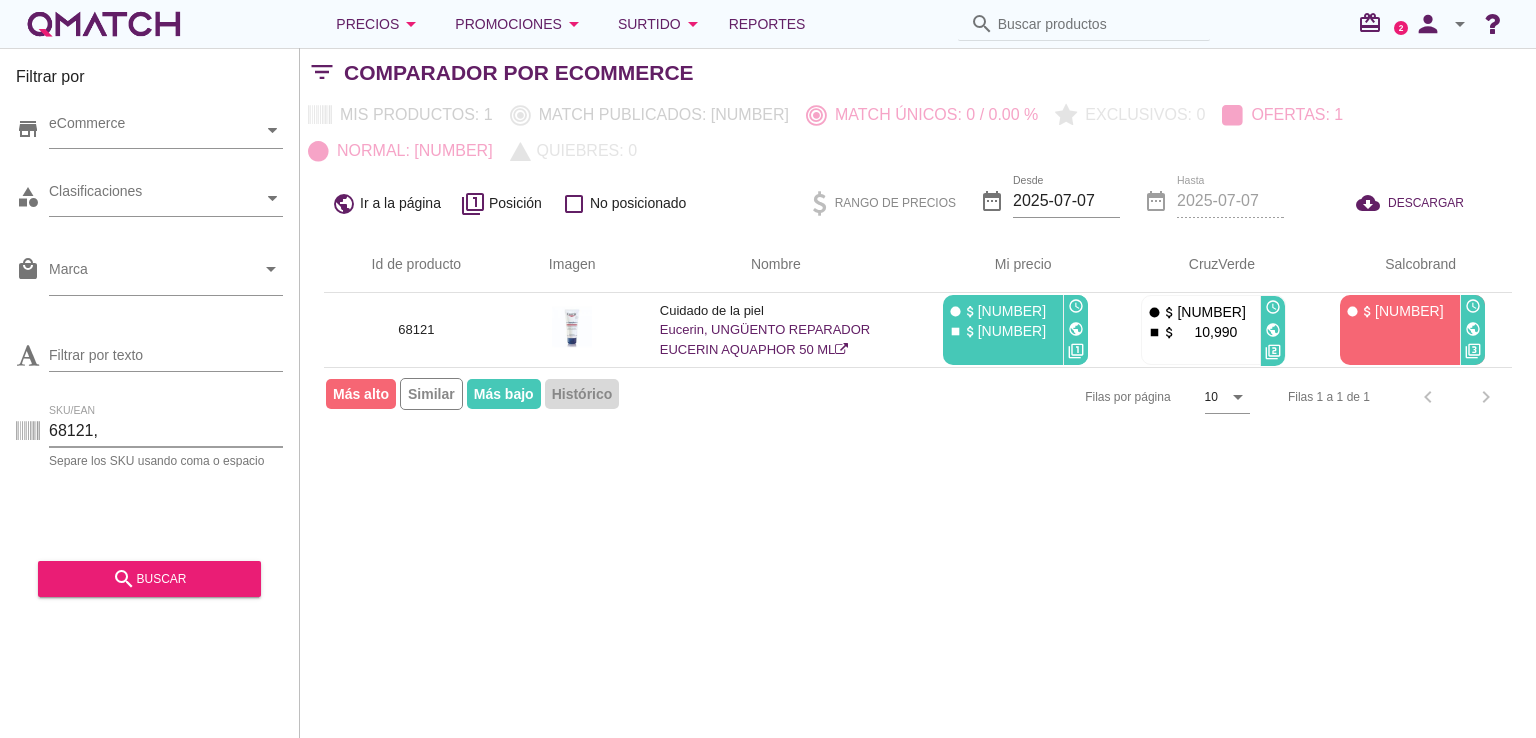 drag, startPoint x: 113, startPoint y: 436, endPoint x: 21, endPoint y: 426, distance: 92.541885 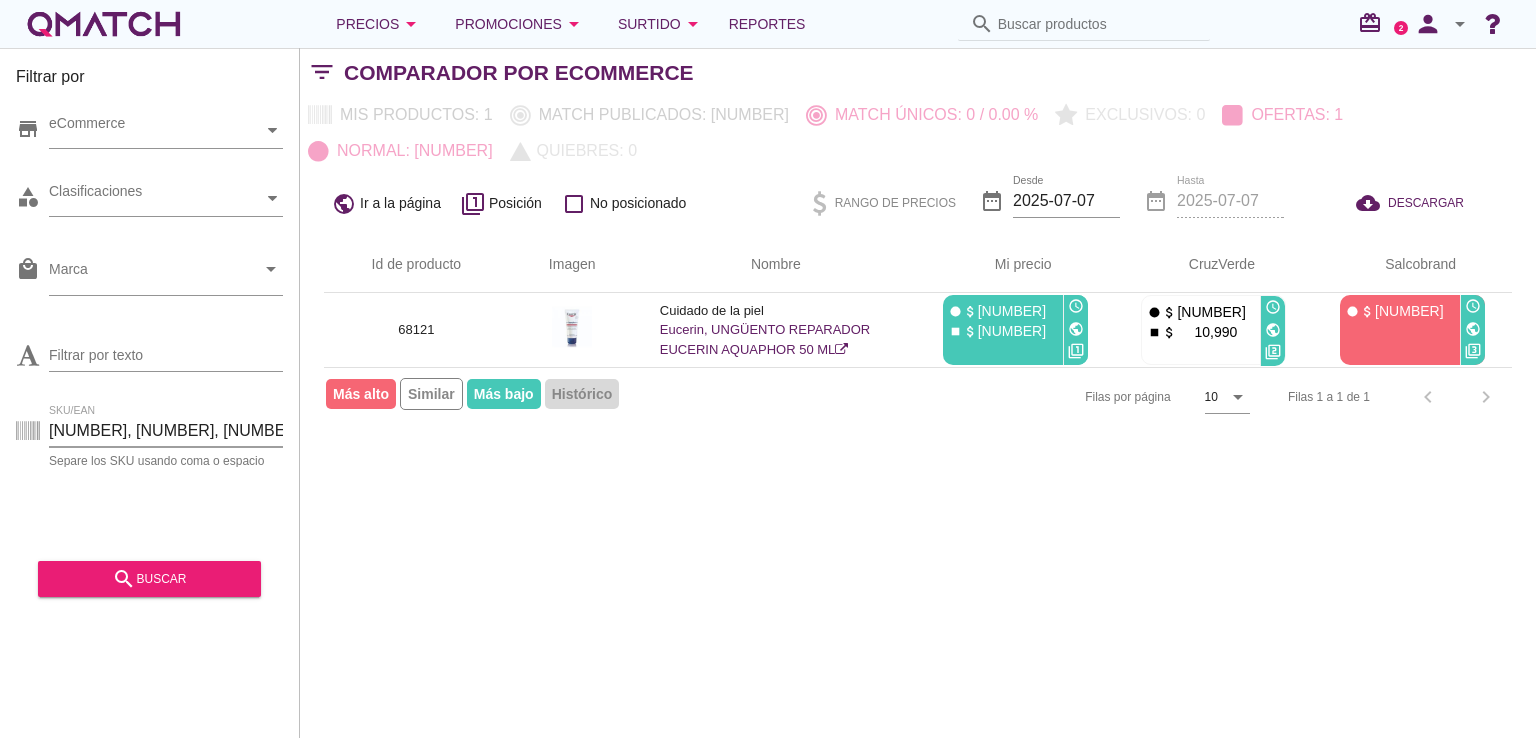 scroll, scrollTop: 0, scrollLeft: 295, axis: horizontal 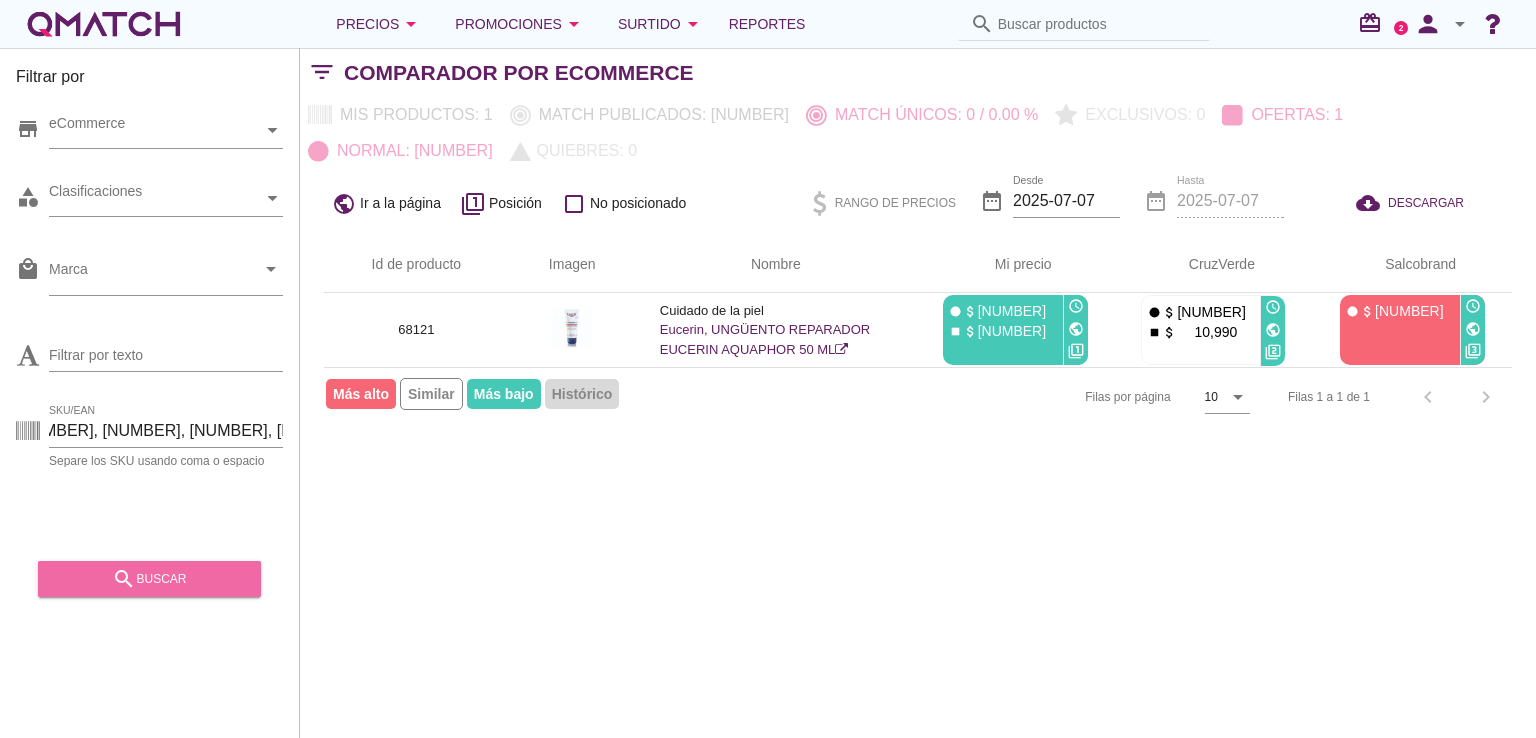 click on "search
buscar" at bounding box center (149, 579) 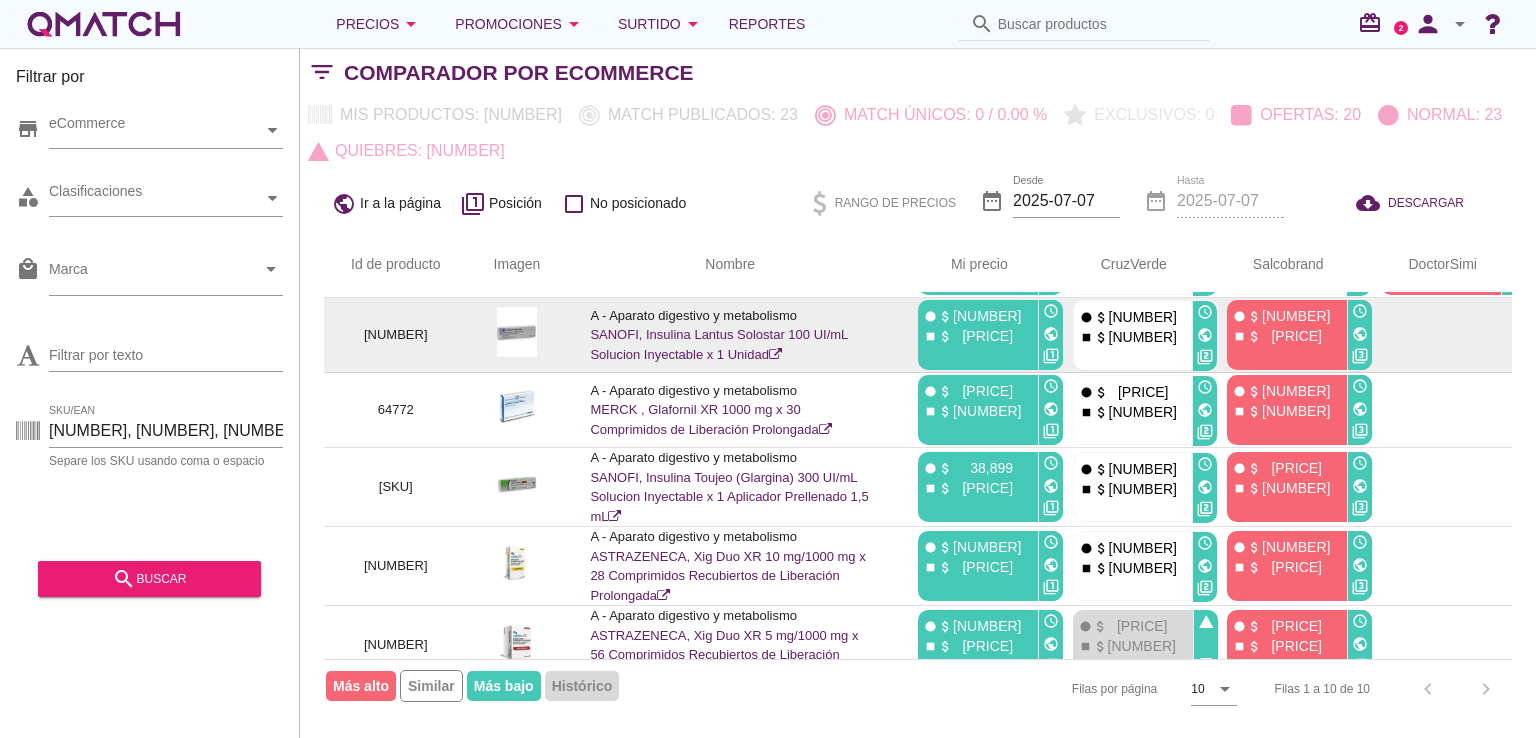 scroll, scrollTop: 200, scrollLeft: 0, axis: vertical 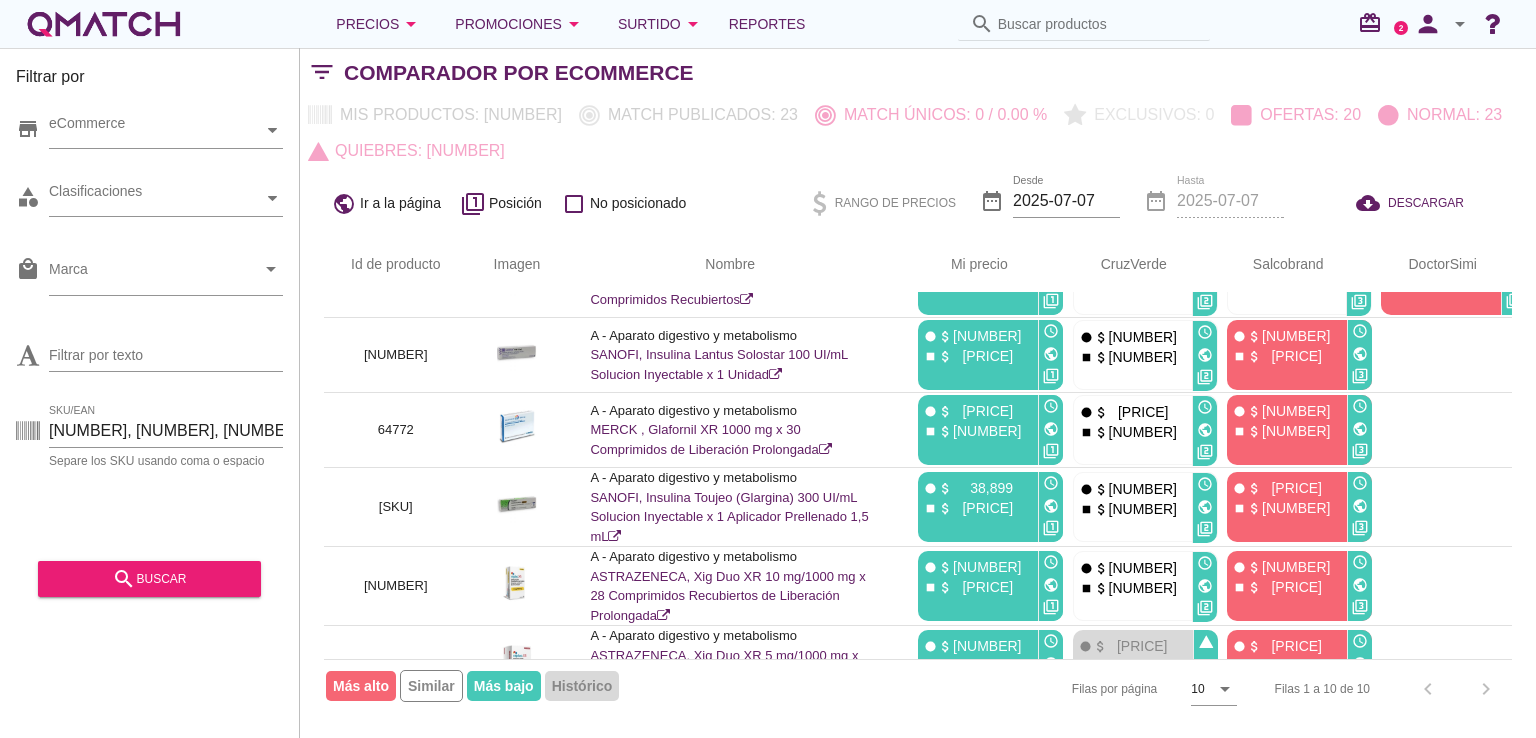 click on "public Ir a la página filter_1 Posición check_box_outline_blank No posicionado Rango de precios date_range Desde [DATE] date_range Hasta [DATE] cloud_download DESCARGAR" at bounding box center (918, 203) 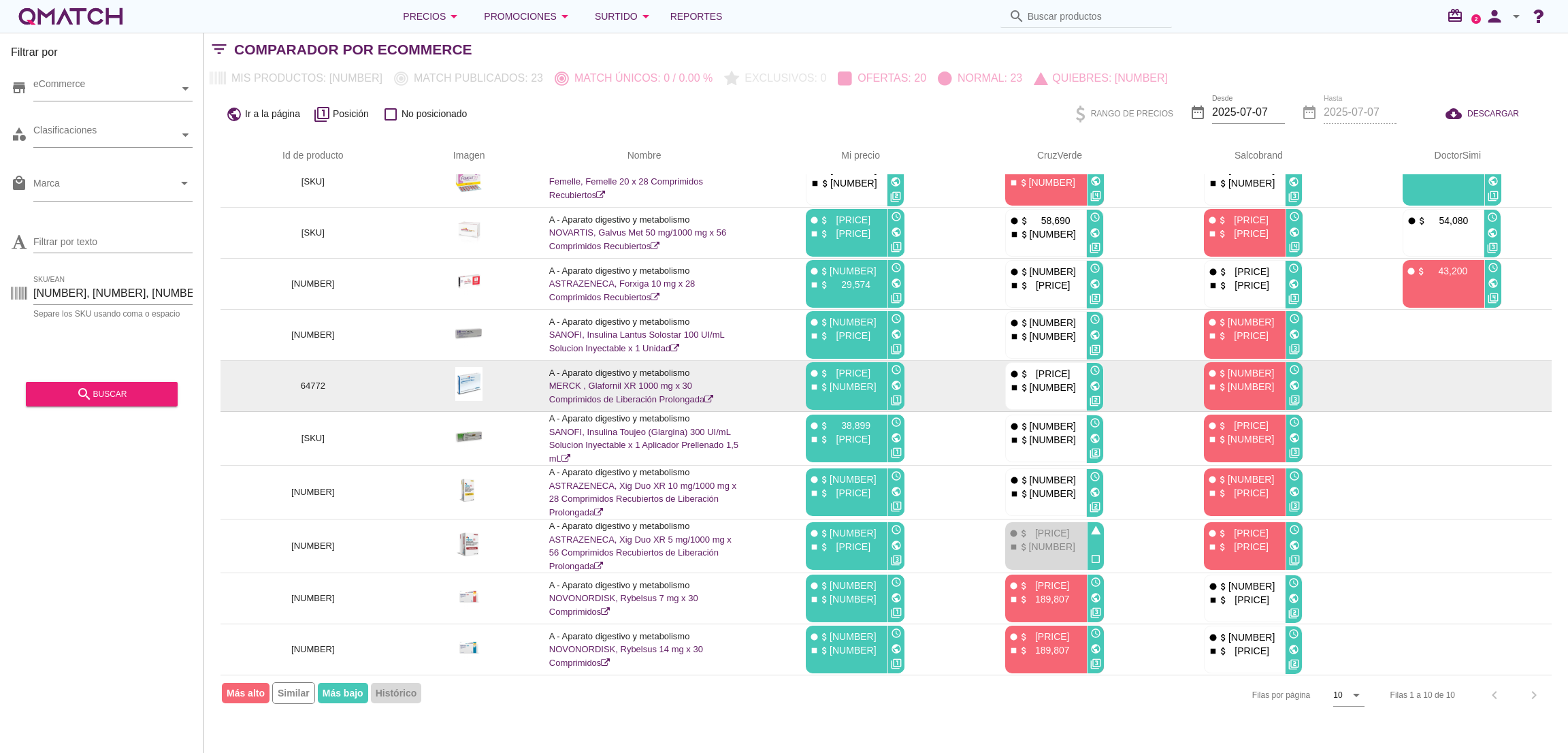 scroll, scrollTop: 0, scrollLeft: 0, axis: both 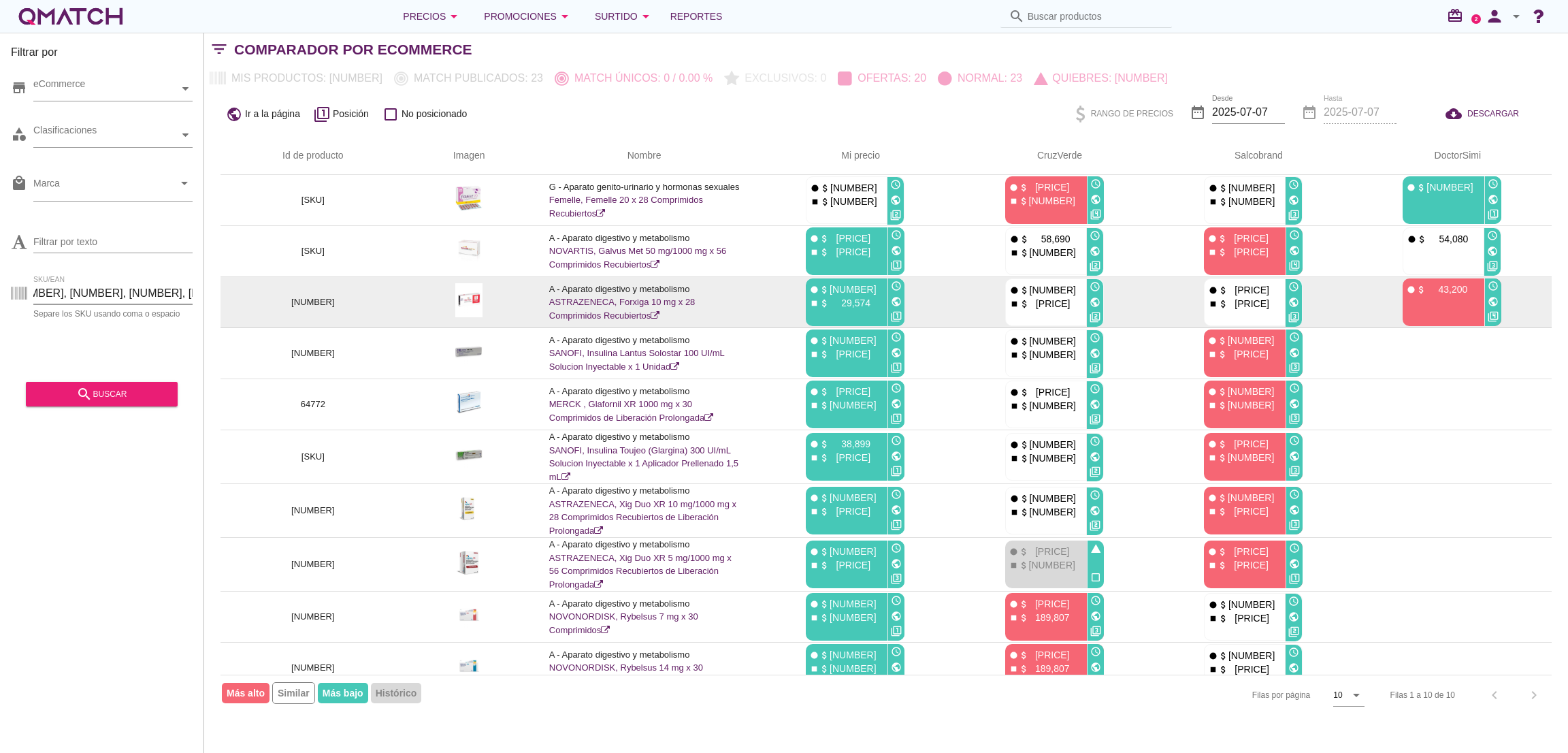 drag, startPoint x: 39, startPoint y: 288, endPoint x: 446, endPoint y: 314, distance: 407.8296 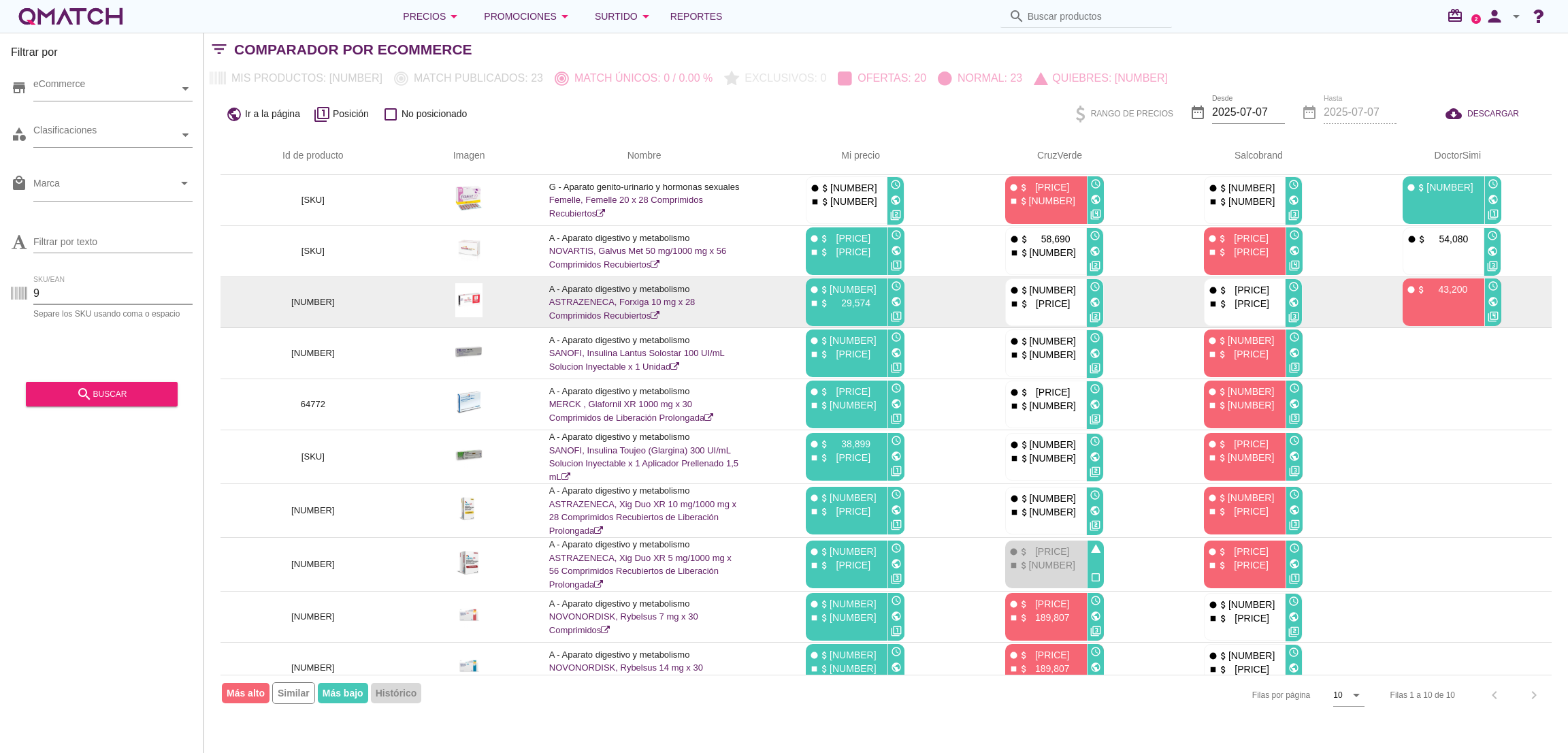 scroll, scrollTop: 0, scrollLeft: 0, axis: both 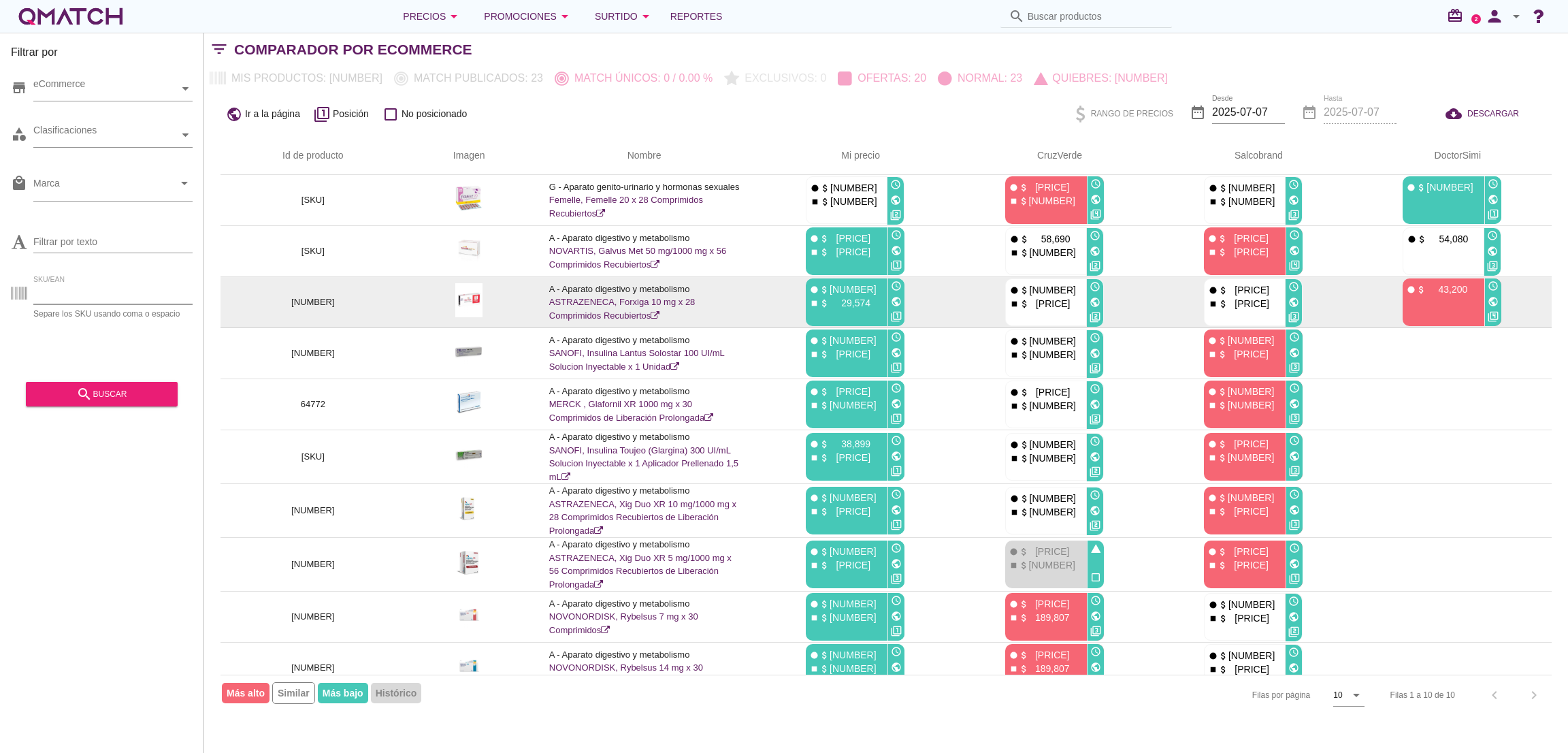paste on "[NUMBER], [NUMBER], [NUMBER], [NUMBER], [NUMBER], [NUMBER], [NUMBER], [NUMBER], [NUMBER], [NUMBER]" 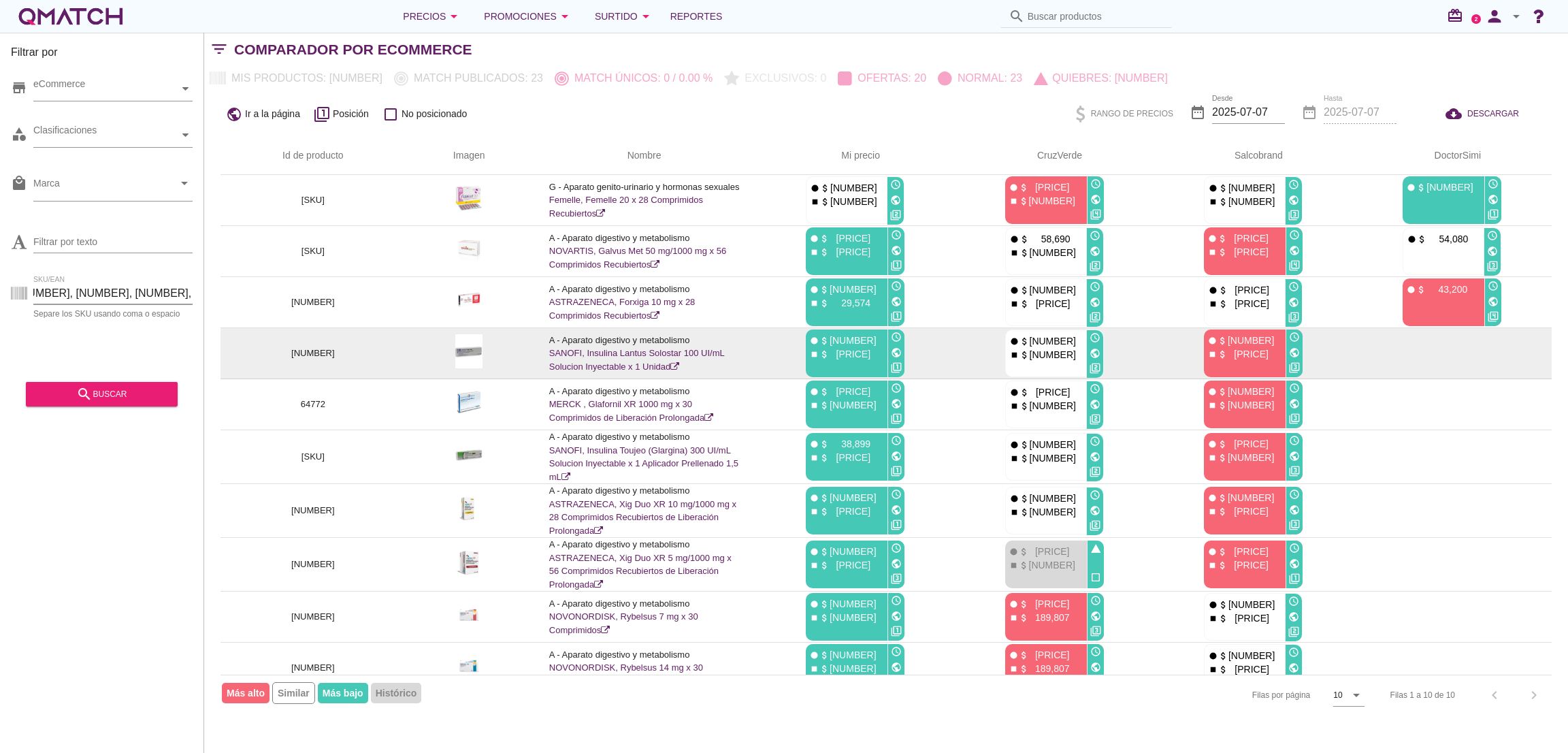 scroll, scrollTop: 0, scrollLeft: 192, axis: horizontal 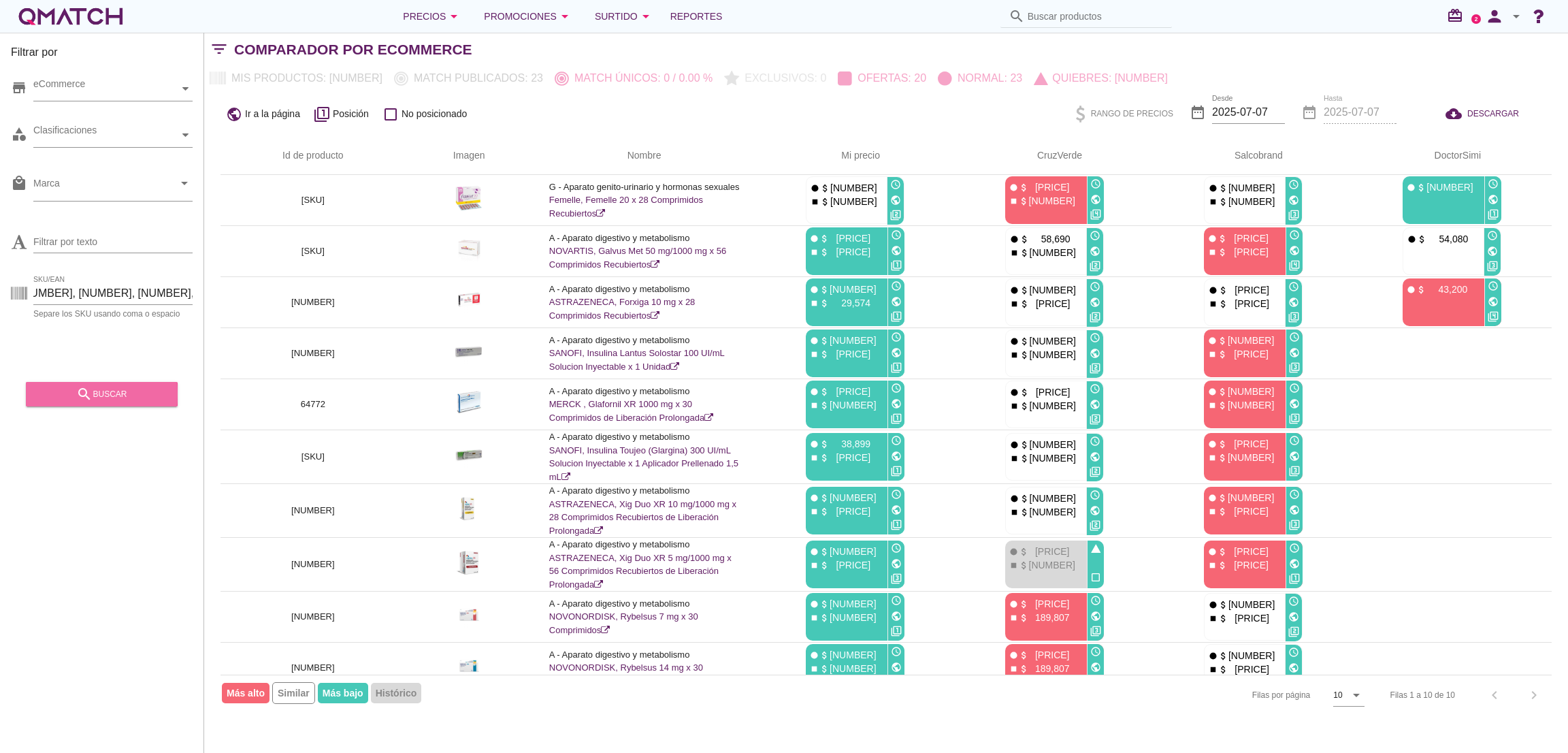 click on "search
buscar" at bounding box center [101, 394] 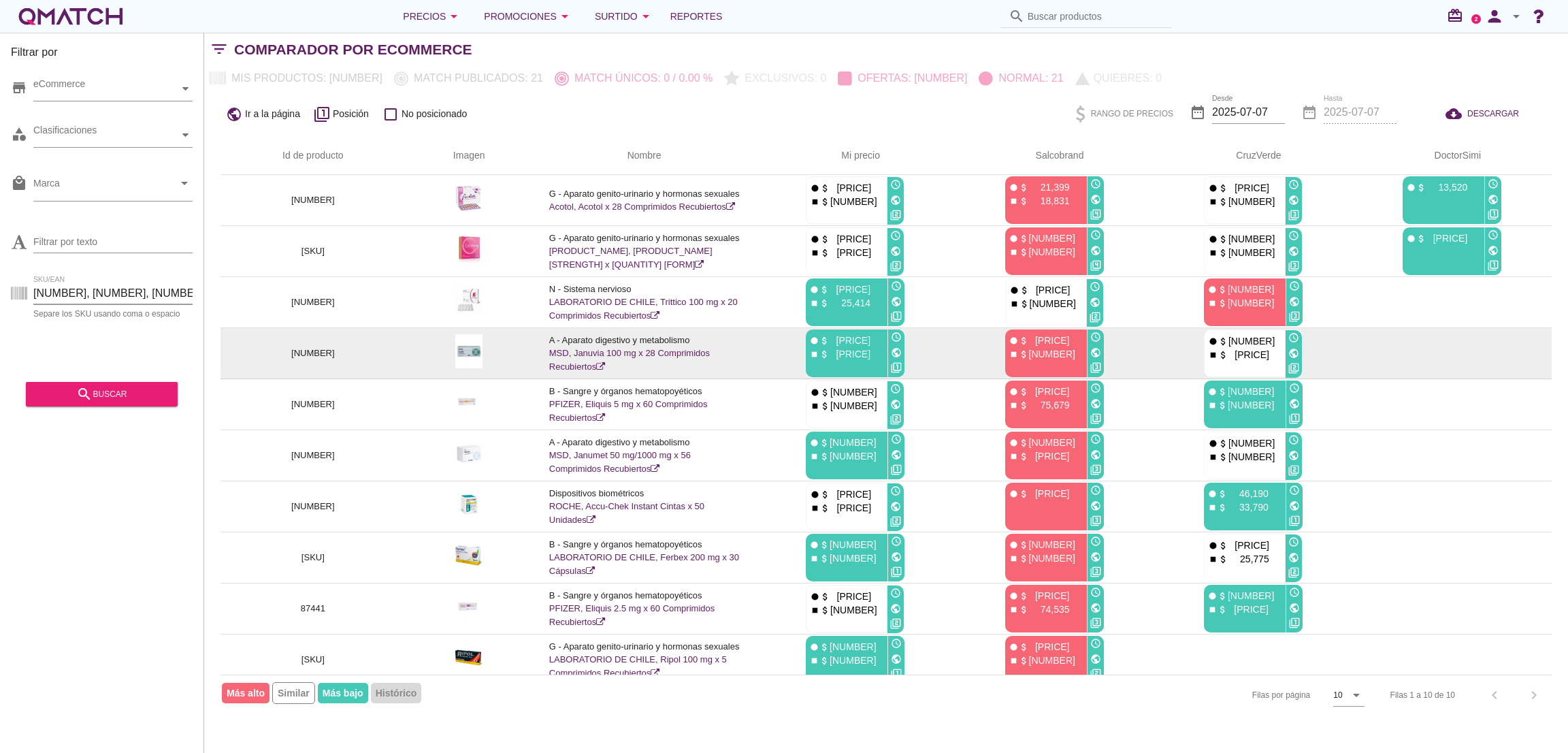 scroll, scrollTop: 0, scrollLeft: 192, axis: horizontal 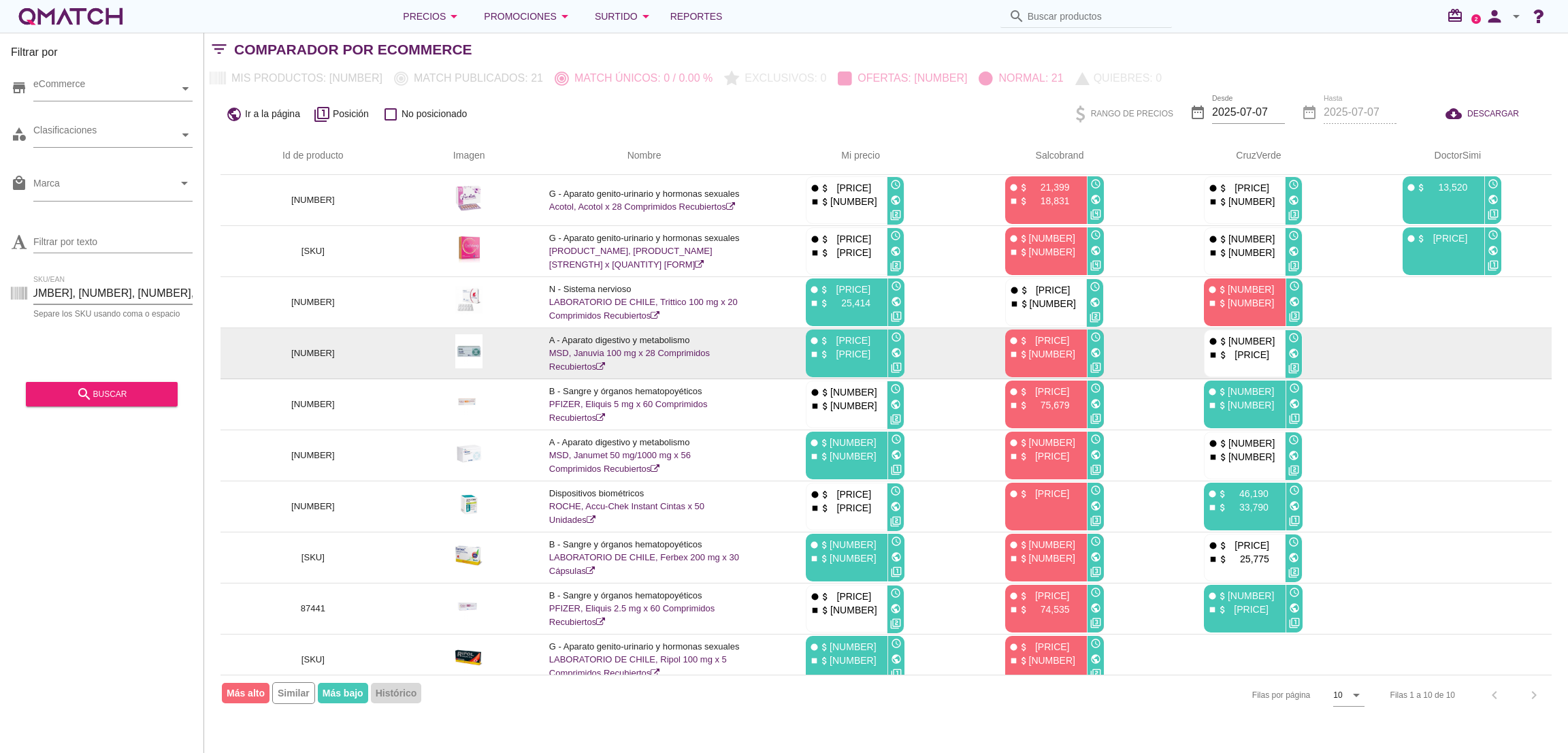 drag, startPoint x: 38, startPoint y: 295, endPoint x: 897, endPoint y: 341, distance: 860.2308 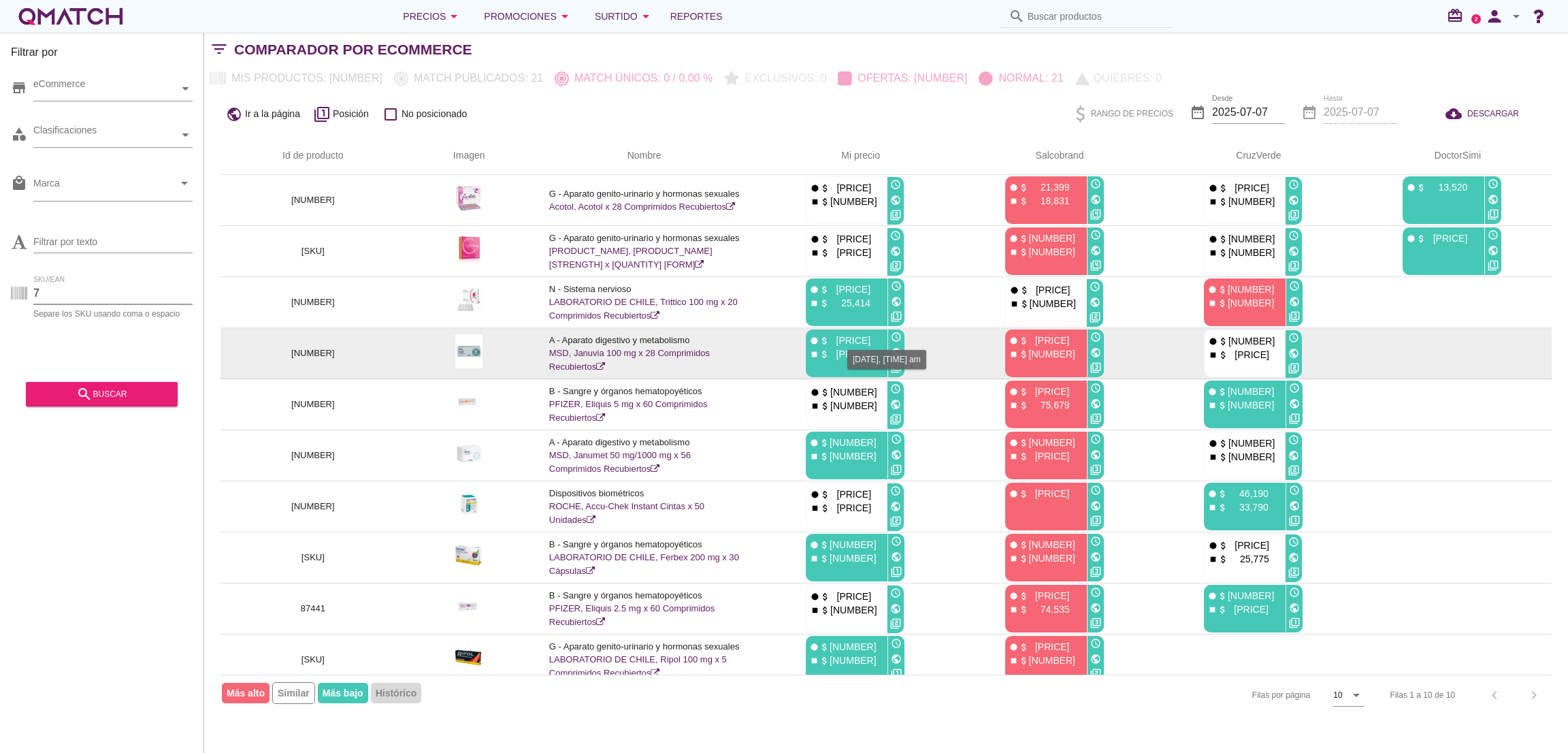 scroll, scrollTop: 0, scrollLeft: 0, axis: both 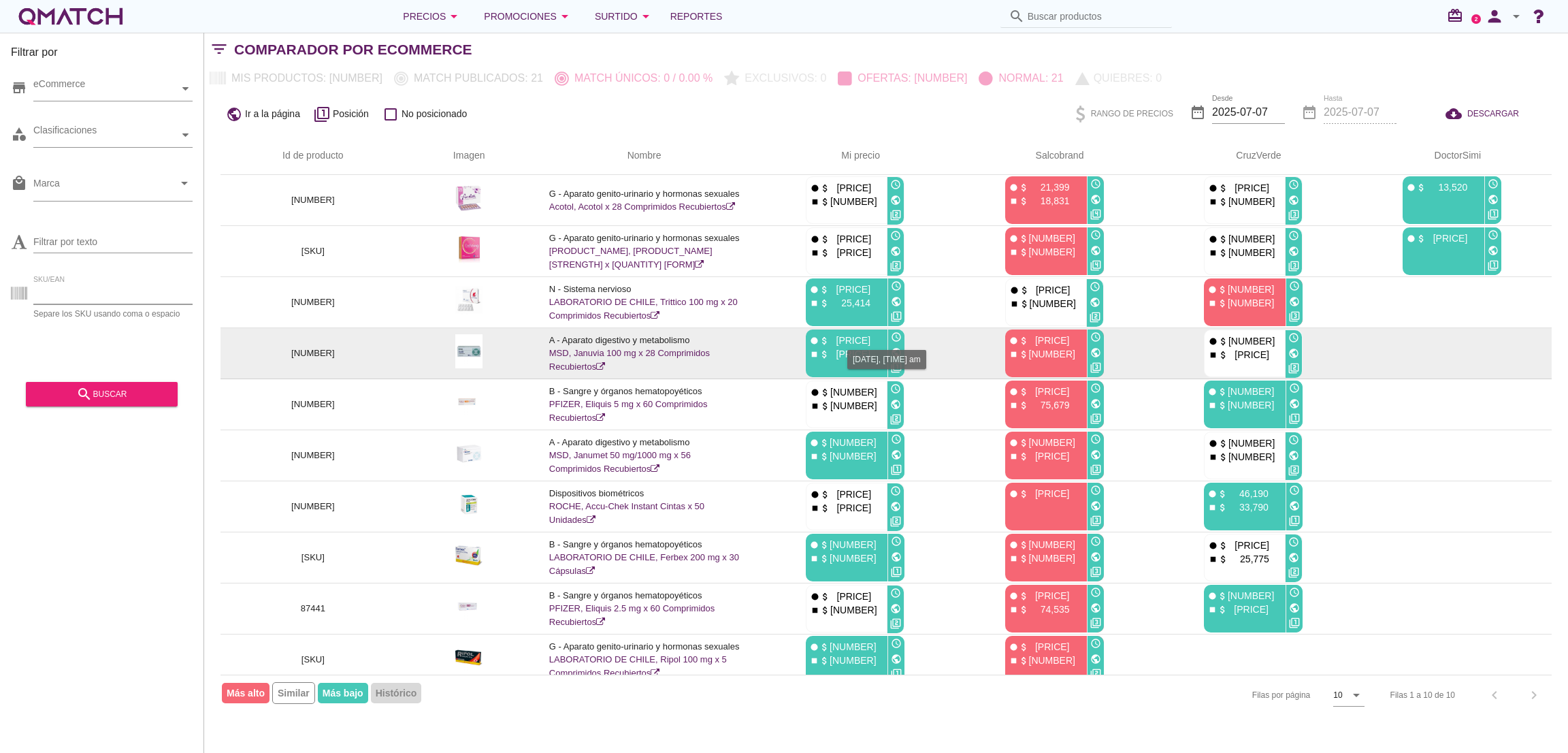 paste on "[SKU], [SKU], [SKU], [SKU], [SKU], [SKU], [SKU], [SKU], [SKU], [SKU]" 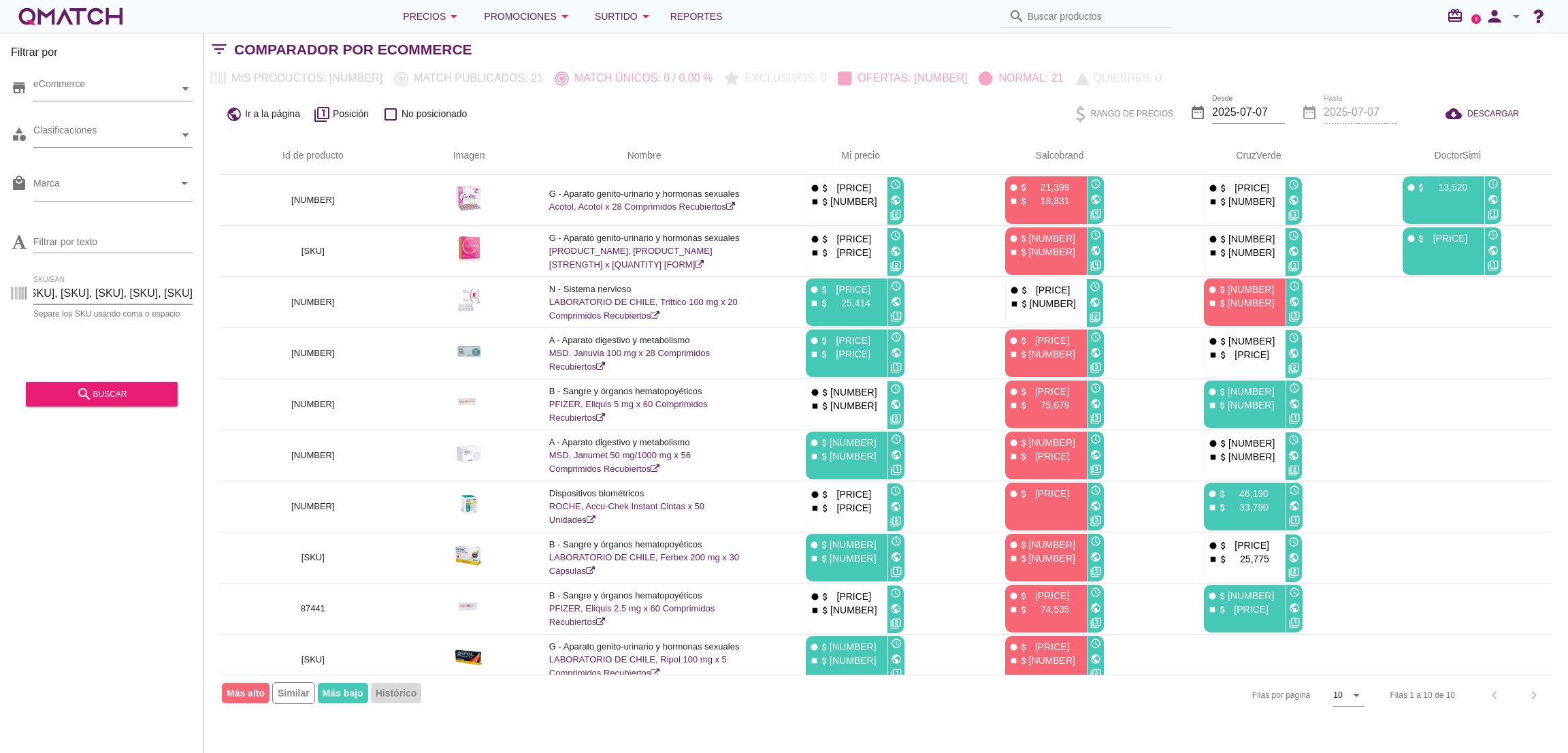 scroll, scrollTop: 0, scrollLeft: 192, axis: horizontal 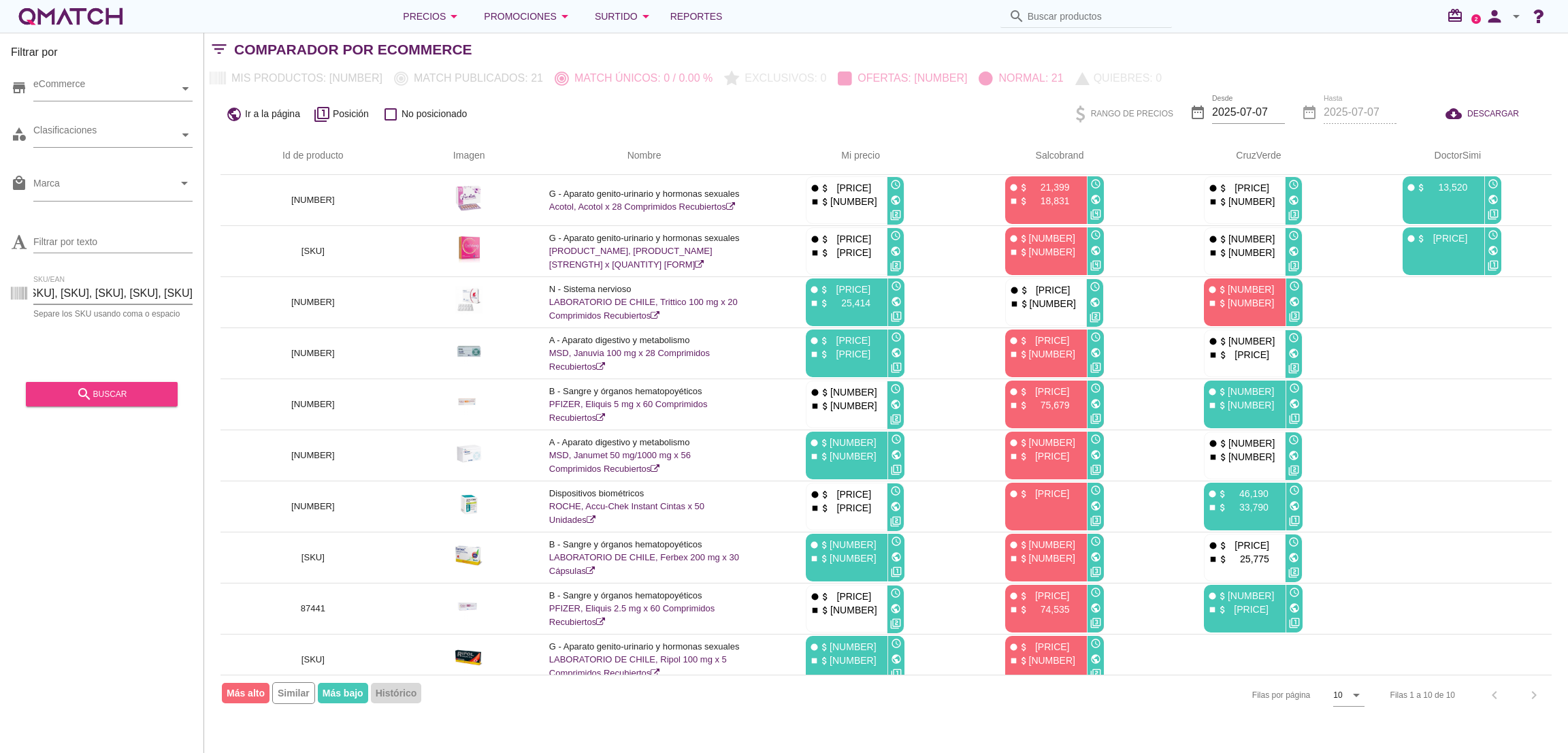 click on "search
buscar" at bounding box center (101, 394) 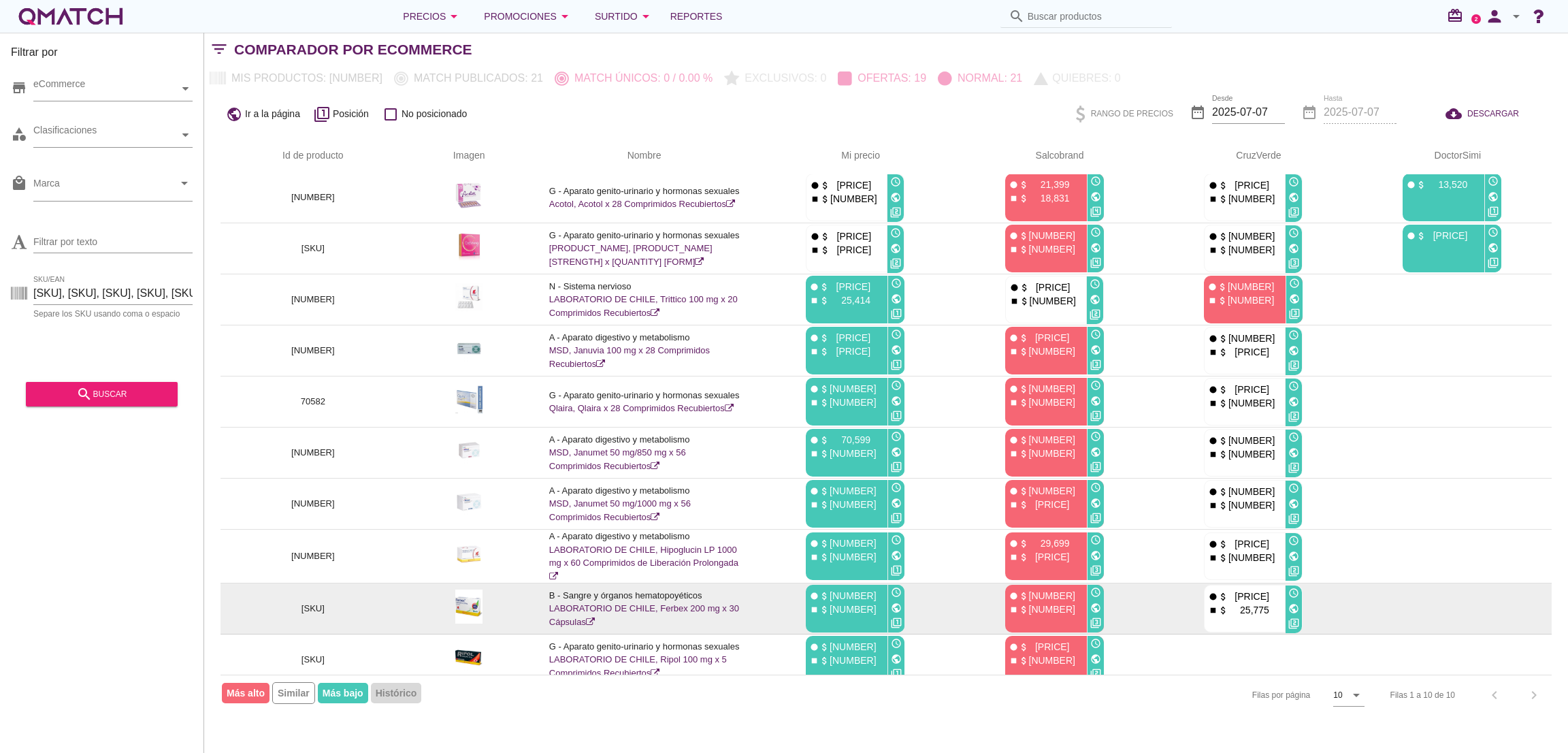 scroll, scrollTop: 0, scrollLeft: 0, axis: both 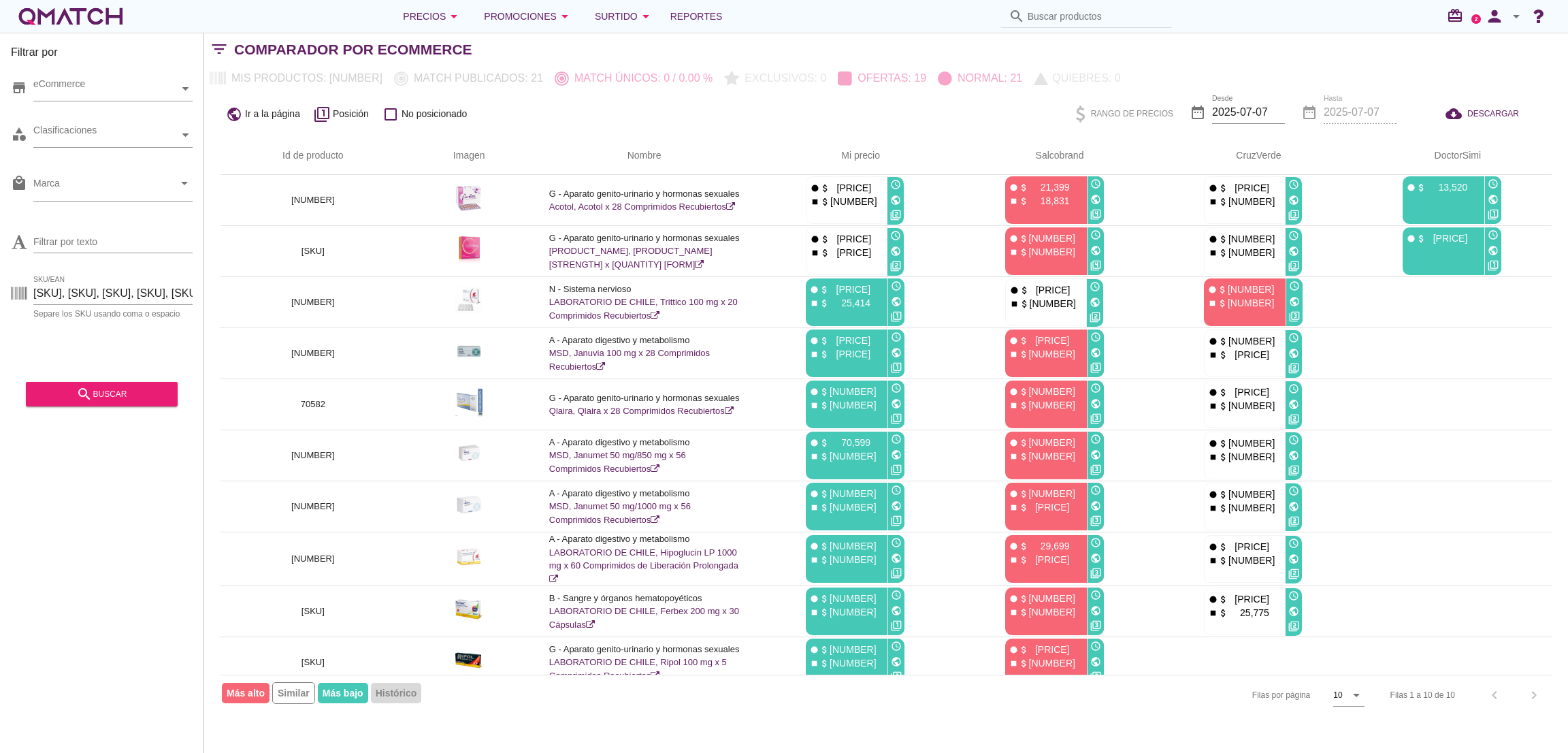 click on "Filas por página 10 arrow_drop_down" at bounding box center [1240, 695] 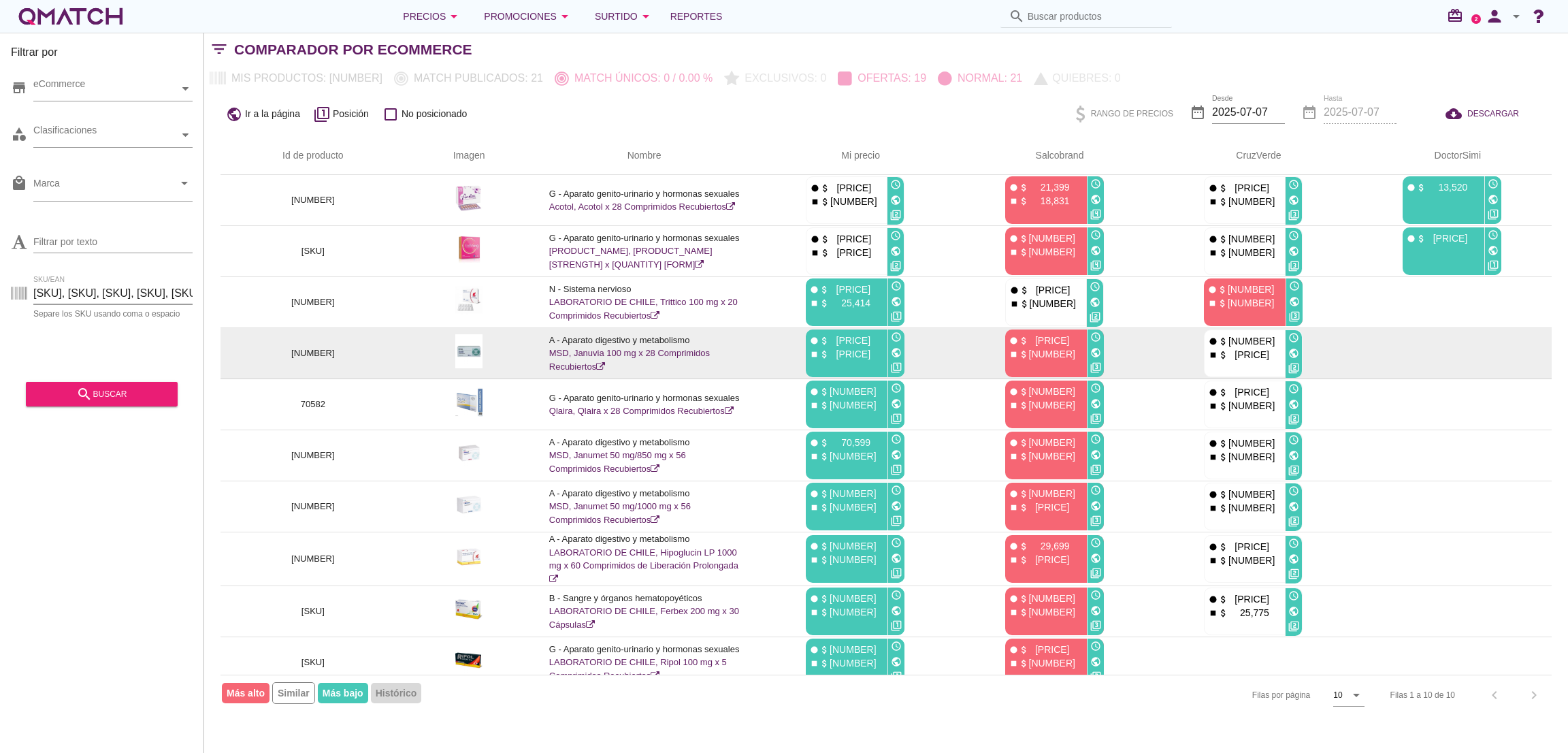 scroll, scrollTop: 0, scrollLeft: 192, axis: horizontal 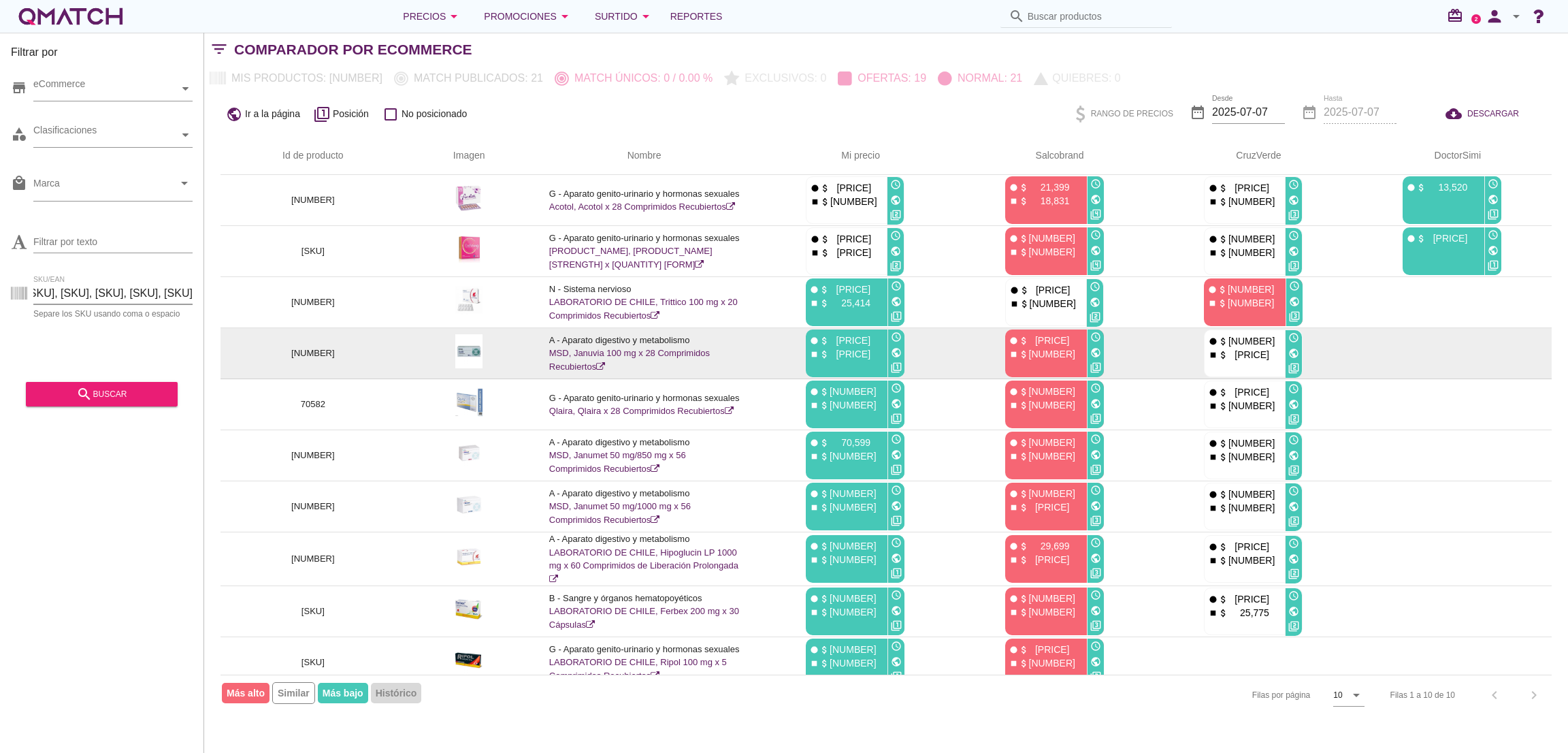drag, startPoint x: 33, startPoint y: 293, endPoint x: 491, endPoint y: 342, distance: 460.6137 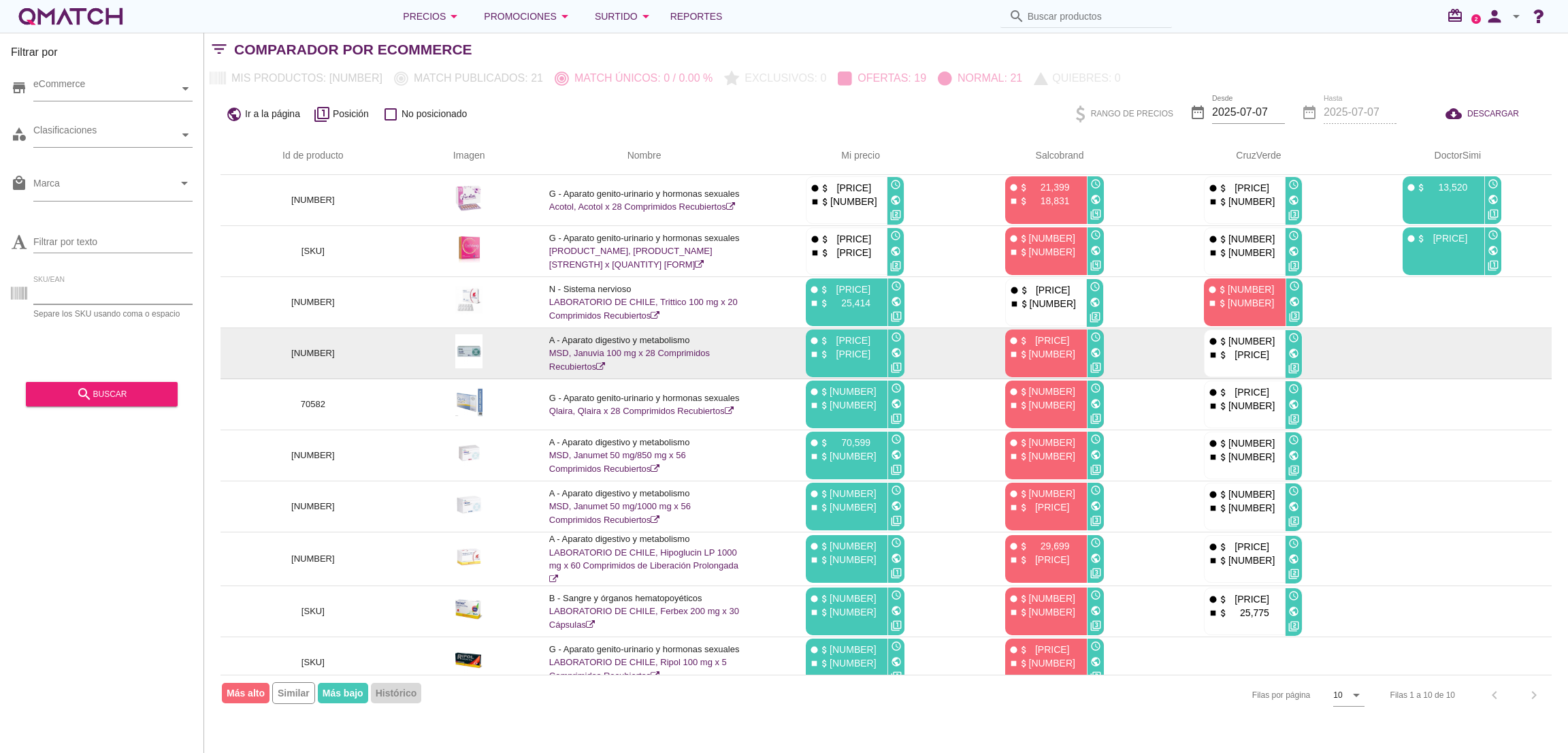 scroll, scrollTop: 0, scrollLeft: 0, axis: both 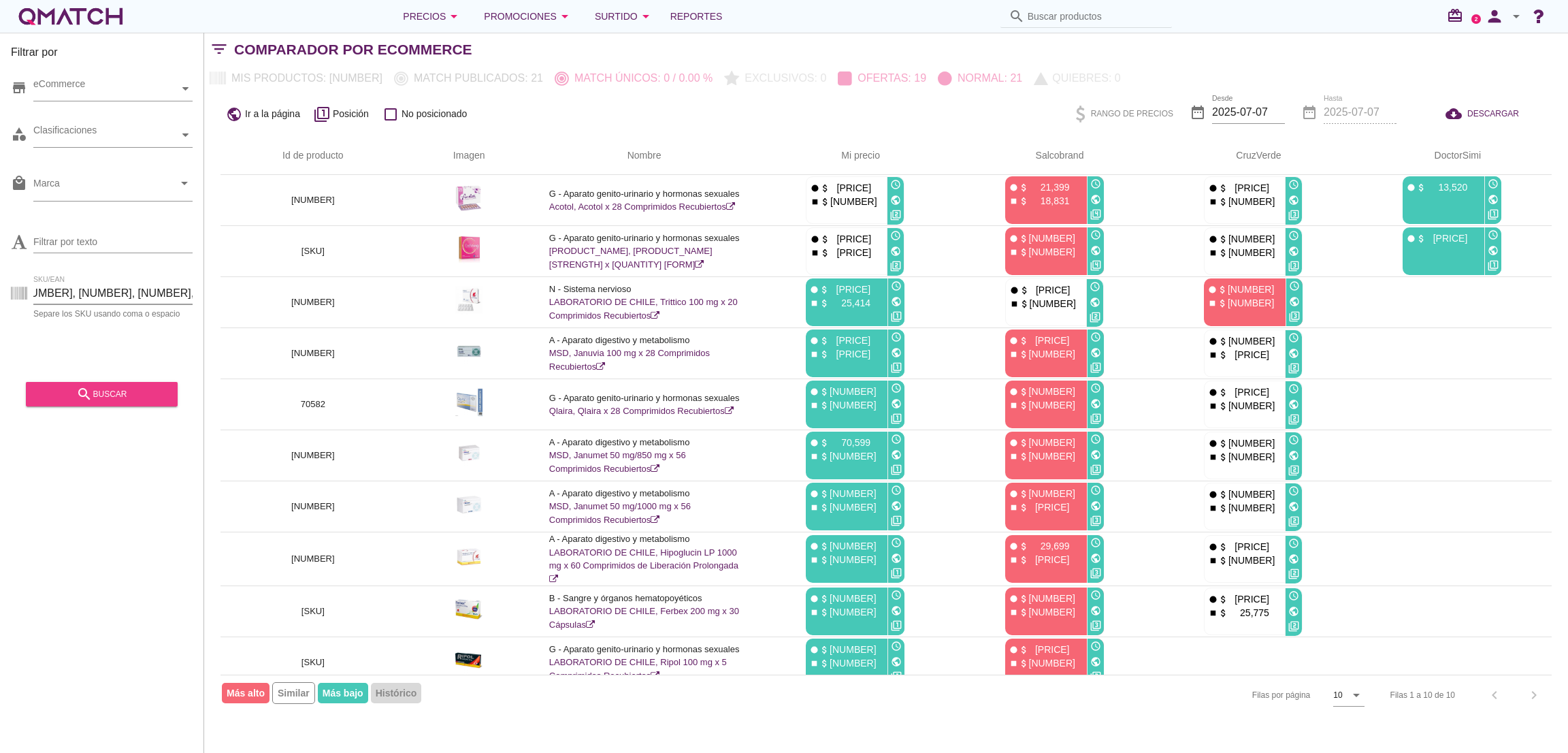 click on "search
buscar" at bounding box center [101, 394] 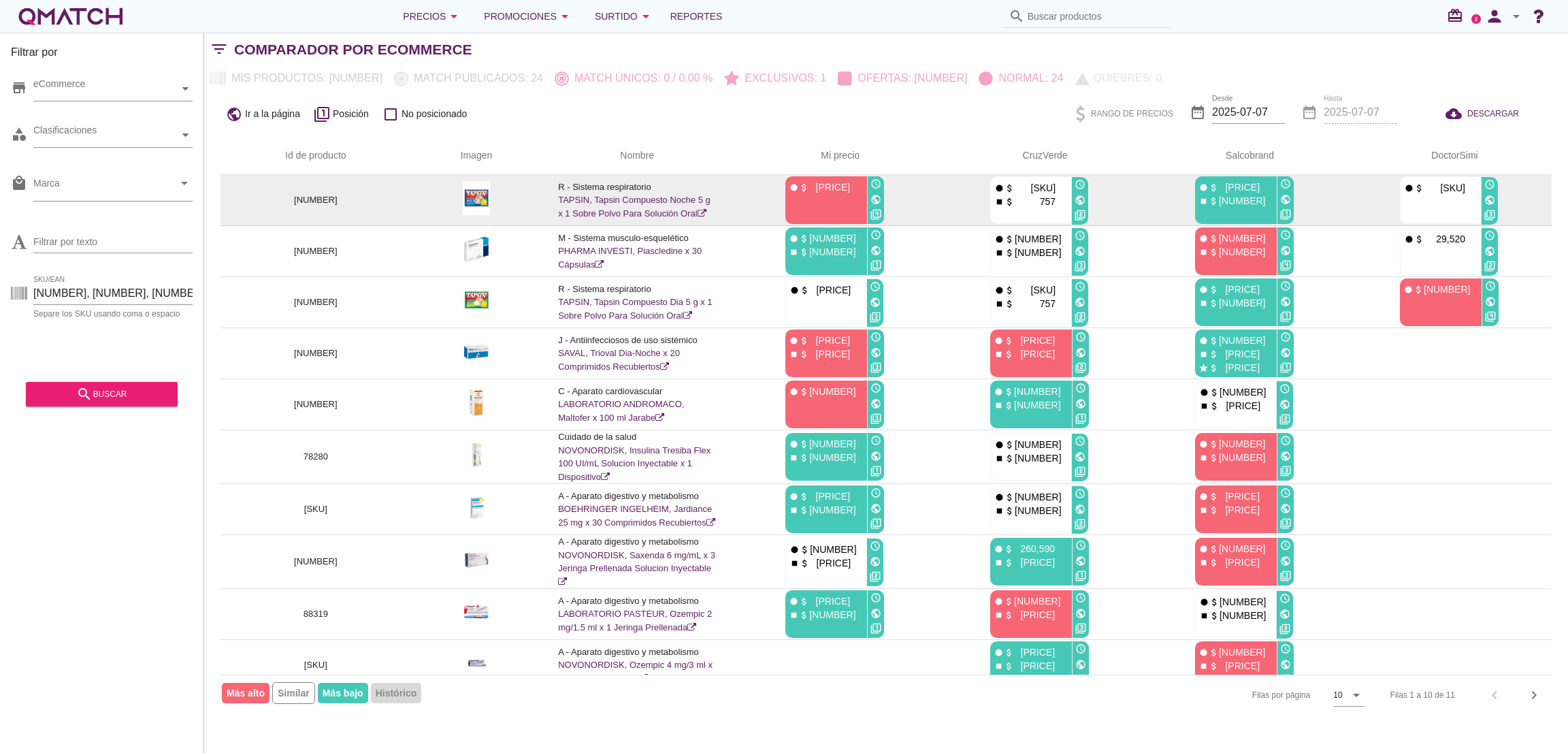 click on "public" at bounding box center [876, 199] 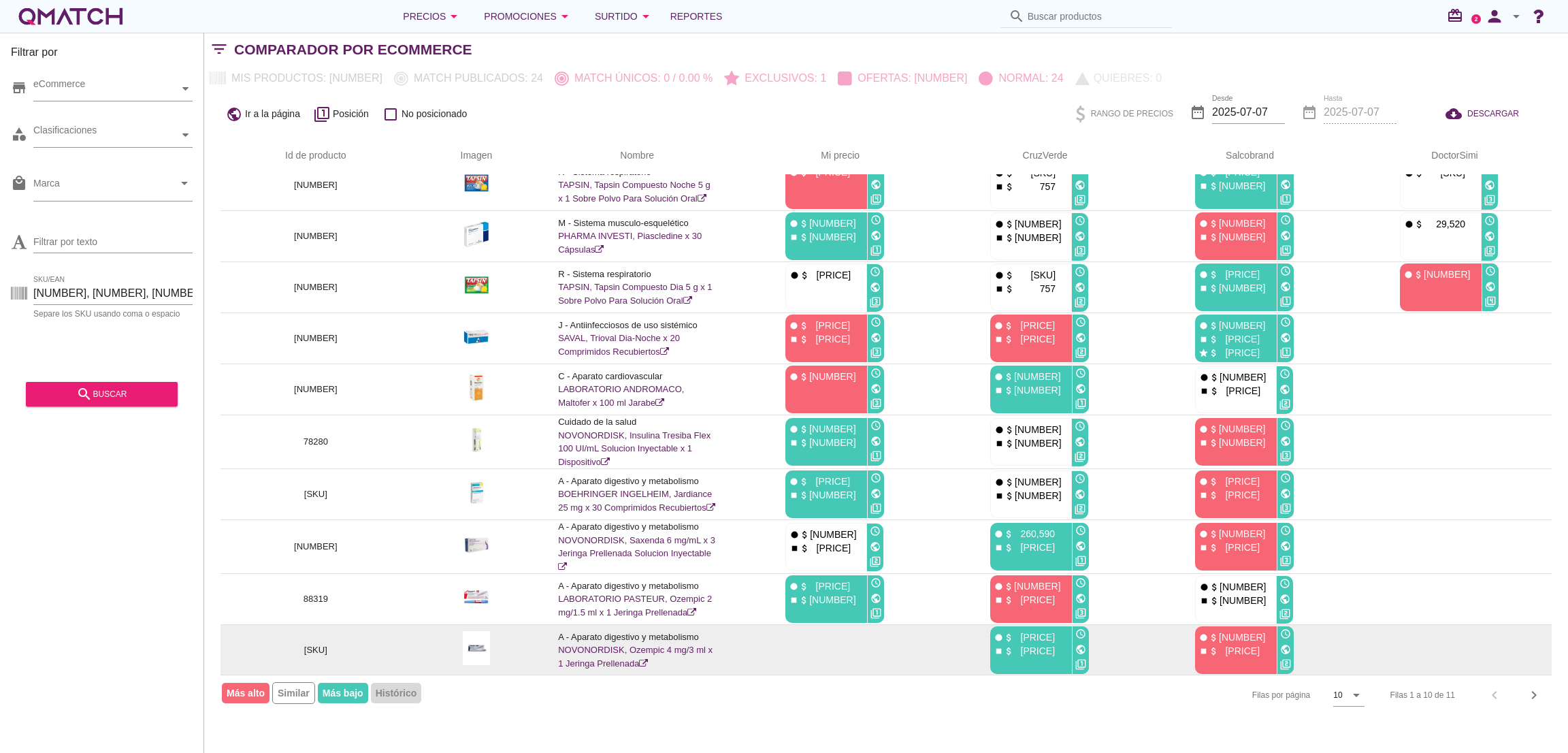 scroll, scrollTop: 18, scrollLeft: 0, axis: vertical 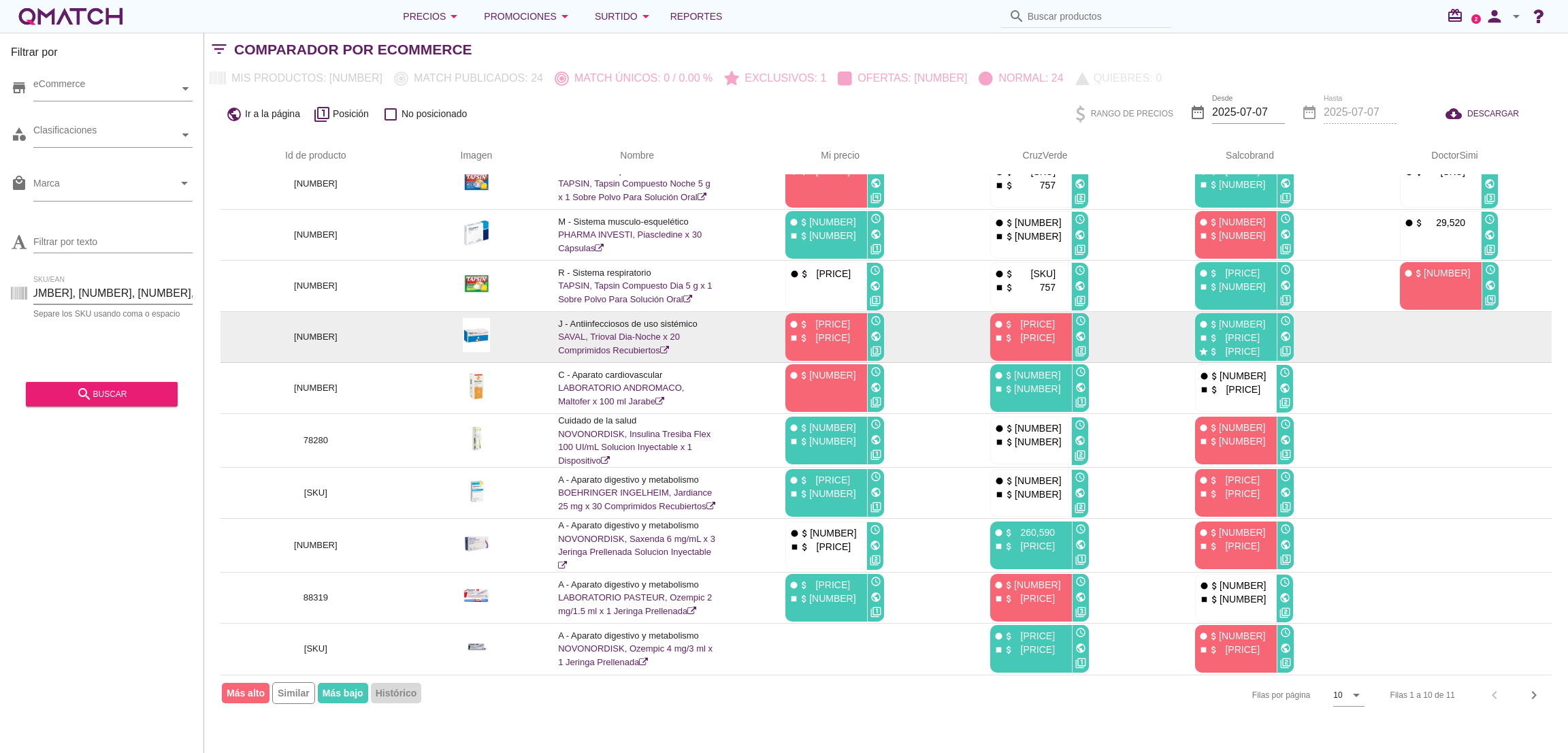 drag, startPoint x: 58, startPoint y: 294, endPoint x: 809, endPoint y: 325, distance: 751.6395 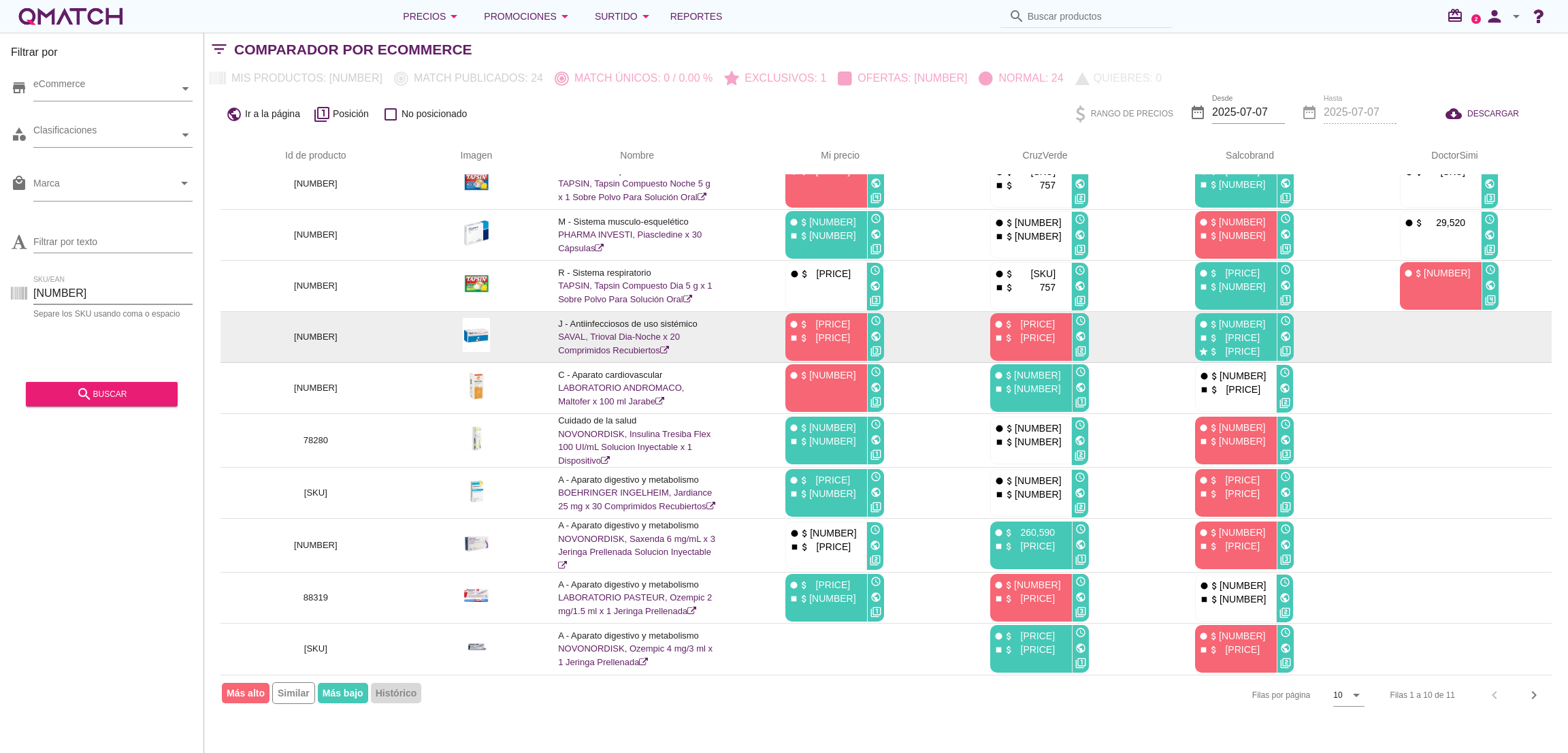 scroll, scrollTop: 0, scrollLeft: 0, axis: both 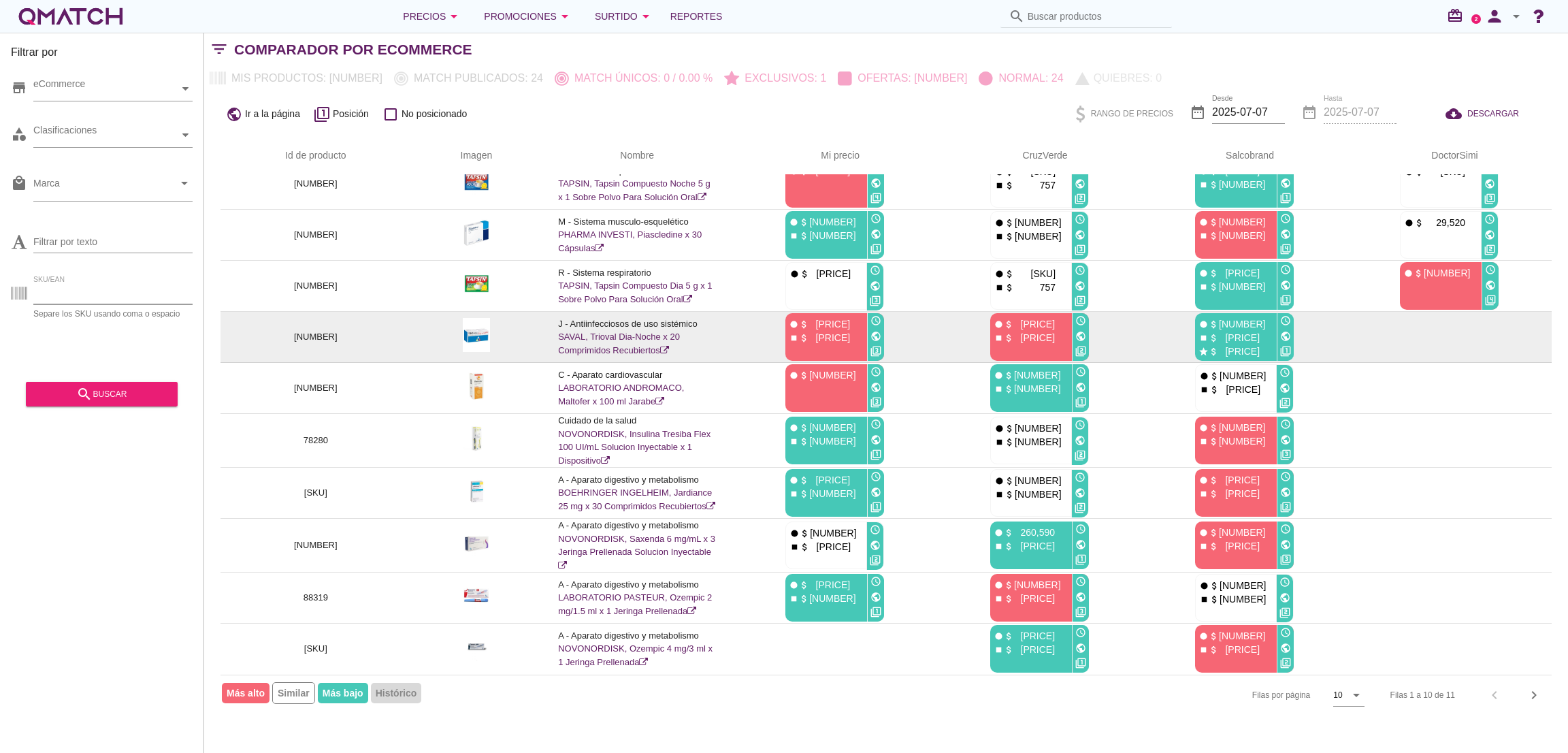 paste on "[NUMBER], [NUMBER], [NUMBER], [NUMBER], [NUMBER], [NUMBER], [NUMBER], [NUMBER], [NUMBER], [NUMBER]" 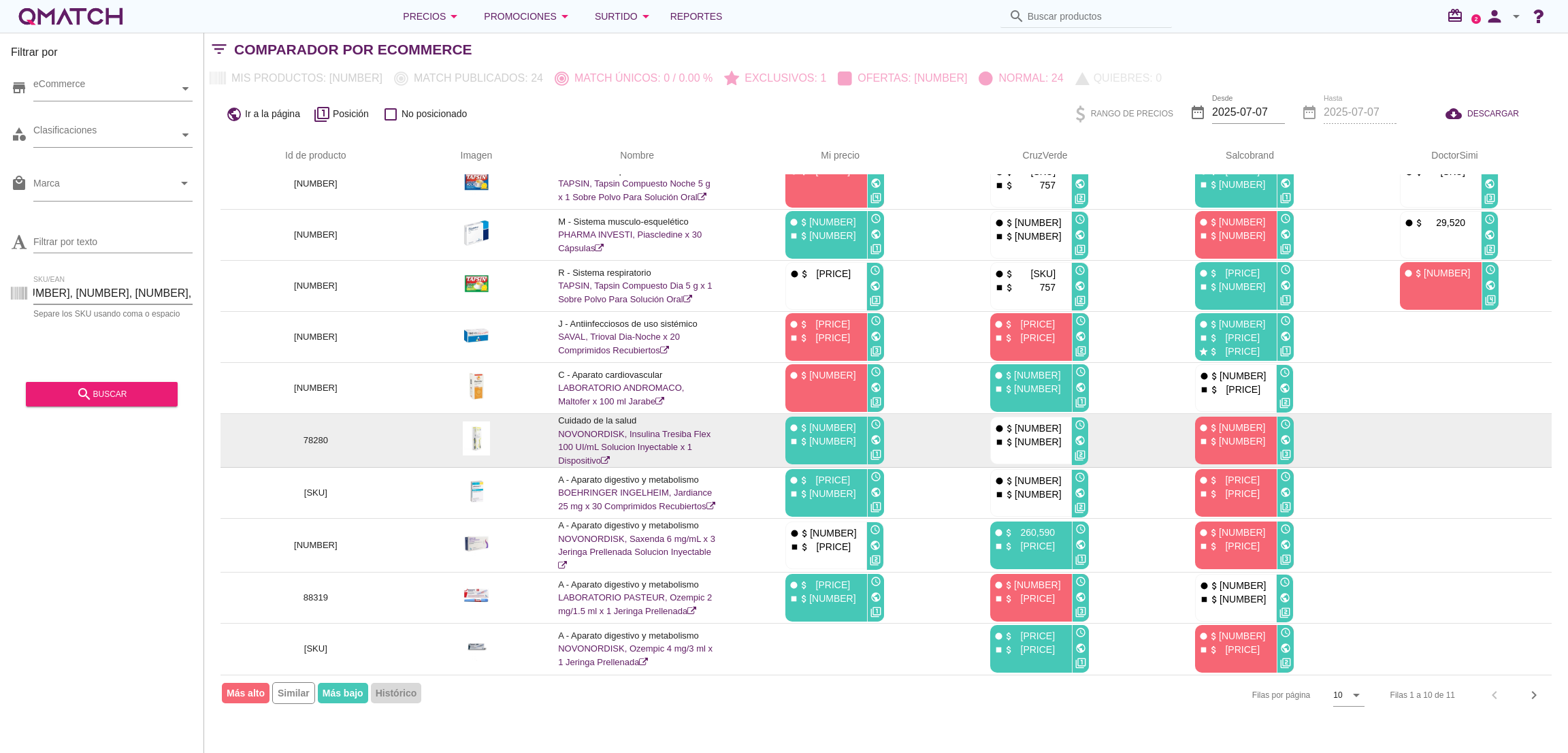 scroll, scrollTop: 0, scrollLeft: 192, axis: horizontal 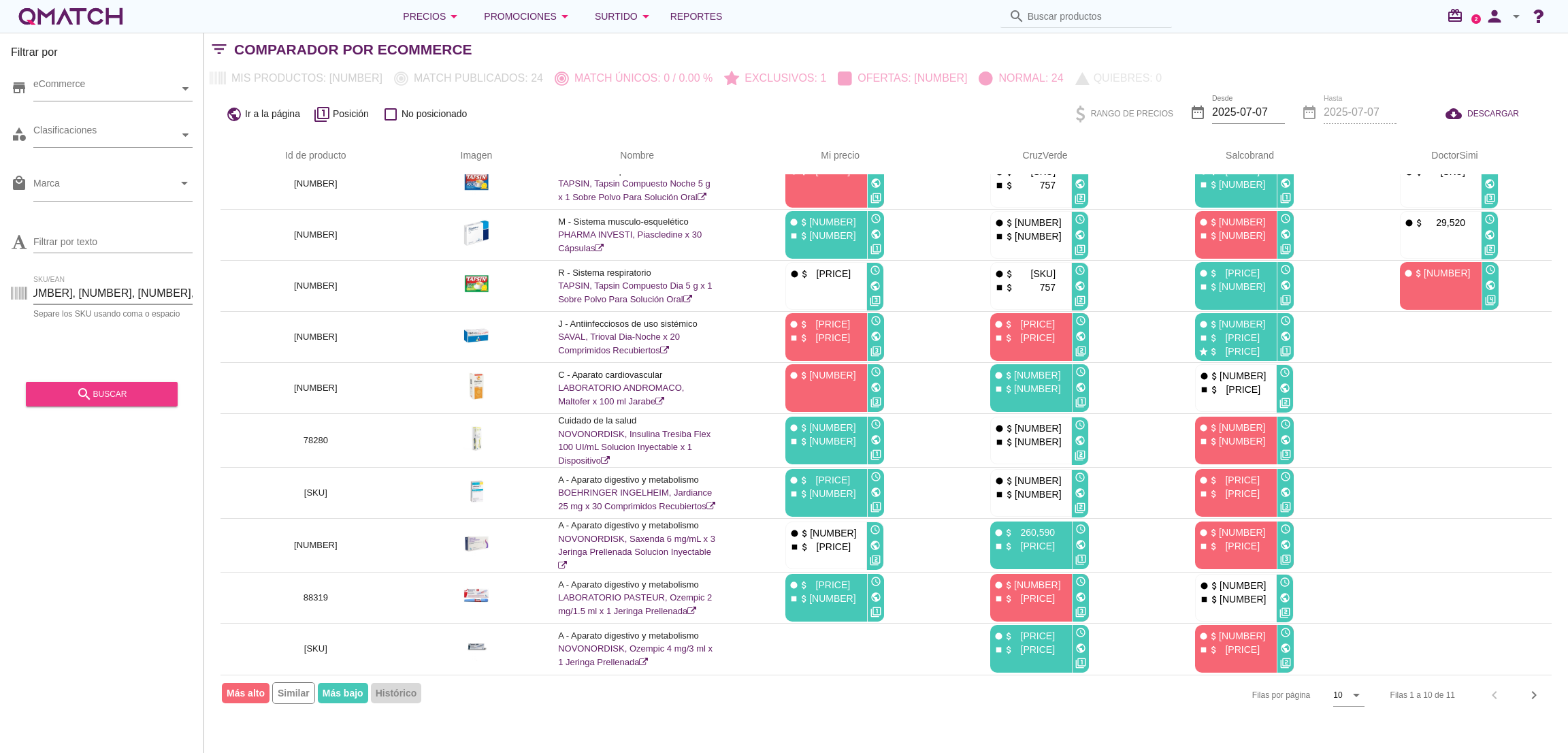 click on "search" at bounding box center (84, 394) 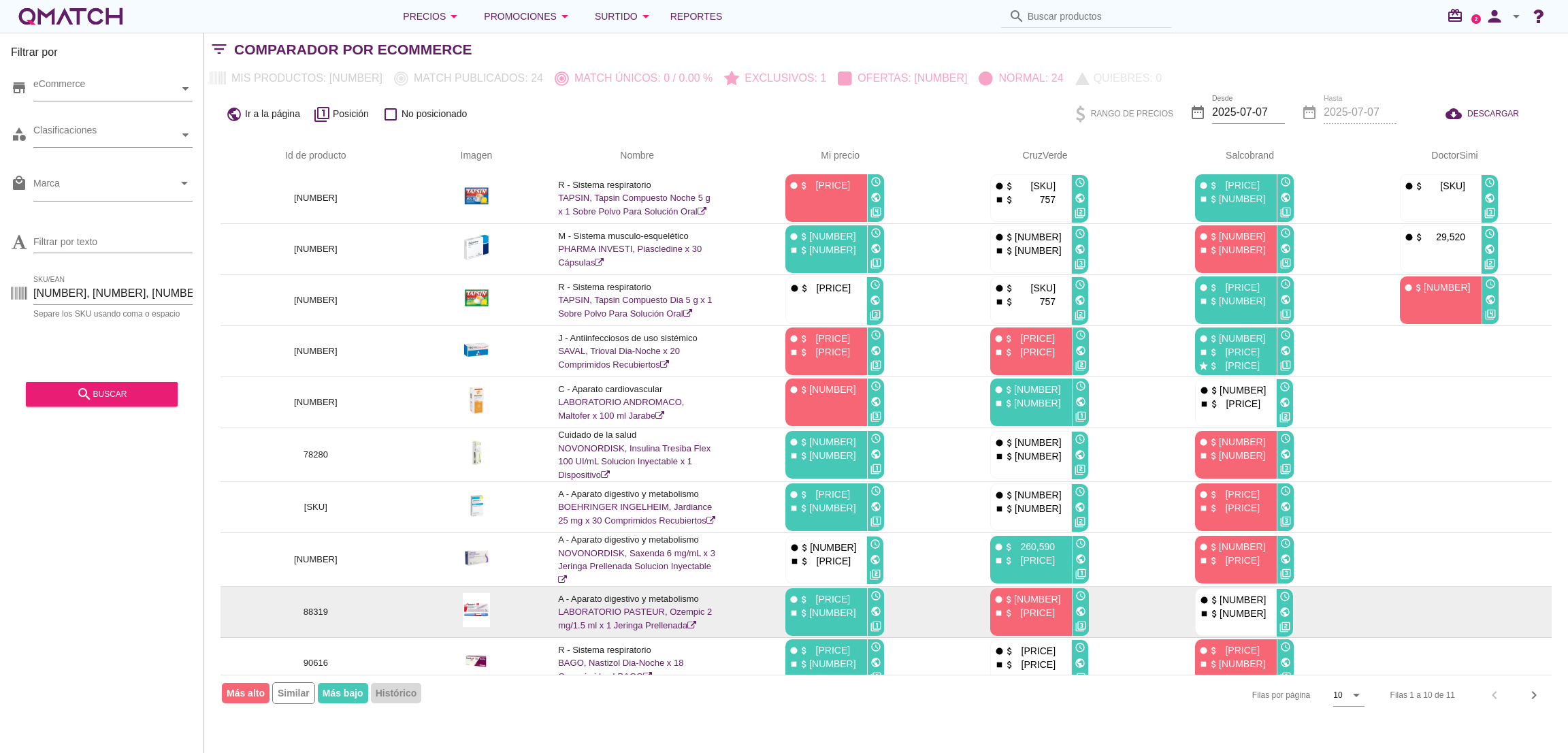 scroll, scrollTop: 0, scrollLeft: 0, axis: both 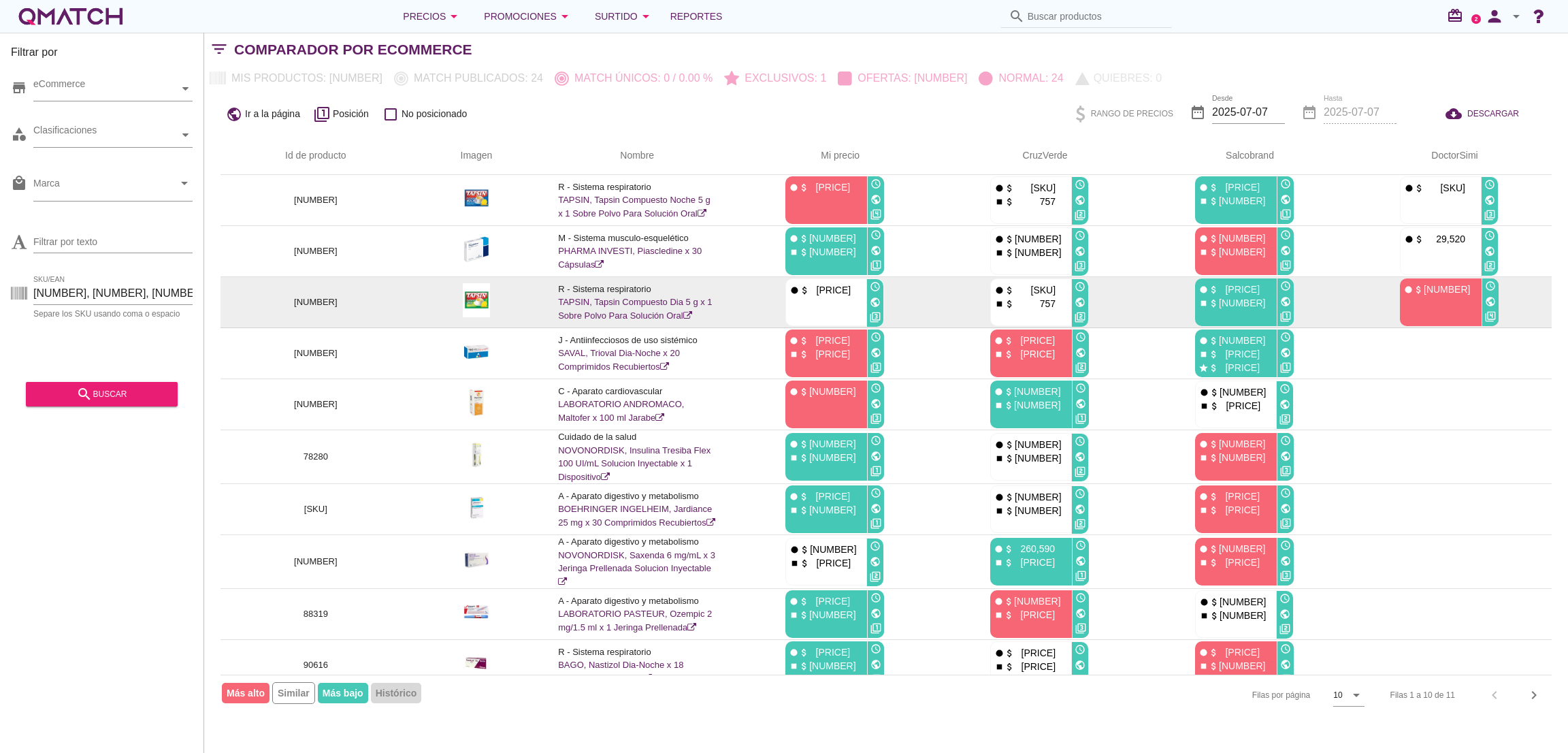 click on "public" at bounding box center (1080, 200) 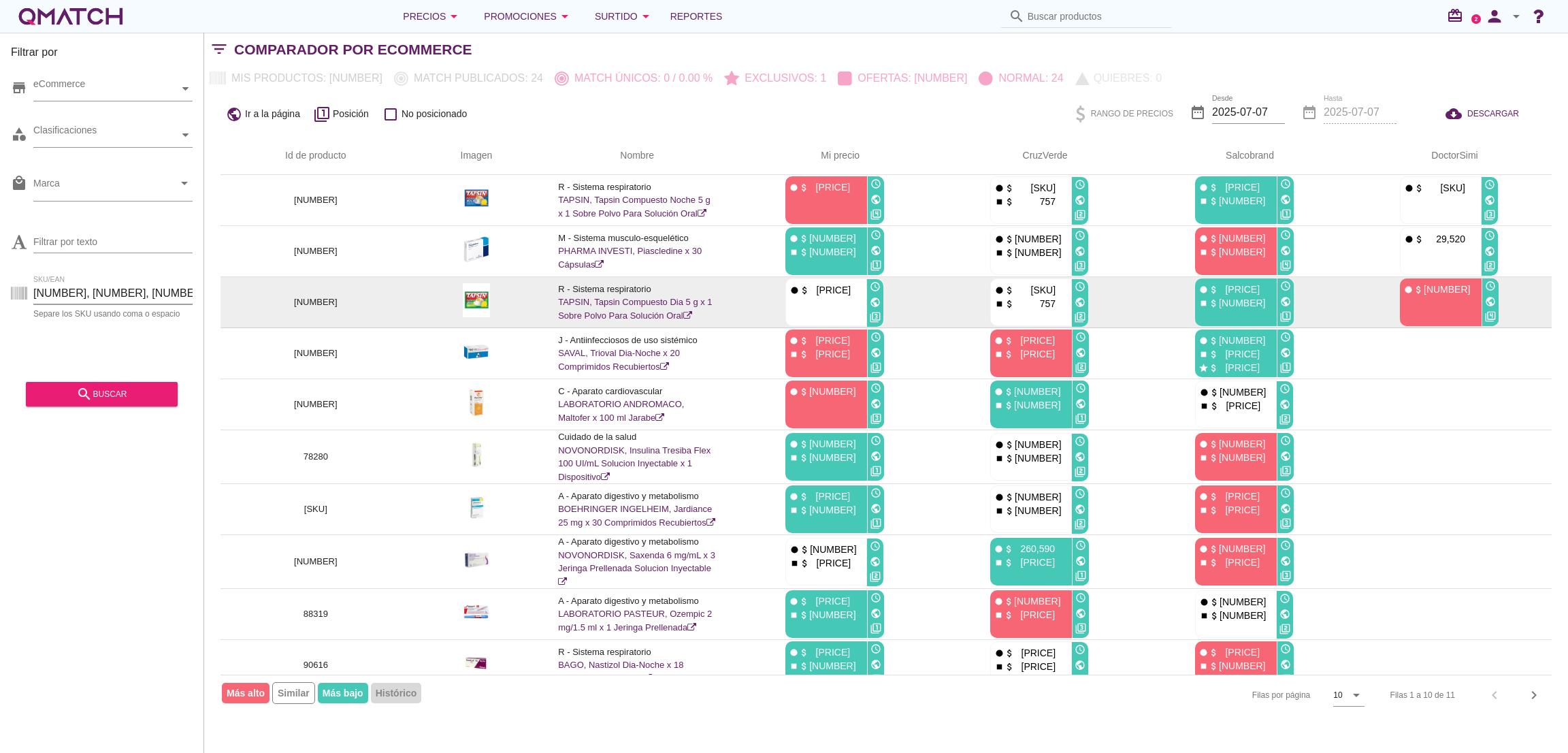 scroll, scrollTop: 0, scrollLeft: 192, axis: horizontal 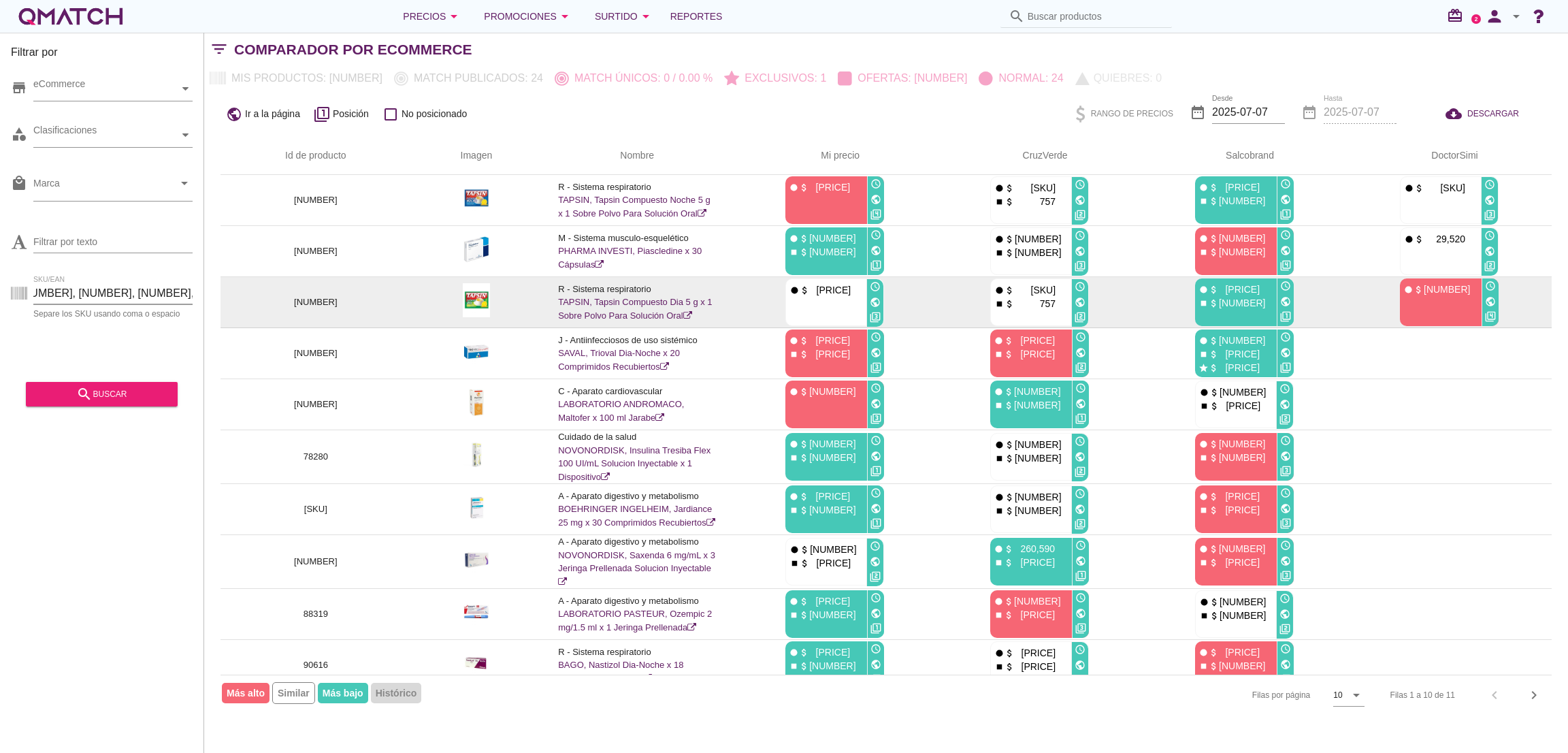 drag, startPoint x: 42, startPoint y: 293, endPoint x: 511, endPoint y: 315, distance: 469.516 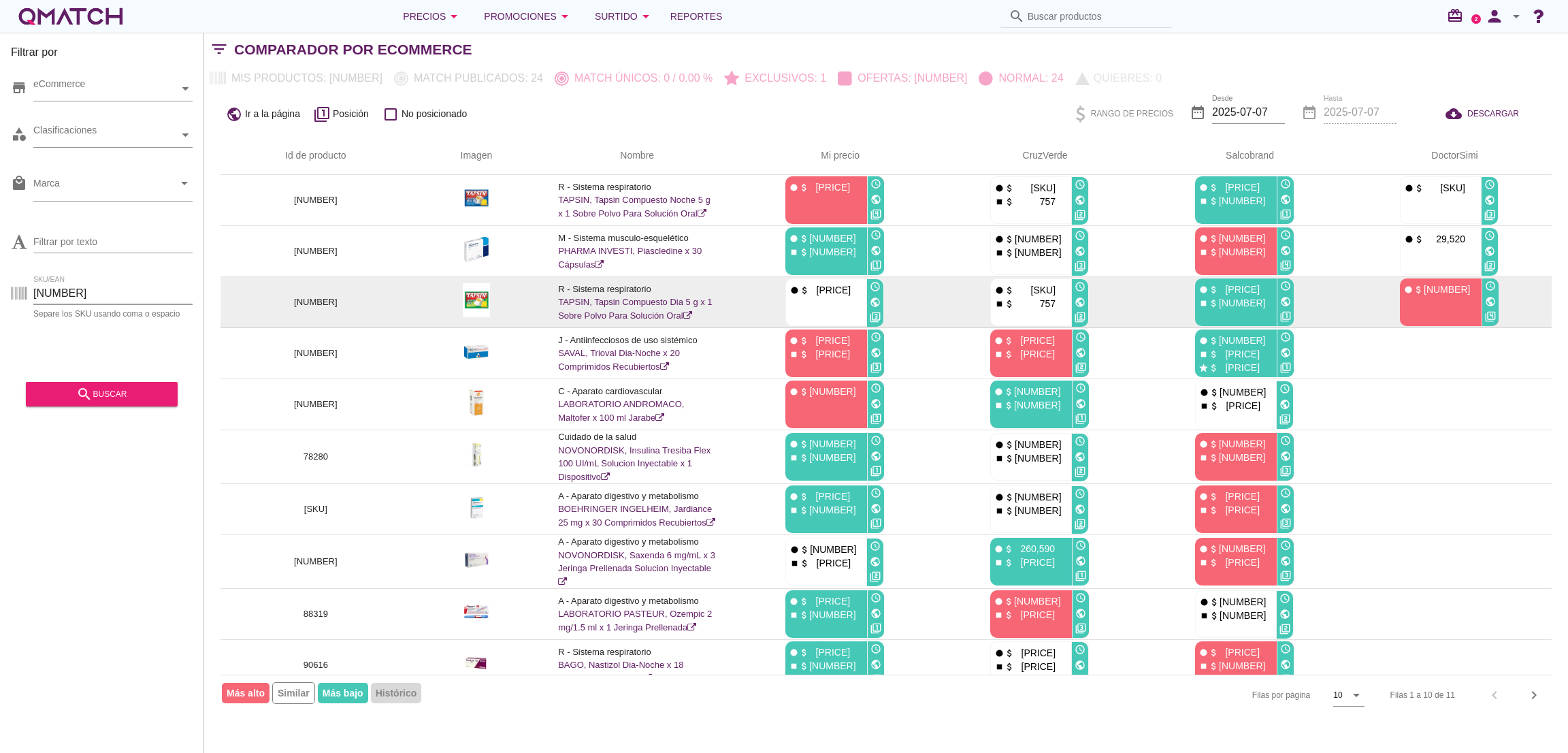 scroll, scrollTop: 0, scrollLeft: 0, axis: both 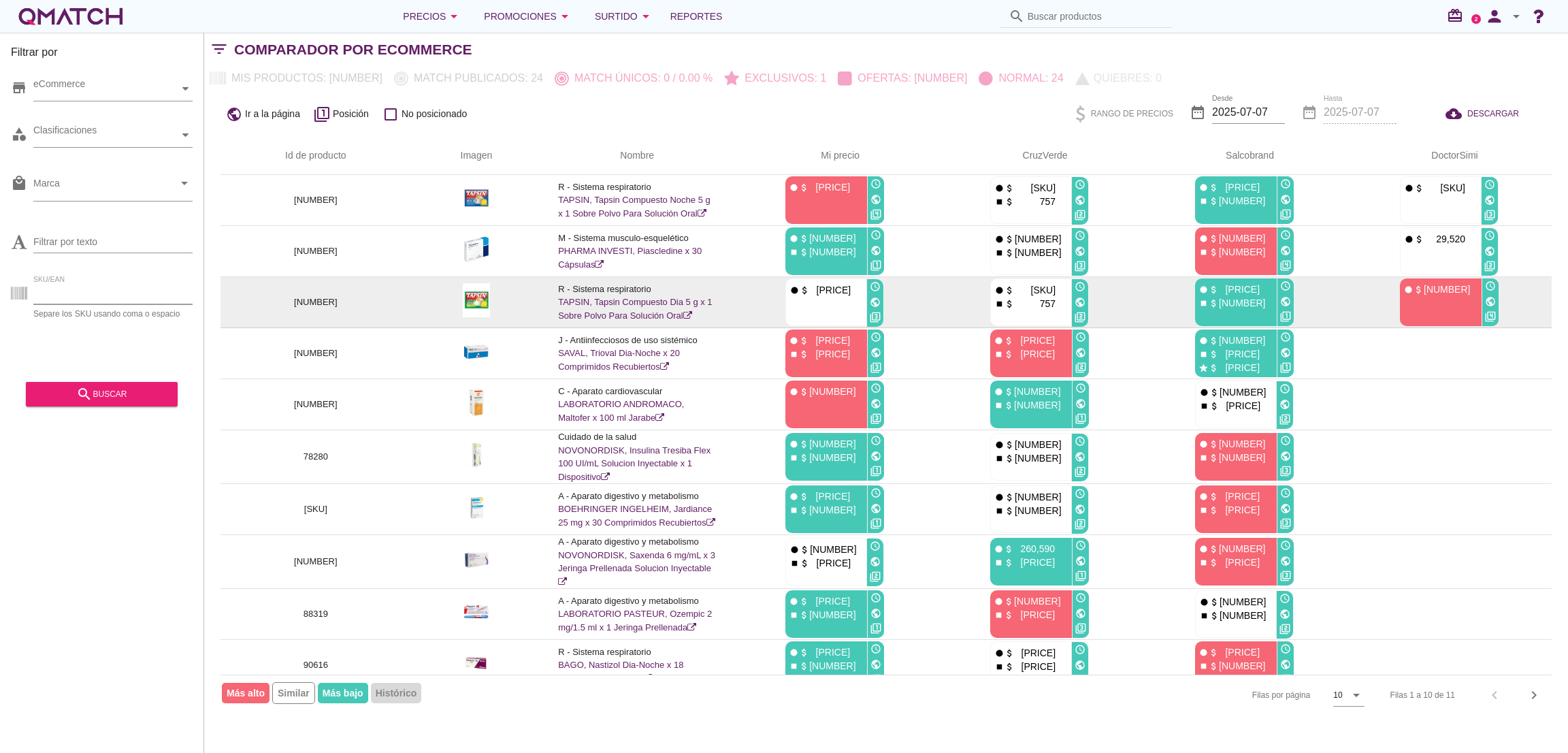 paste on "[NUMBER], [NUMBER], [NUMBER], [NUMBER], [NUMBER], [NUMBER], [NUMBER], [NUMBER], [NUMBER], [NUMBER]" 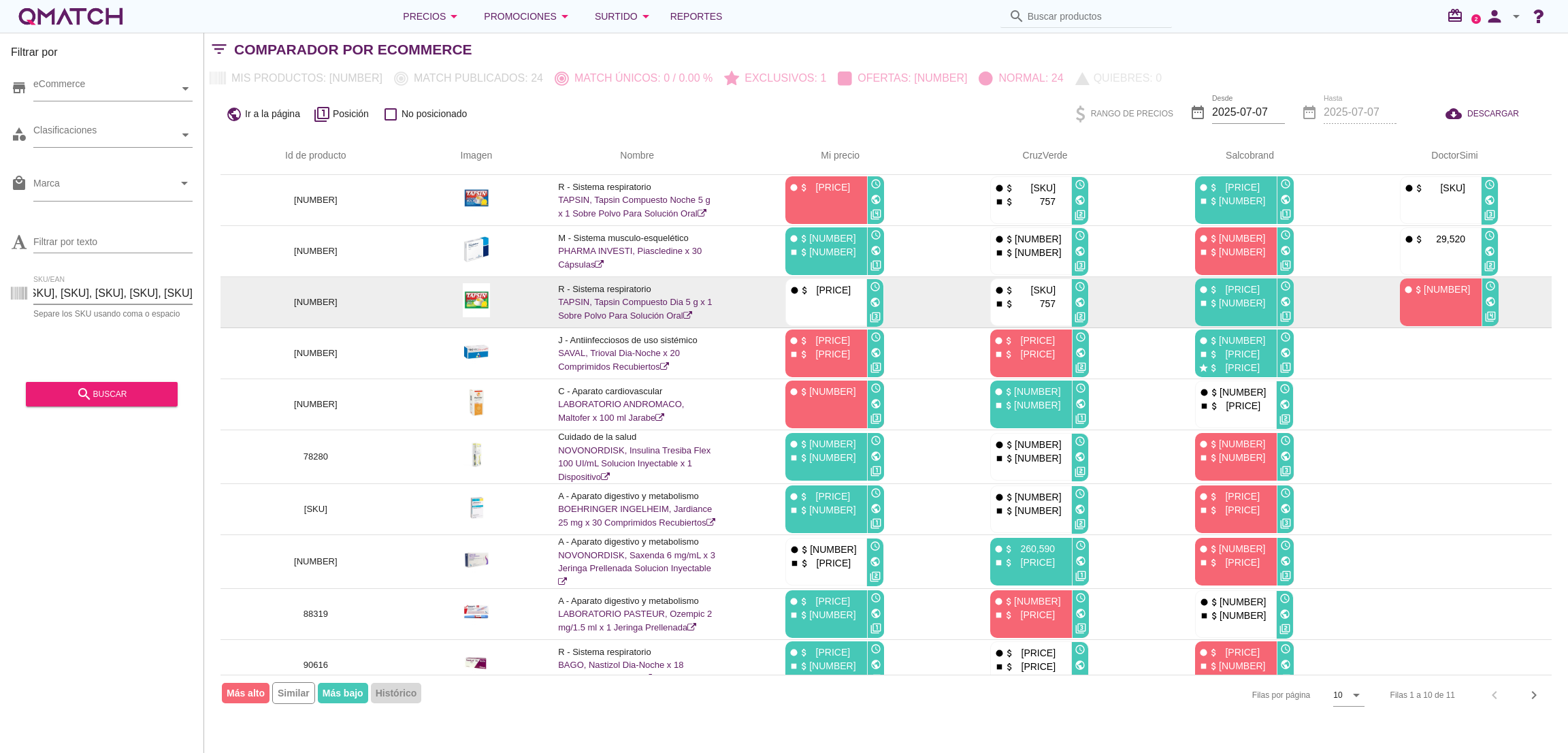 scroll, scrollTop: 0, scrollLeft: 197, axis: horizontal 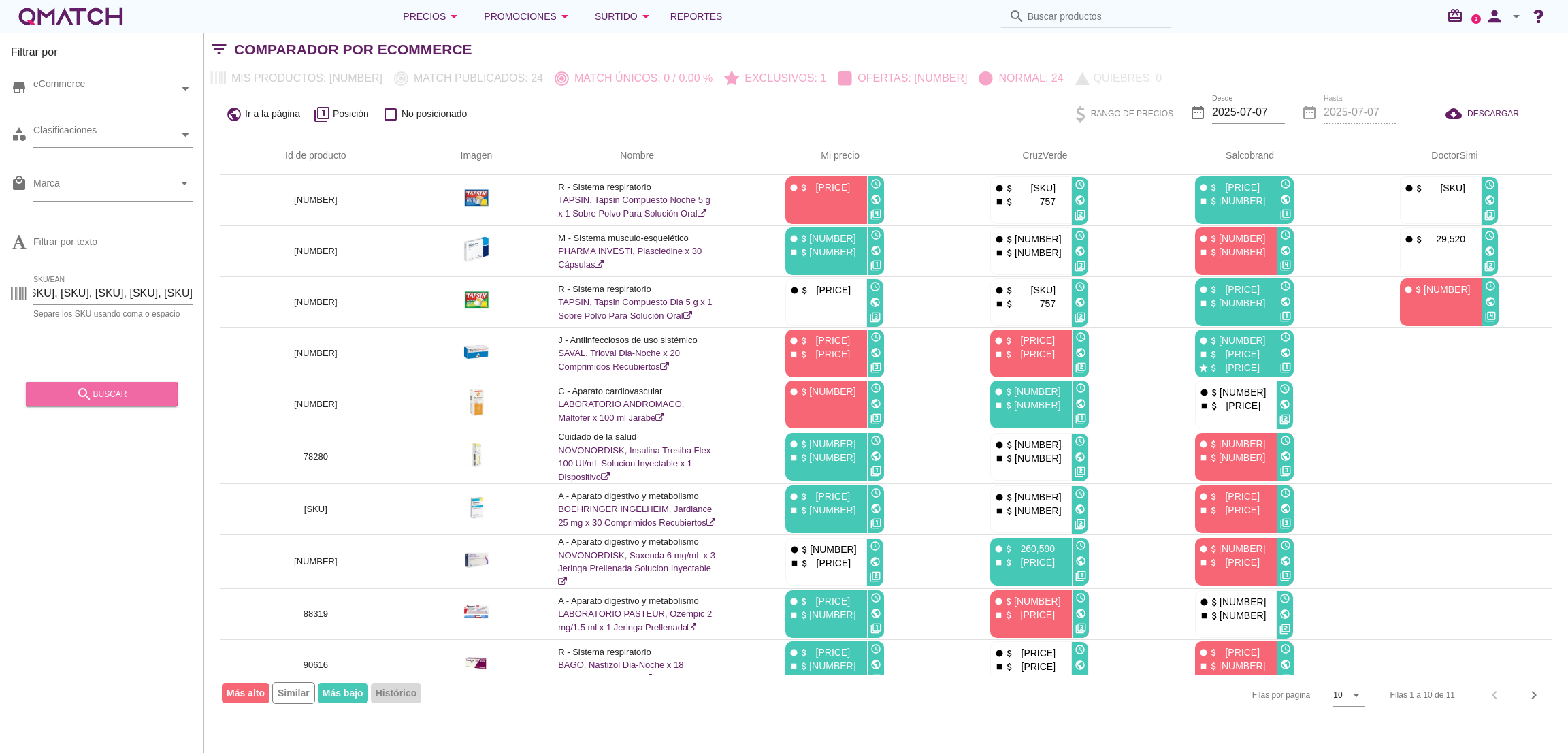 click on "search
buscar" at bounding box center (101, 394) 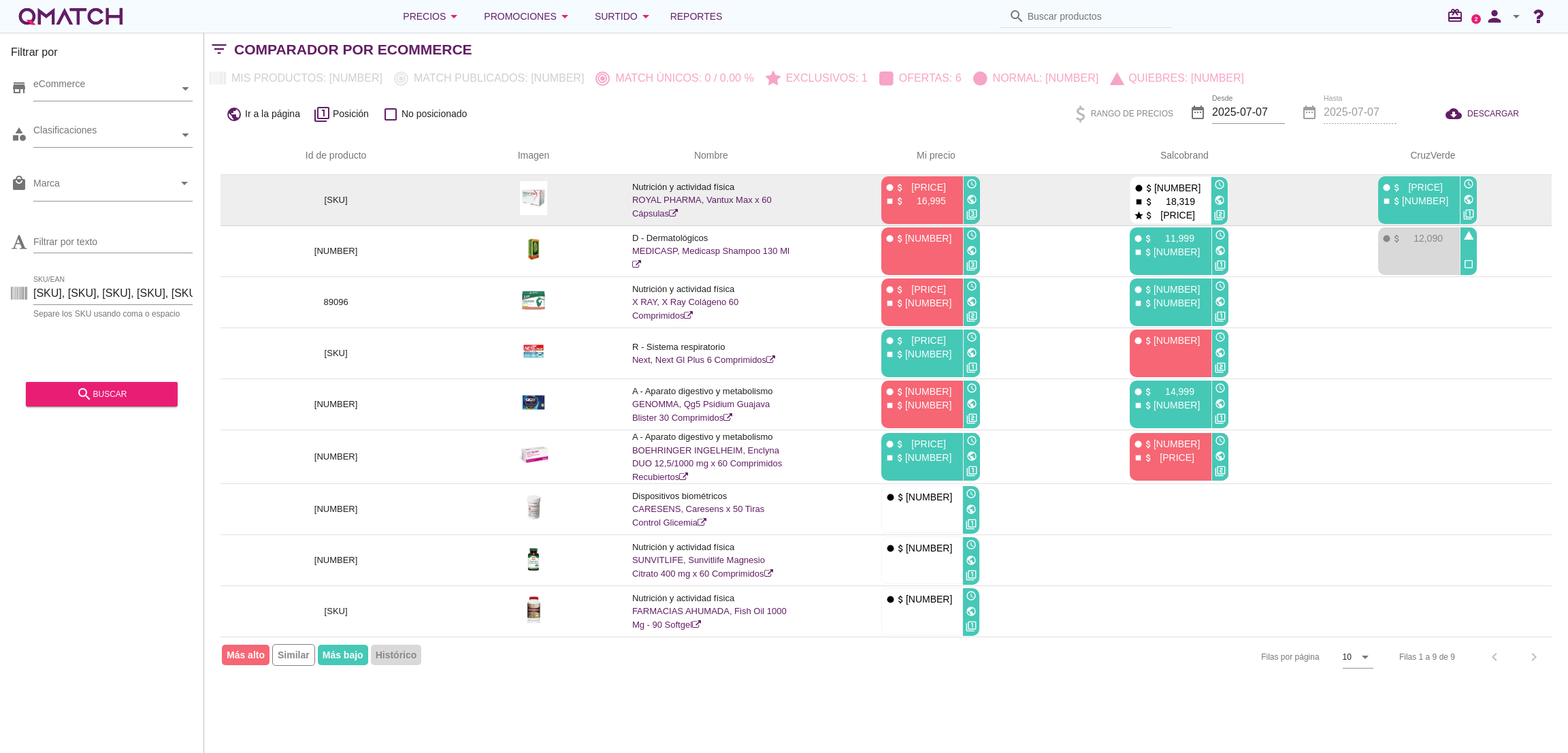 click on "public" at bounding box center [1220, 200] 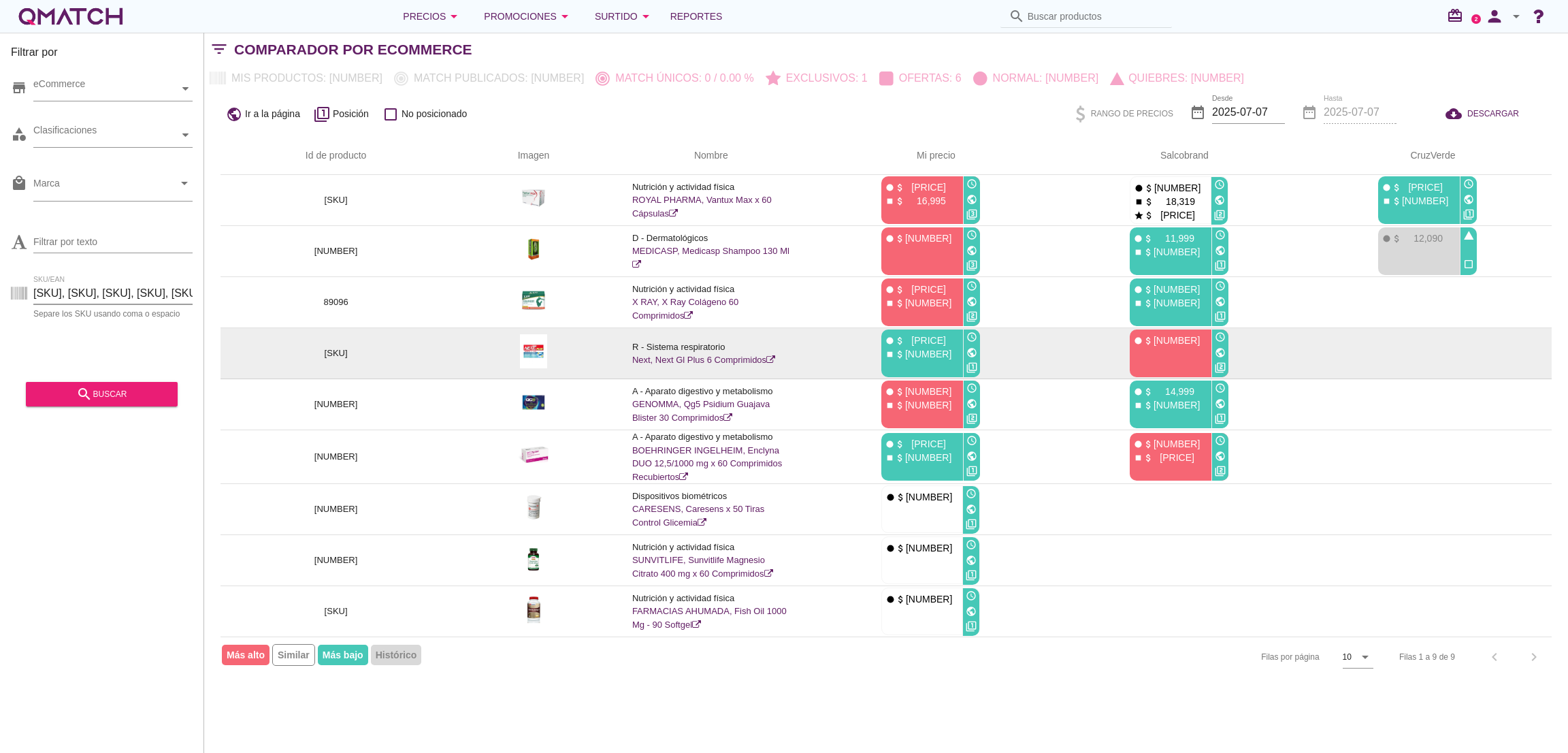 scroll, scrollTop: 0, scrollLeft: 197, axis: horizontal 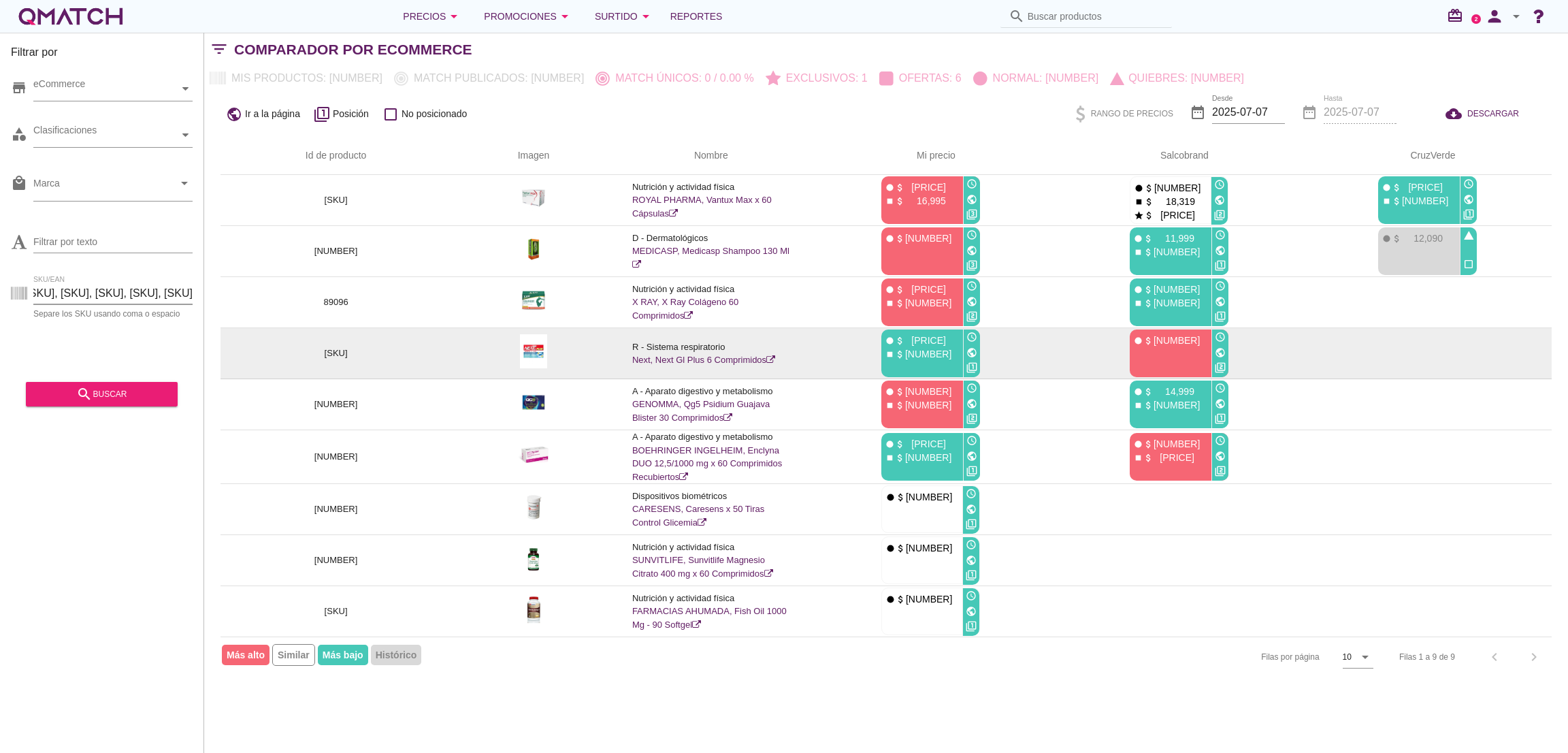 drag, startPoint x: 41, startPoint y: 289, endPoint x: 794, endPoint y: 372, distance: 757.5606 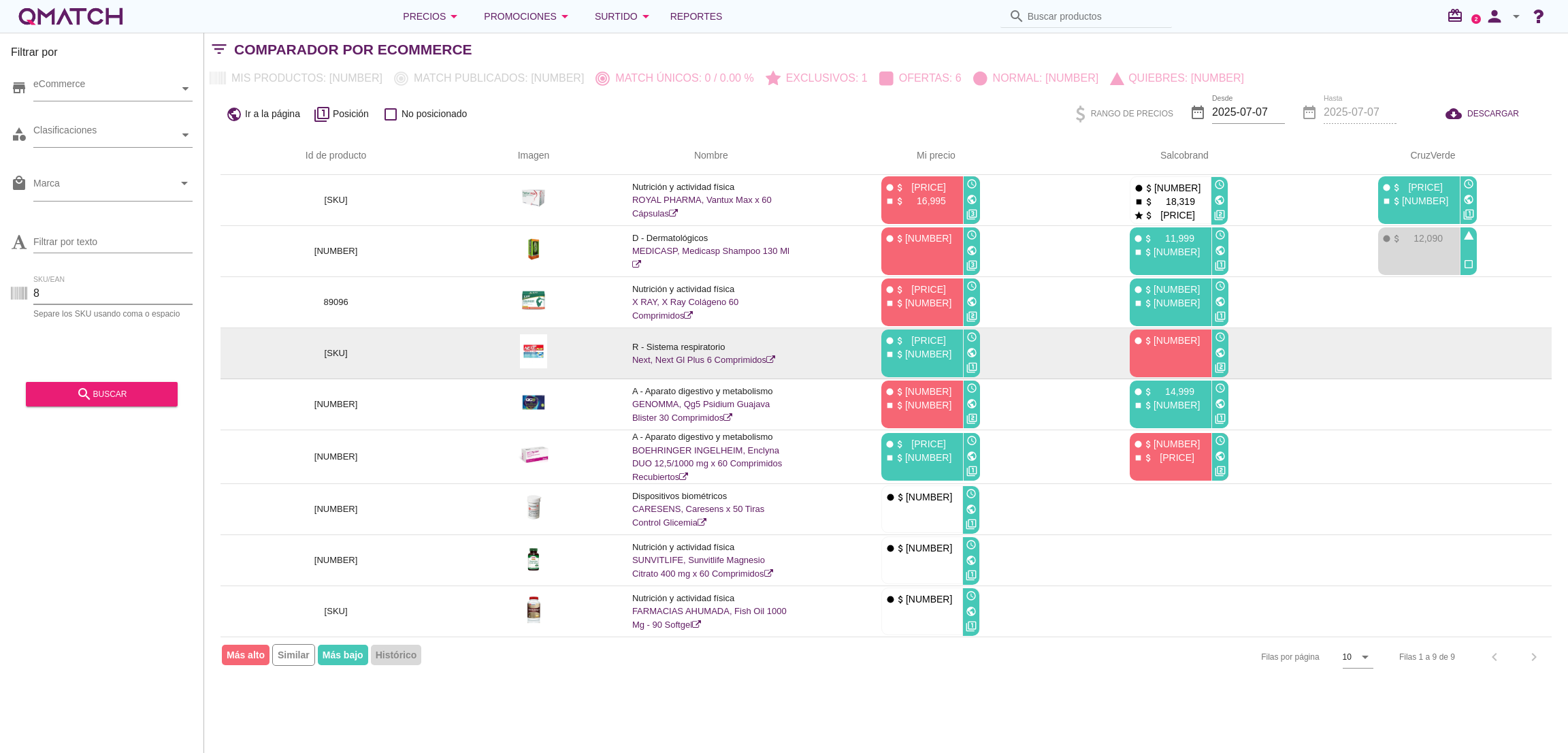 scroll, scrollTop: 0, scrollLeft: 0, axis: both 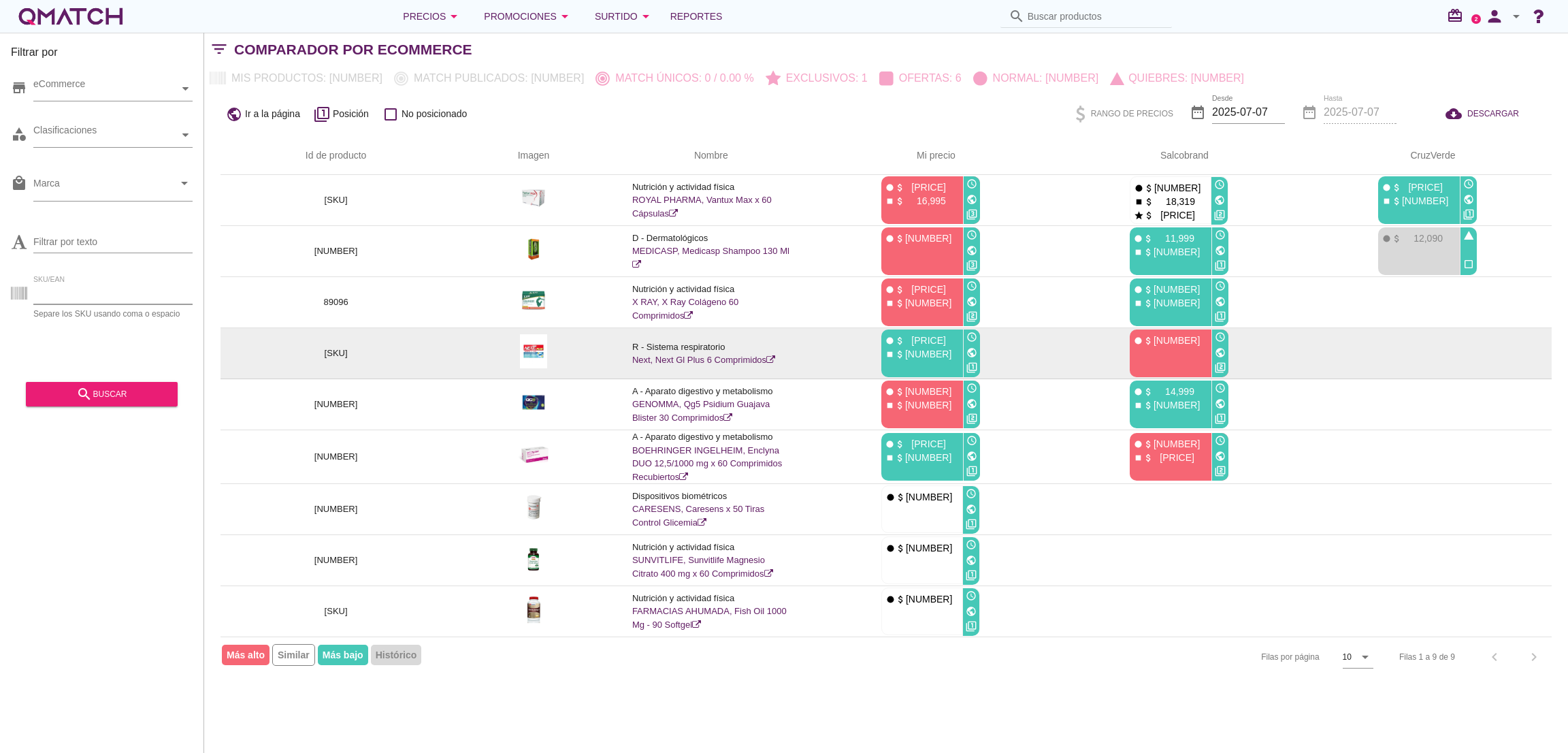 paste on "[NUMBER], [NUMBER], [NUMBER], [NUMBER], [NUMBER], [NUMBER], [NUMBER], [NUMBER], [NUMBER], [NUMBER]" 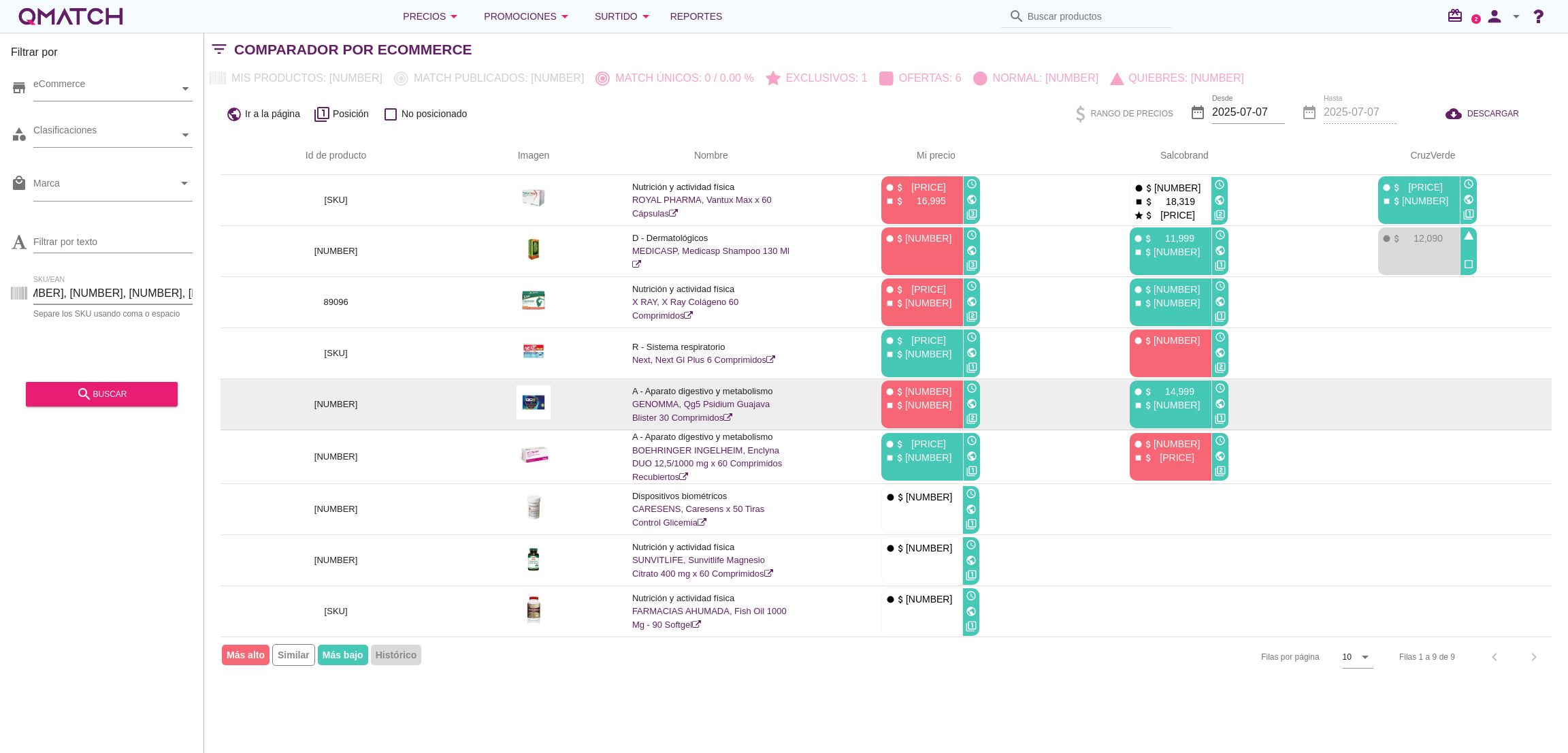 scroll, scrollTop: 0, scrollLeft: 197, axis: horizontal 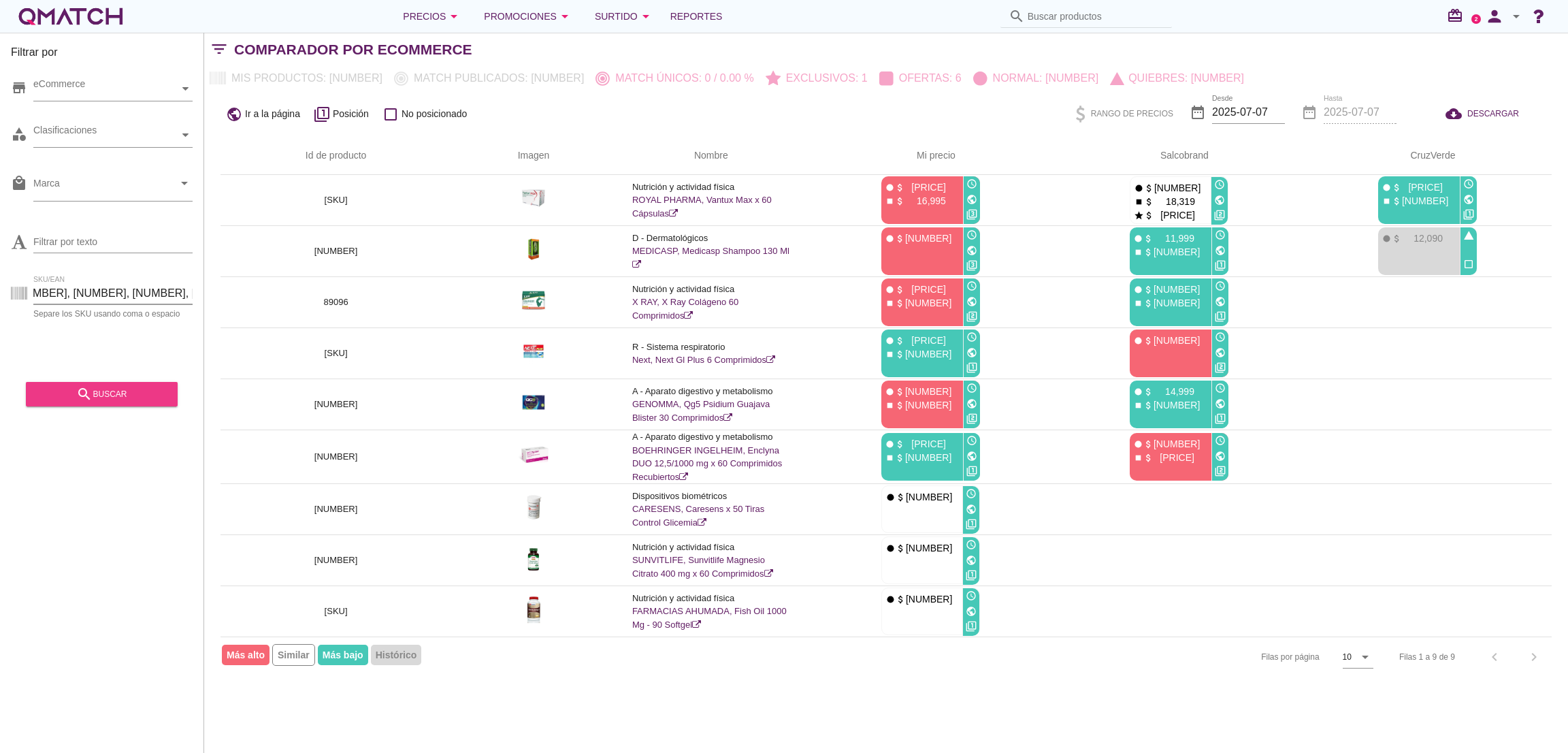click on "search
buscar" at bounding box center (101, 394) 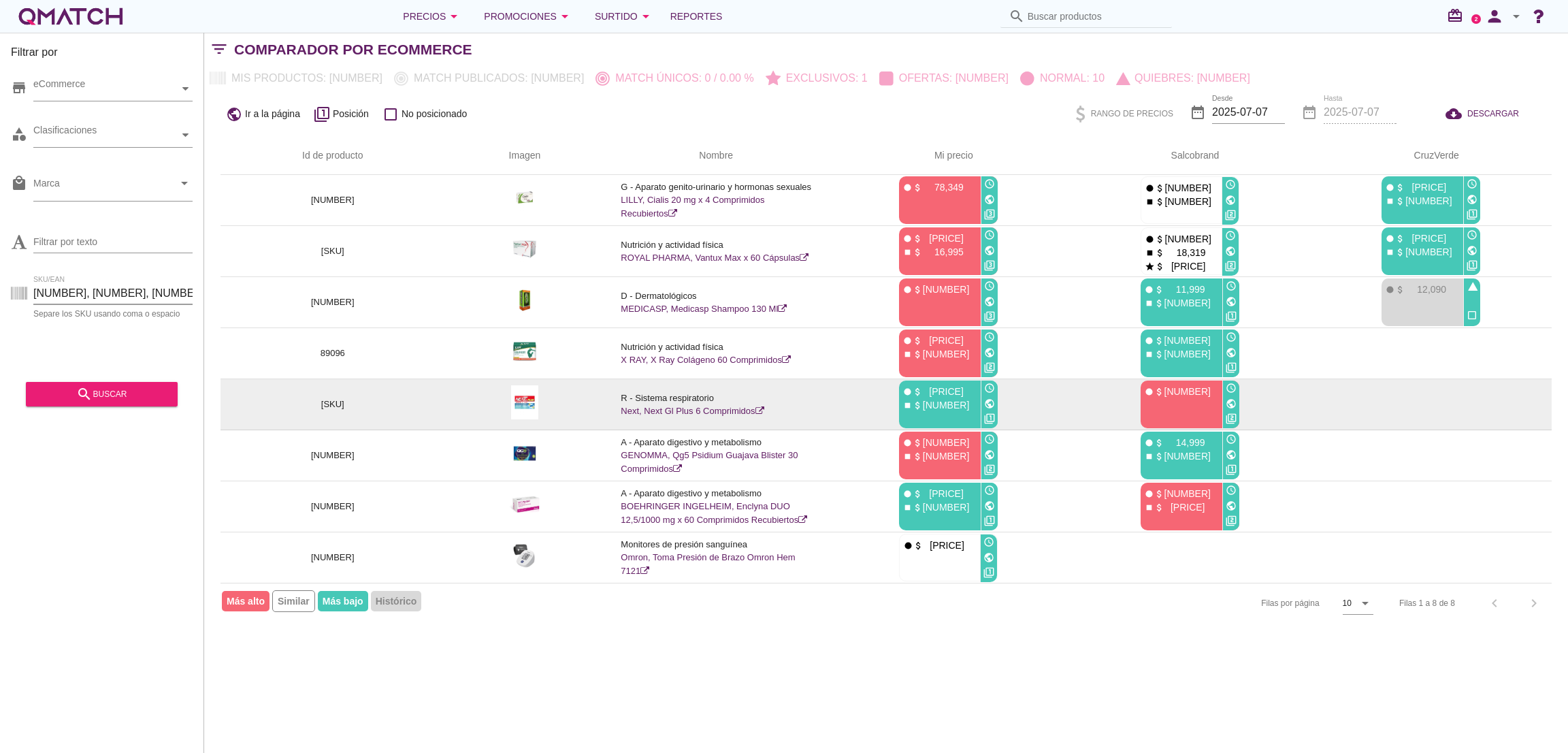 scroll, scrollTop: 0, scrollLeft: 197, axis: horizontal 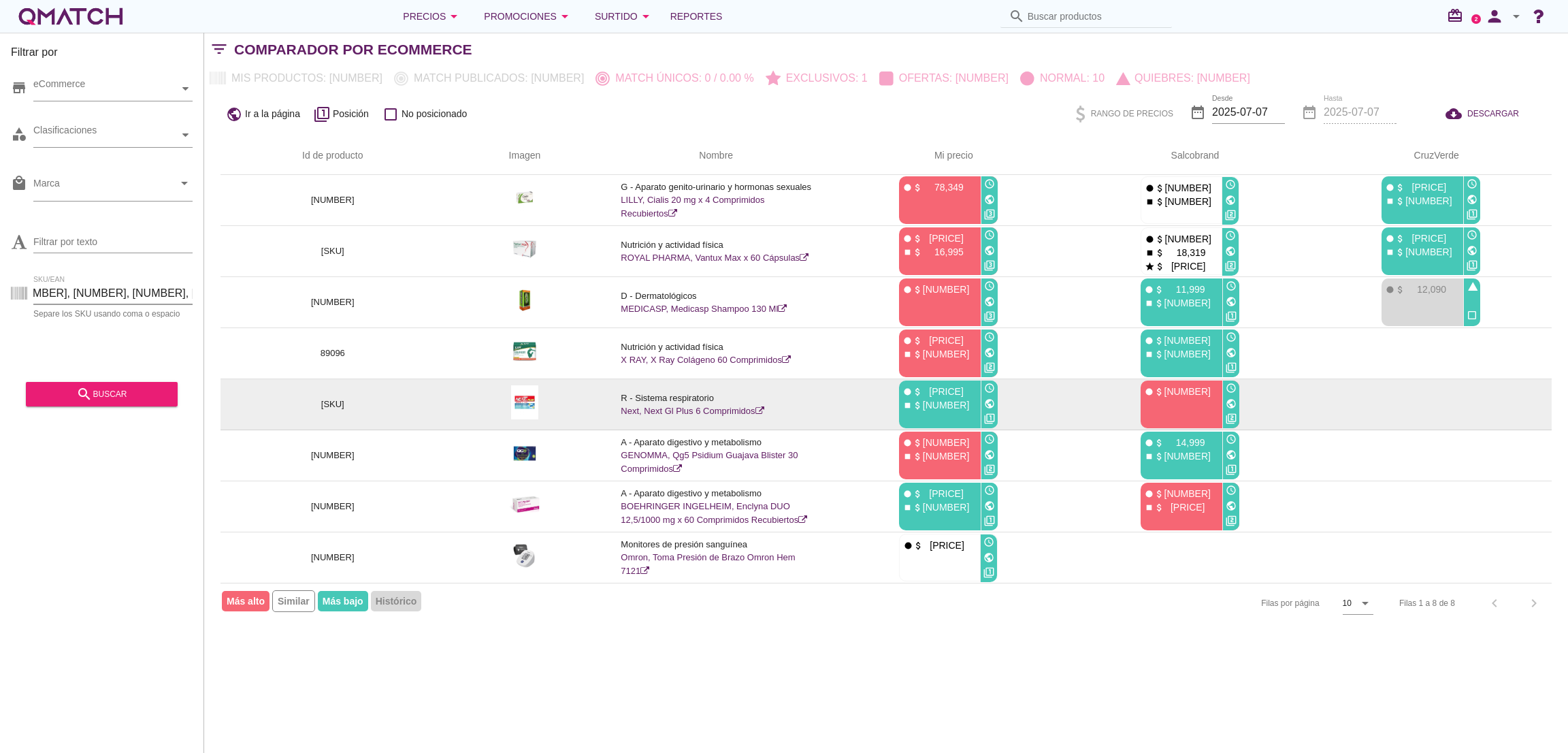 drag, startPoint x: 33, startPoint y: 290, endPoint x: 999, endPoint y: 426, distance: 975.5265 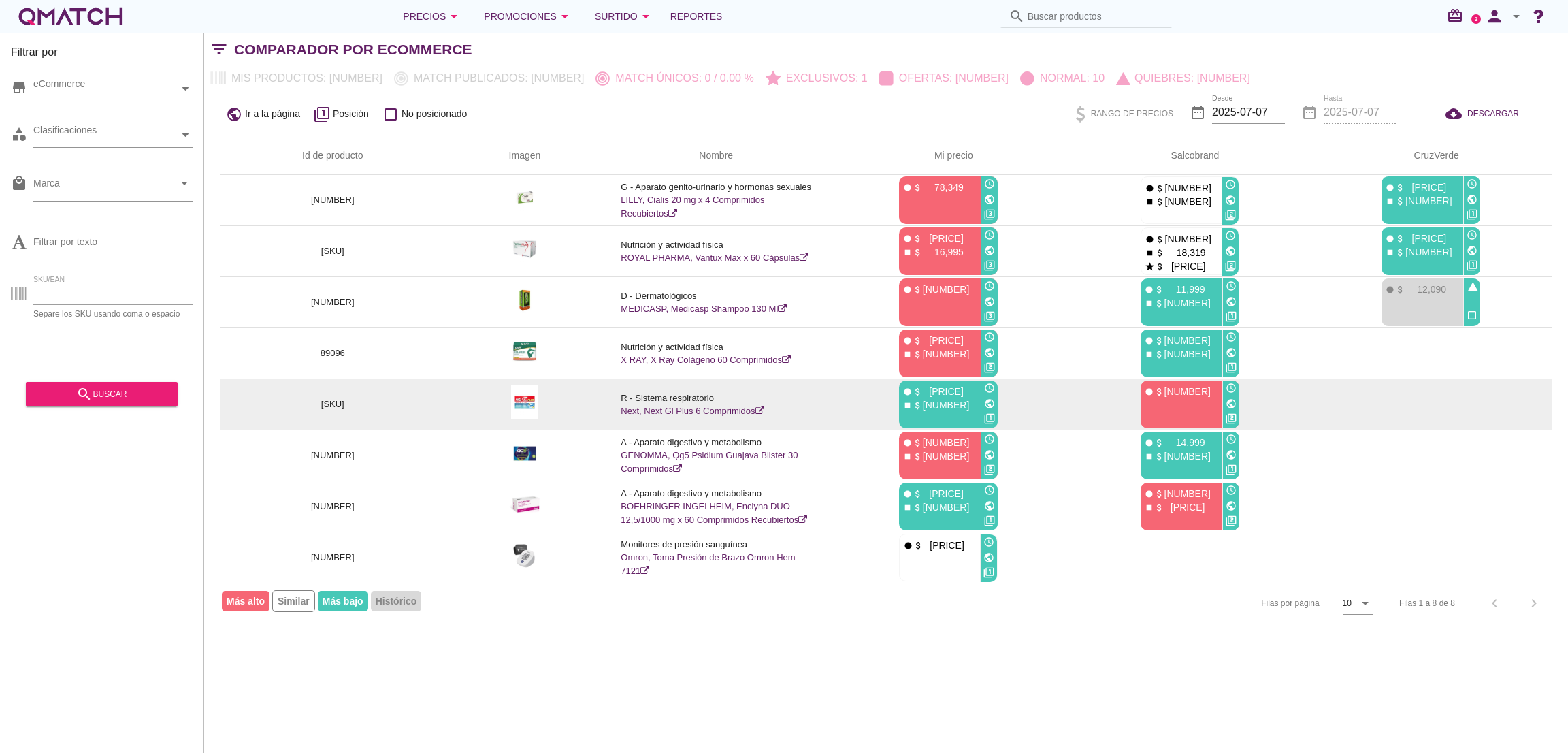 scroll, scrollTop: 0, scrollLeft: 0, axis: both 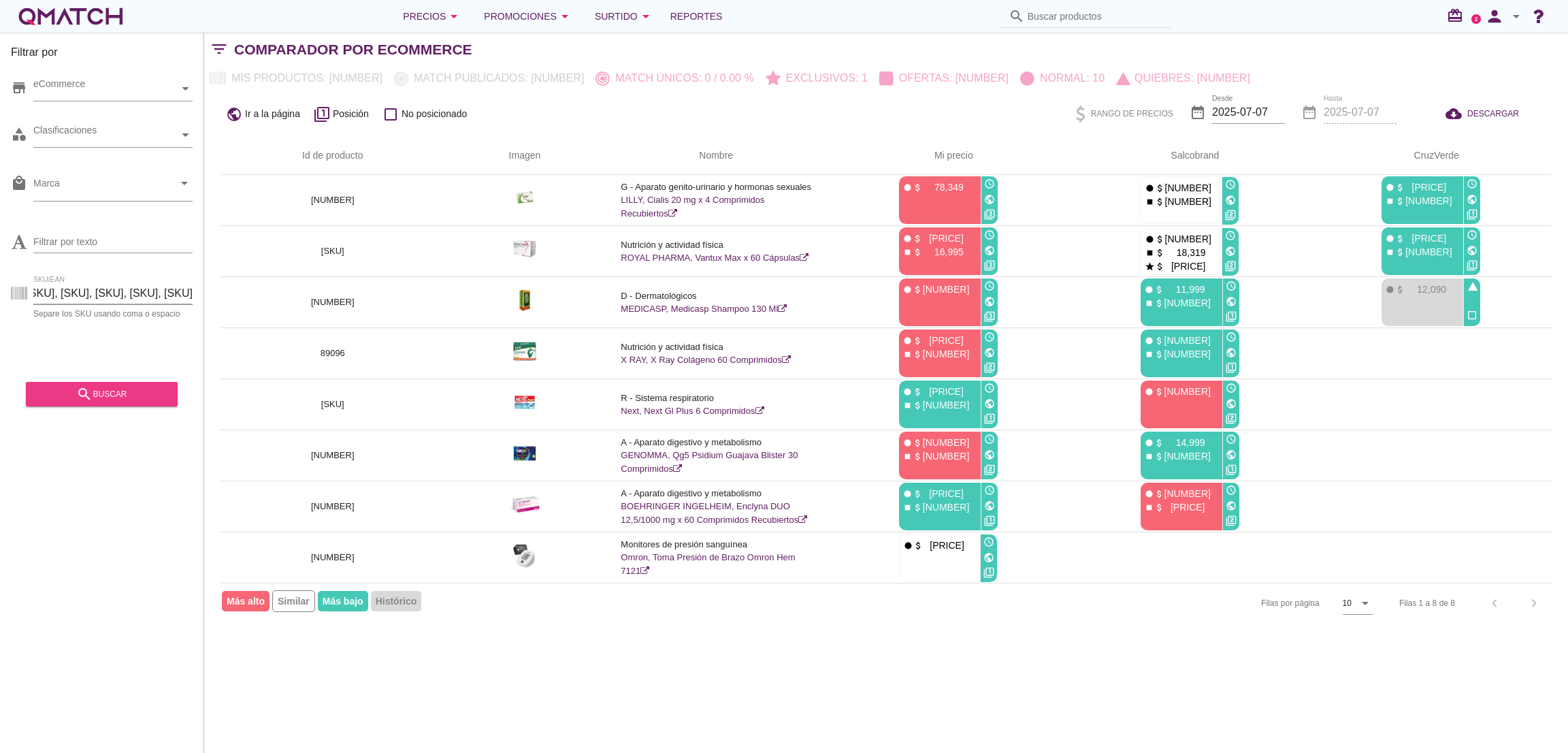 click on "search
buscar" at bounding box center (101, 394) 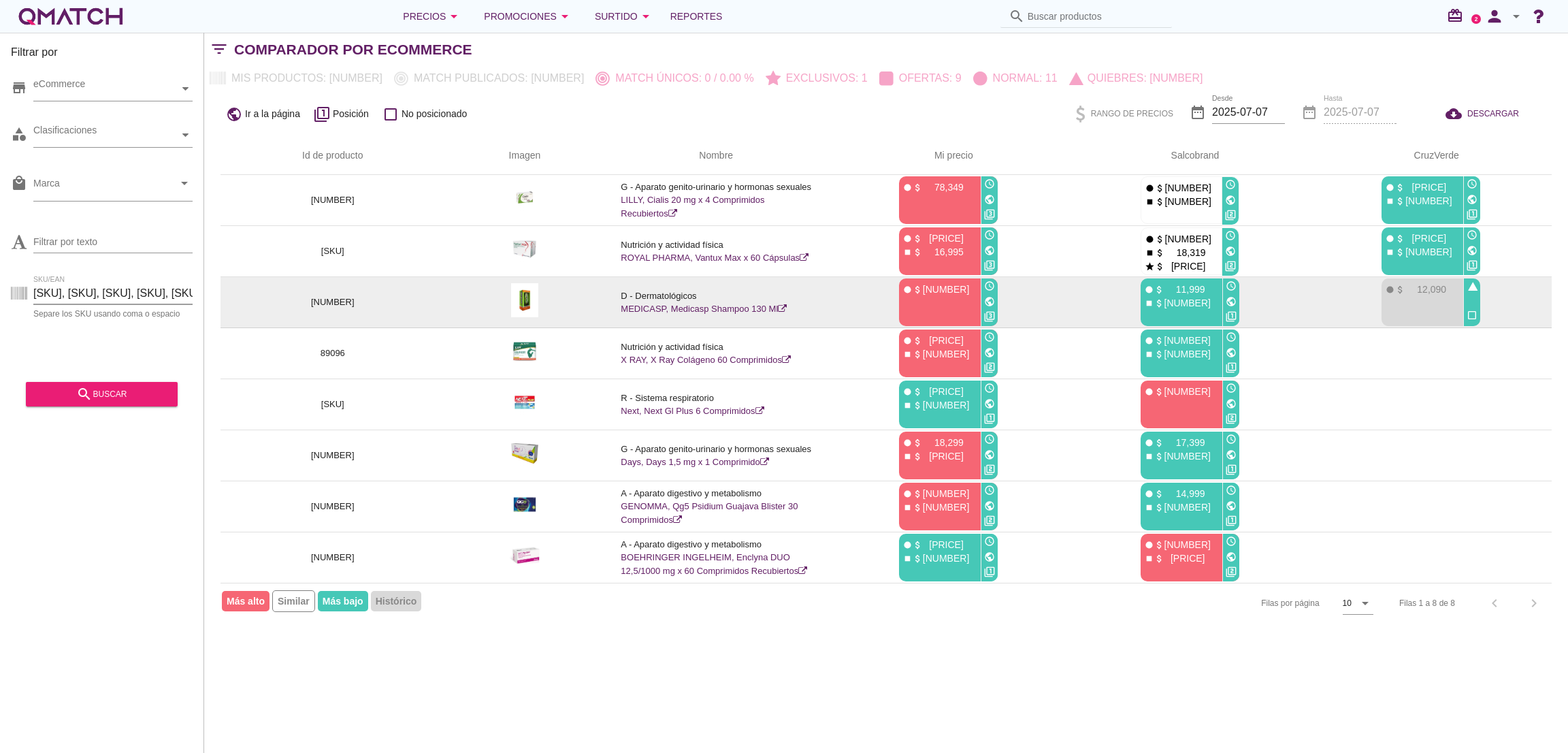 scroll, scrollTop: 0, scrollLeft: 197, axis: horizontal 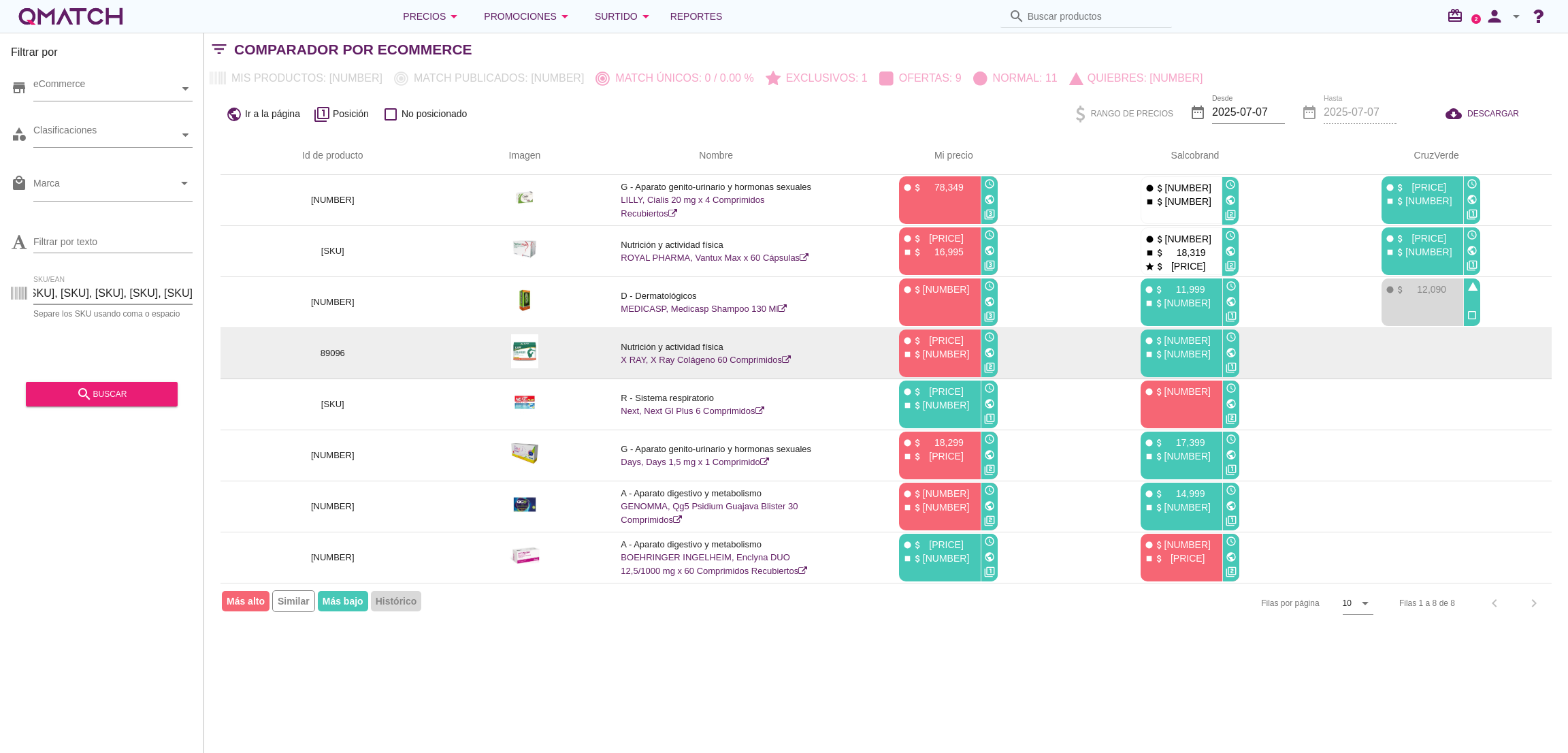 drag, startPoint x: 48, startPoint y: 298, endPoint x: 973, endPoint y: 364, distance: 927.3516 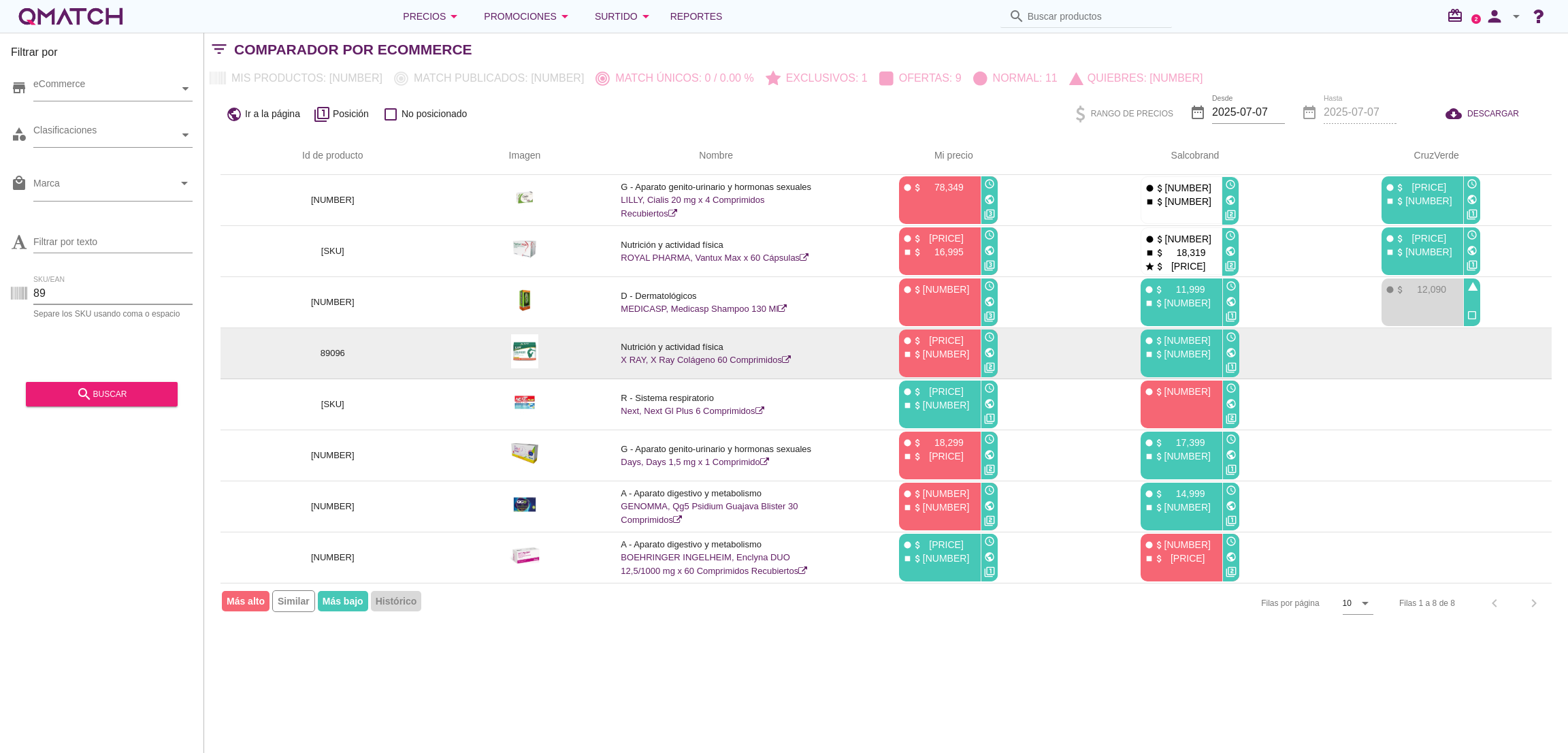 scroll, scrollTop: 0, scrollLeft: 0, axis: both 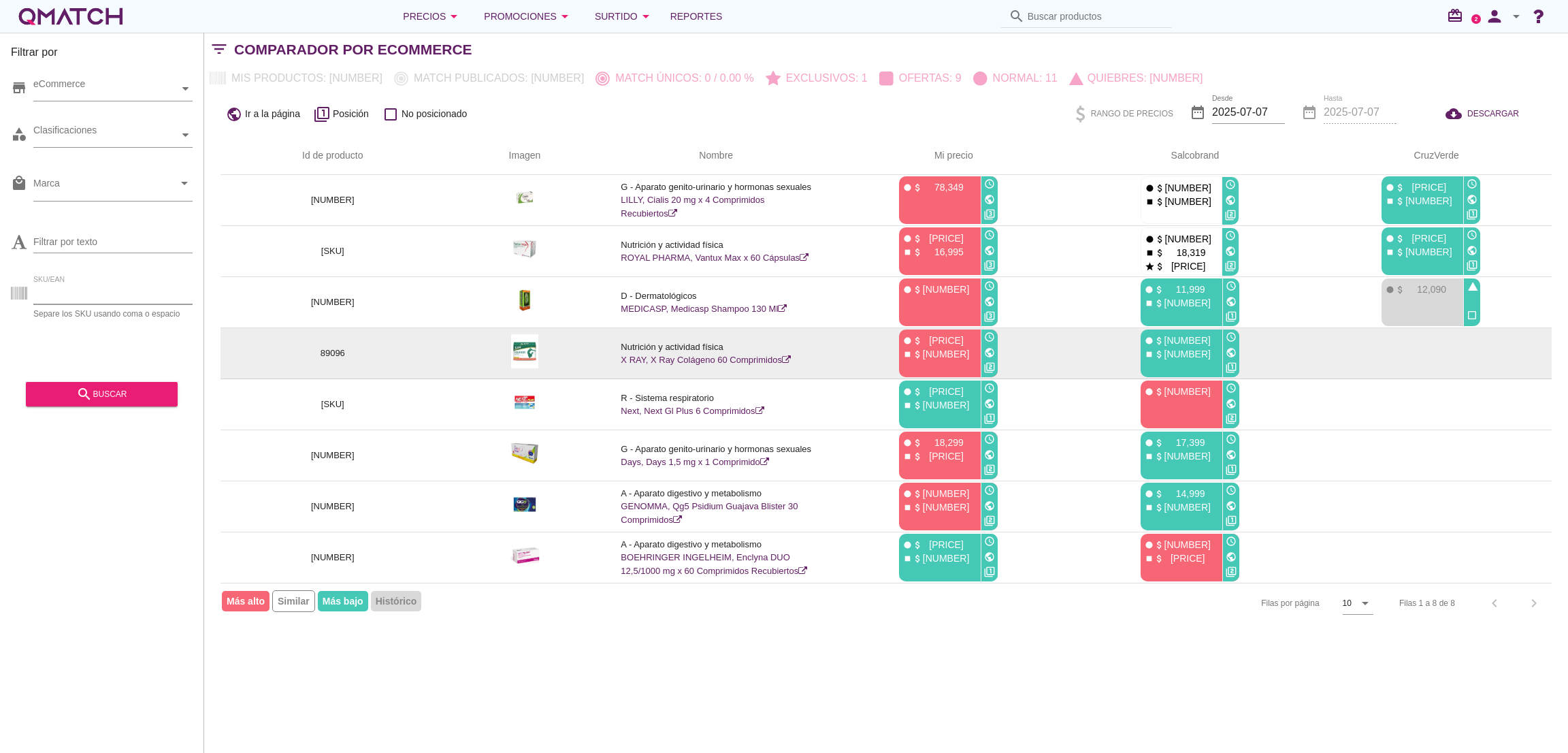 paste on "[SKU], [SKU], [SKU], [SKU], [SKU], [SKU], [SKU], [SKU], [SKU], [SKU], [SKU], [SKU]" 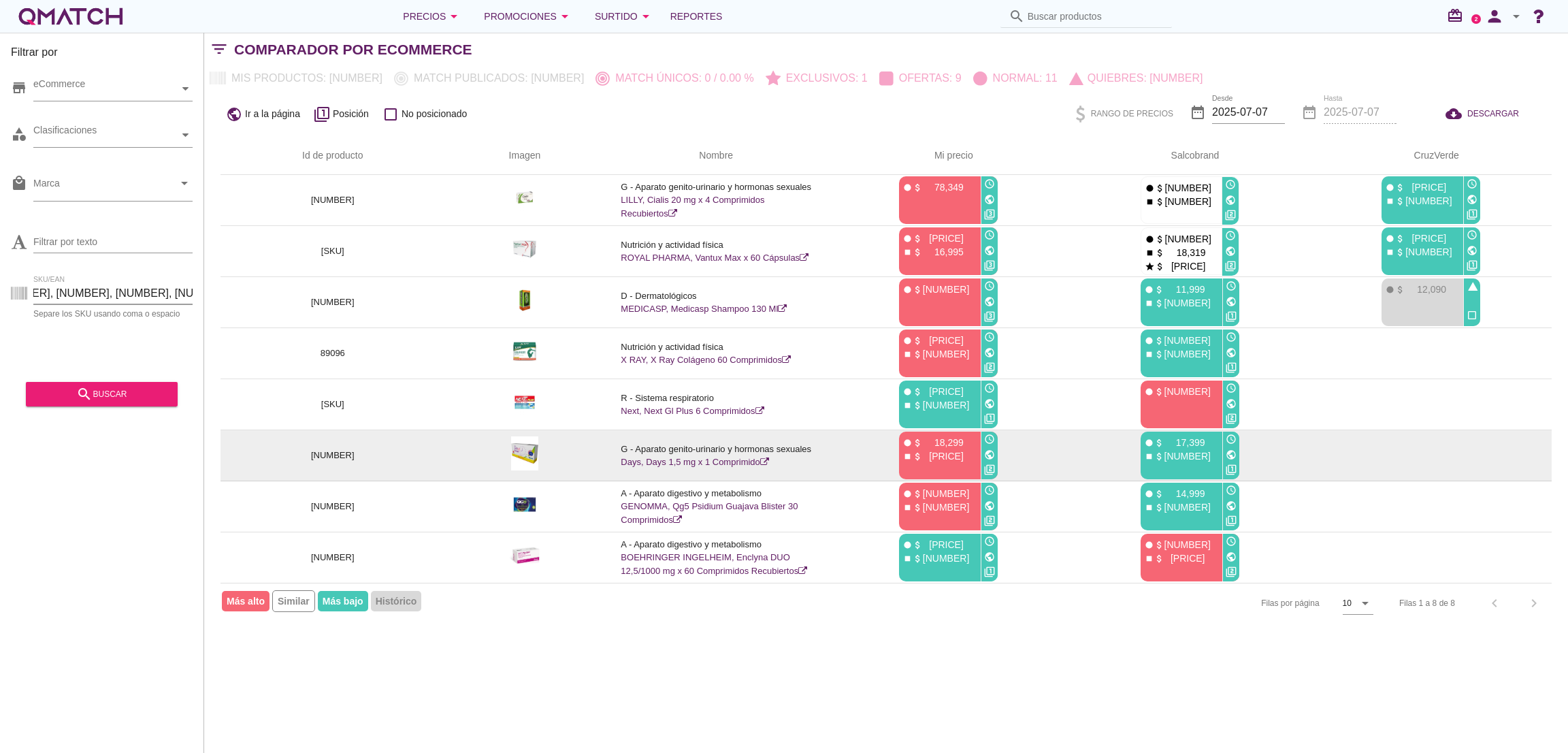 scroll, scrollTop: 0, scrollLeft: 270, axis: horizontal 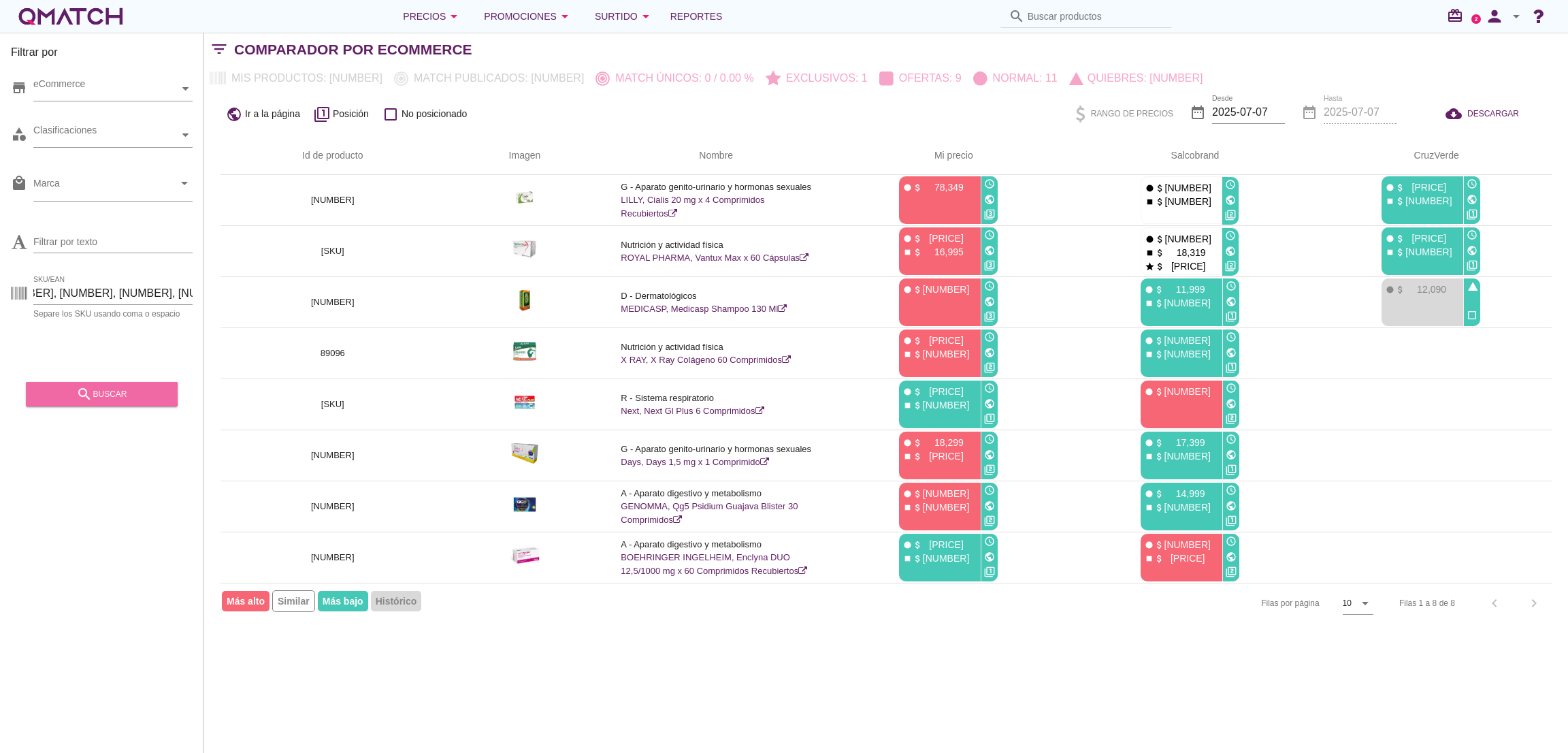 click on "search
buscar" at bounding box center (101, 394) 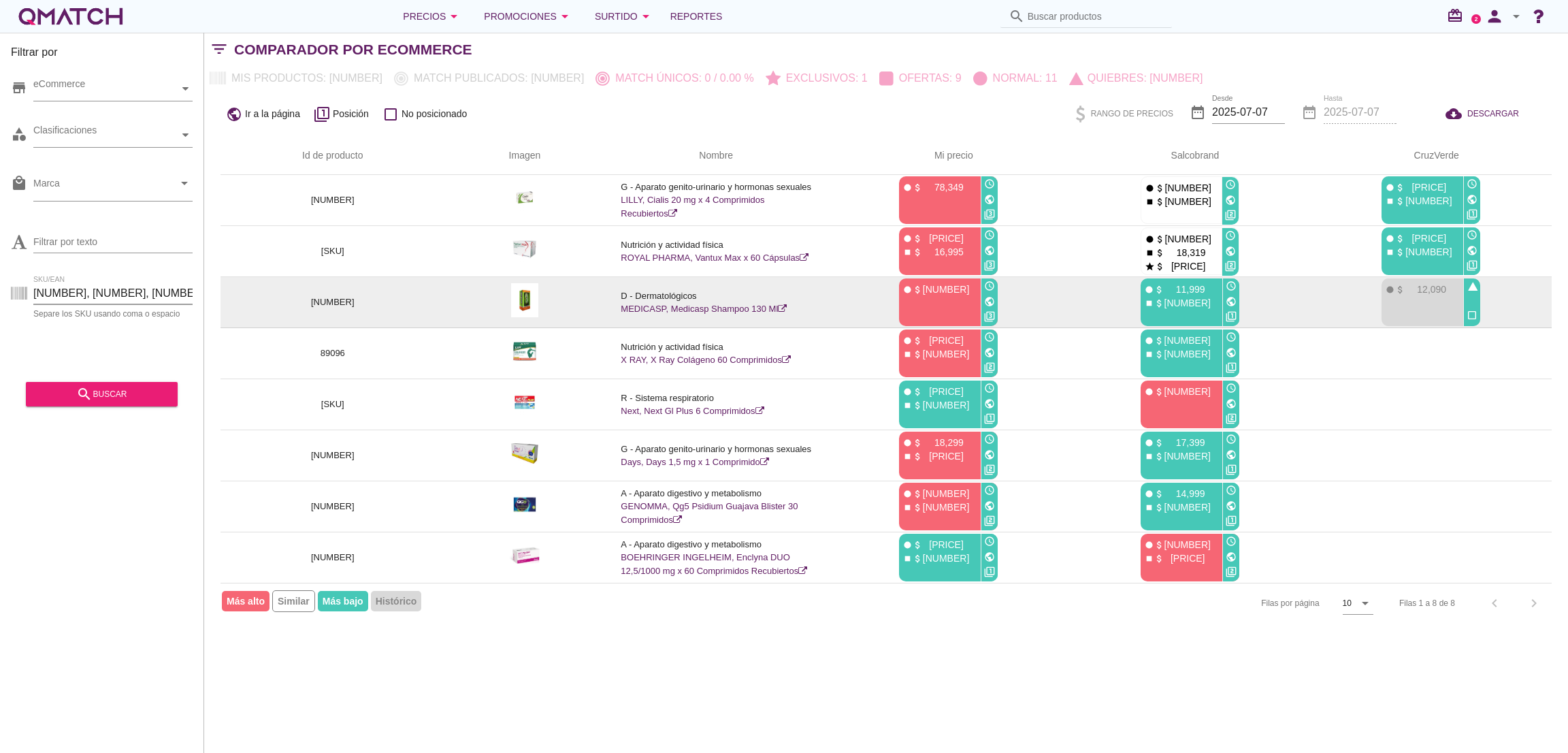 scroll, scrollTop: 0, scrollLeft: 270, axis: horizontal 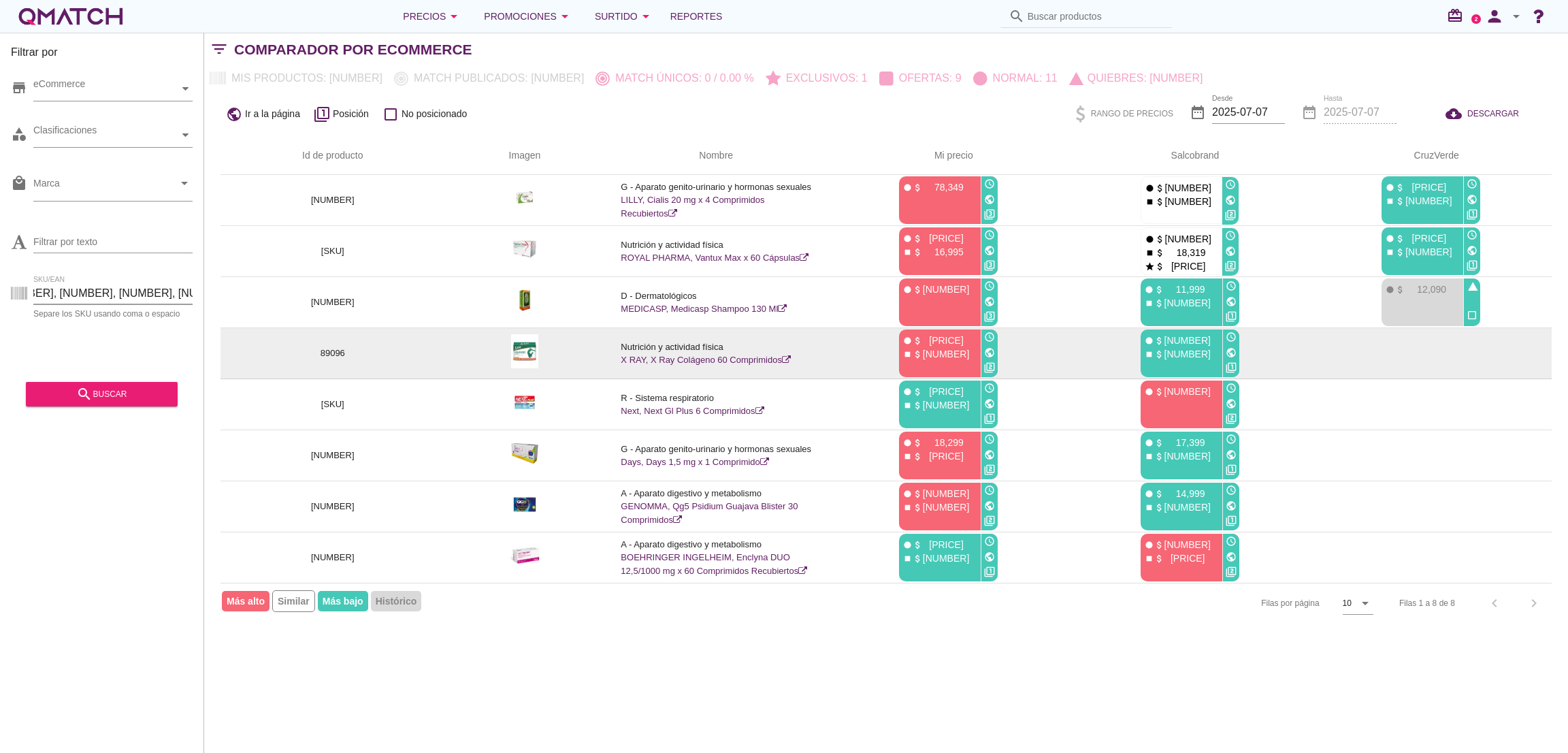 drag, startPoint x: 474, startPoint y: 308, endPoint x: 676, endPoint y: 328, distance: 202.9877 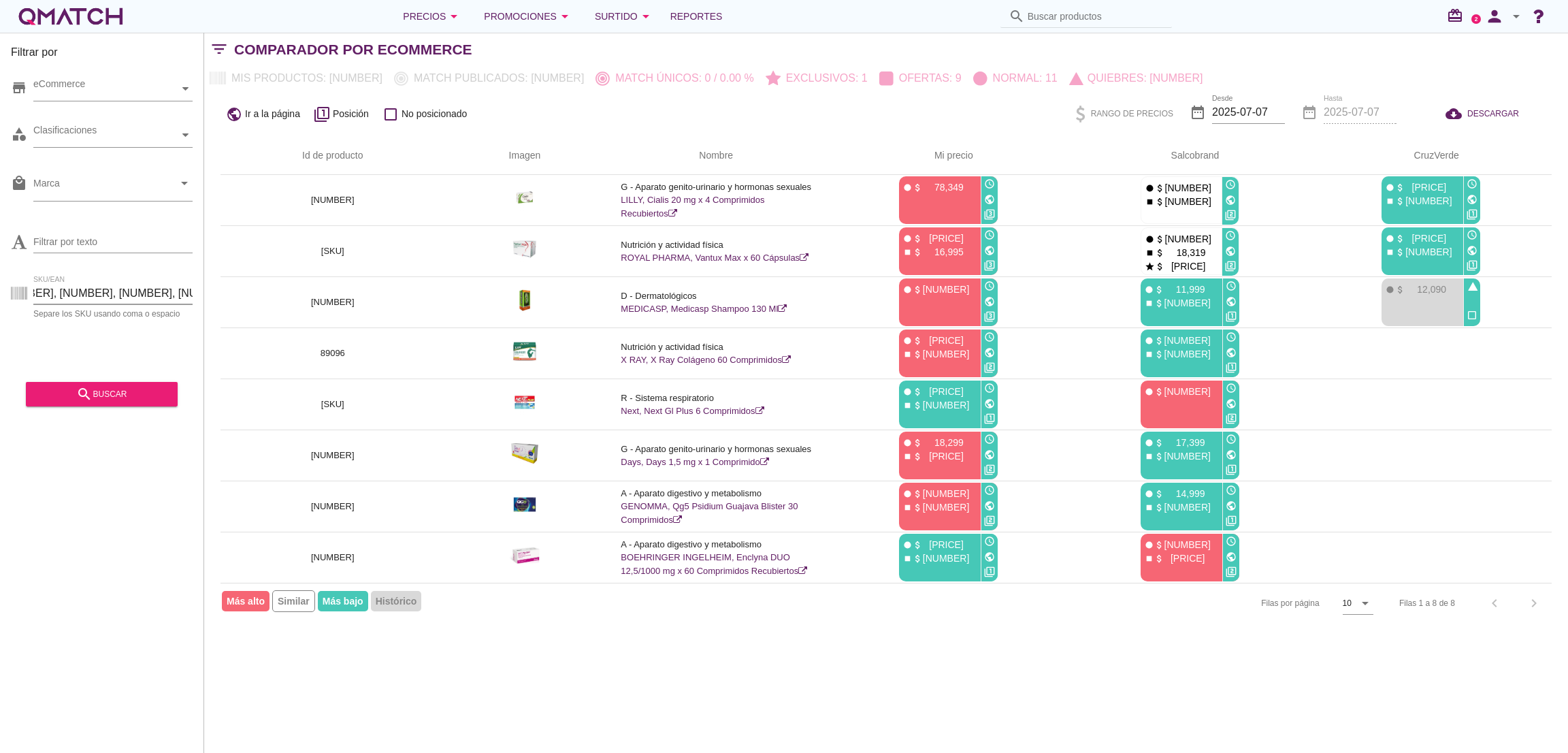 click on "Filtrar por store eCommerce category Clasificaciones local_mall Marca arrow_drop_down Filtrar por texto SKU/EAN [SKU], [SKU], [SKU], [SKU], [SKU], [SKU], [SKU], [SKU], [SKU], [SKU], [SKU], [SKU] Separe los SKU usando coma o espacio
search
buscar
filter_list
Comparador por eCommerce
Mis productos: 8
Match publicados: 11
Match únicos: 0 / 0.00 %
Exclusivos: 1
Ofertas: 9
Normal: 11
Quiebres: 1
public Ir a la página filter_1 Posición check_box_outline_blank No posicionado Rango de precios date_range Desde 2025-07-07 date_range Hasta 2025-07-07 cloud_download DESCARGAR filter_list Sin resultados, realiza una nueva búsqueda Id de producto Imagen Nombre arrow_upward Mi precio arrow_upward Salcobrand arrow_upward CruzVerde [SKU]
G - Aparato genito-urinario y hormonas sexuales
LILLY, Cialis 20 mg x 4 Comprimidos Recubiertos
fiber_manual_record
[SKU]" at bounding box center [886, 393] 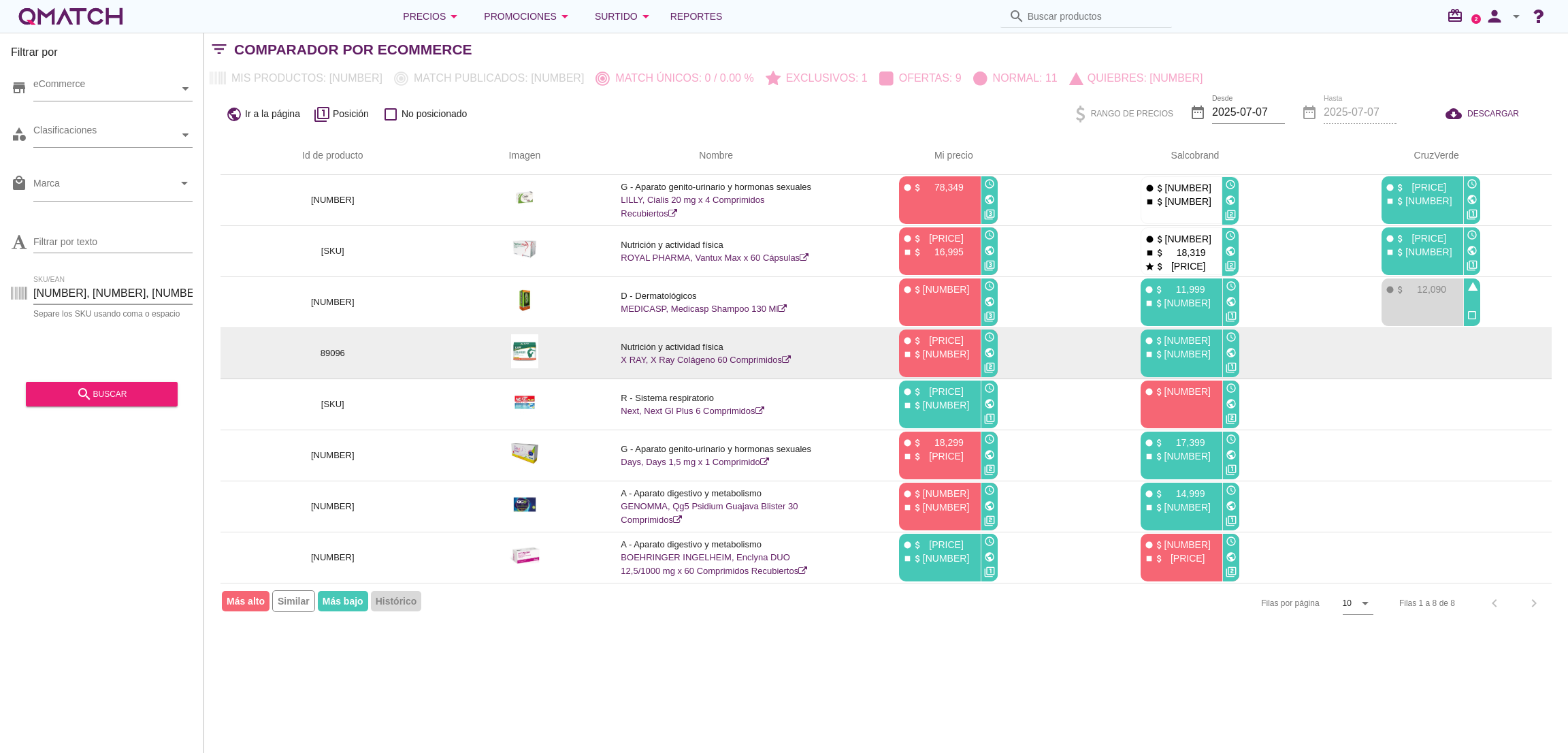scroll, scrollTop: 0, scrollLeft: 270, axis: horizontal 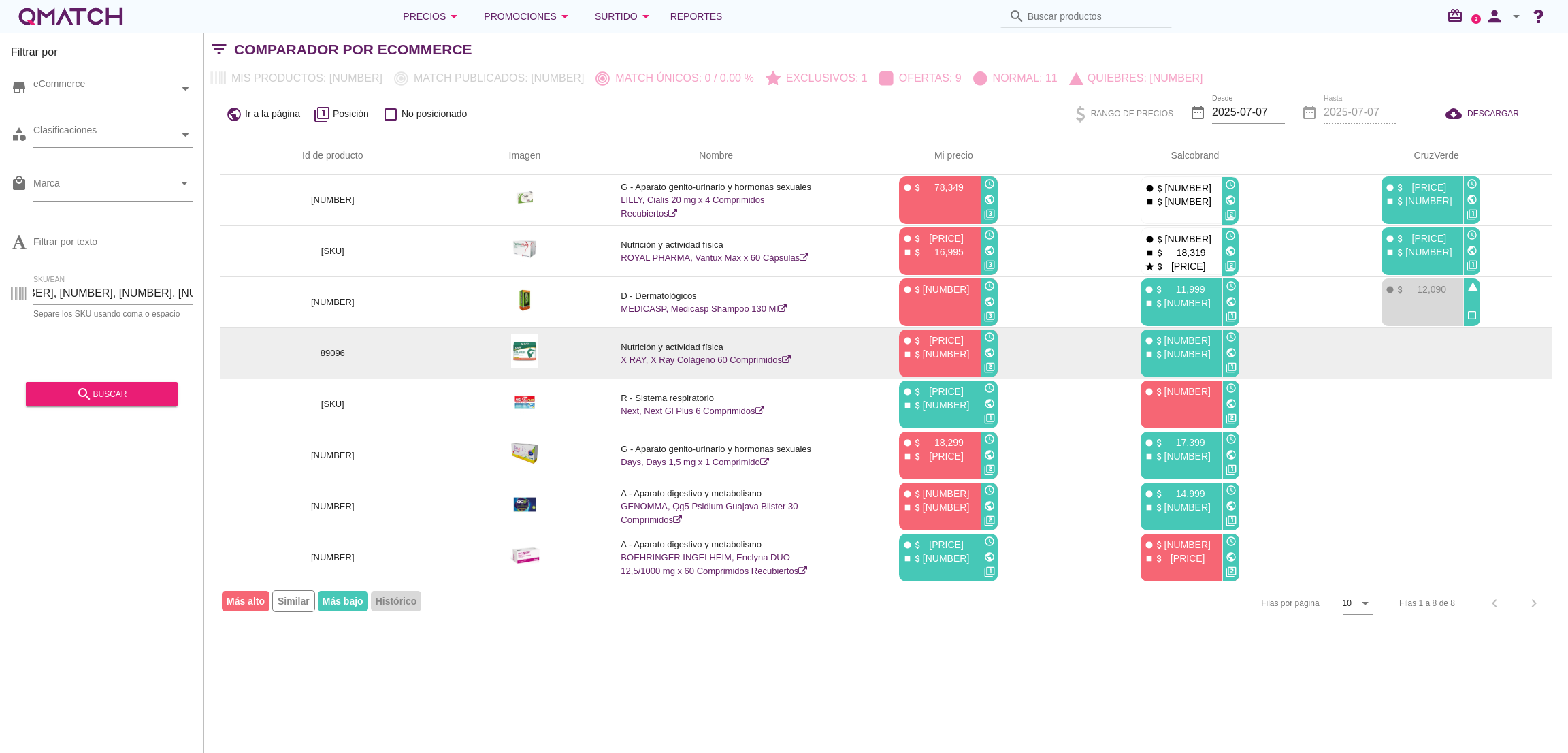 drag, startPoint x: 43, startPoint y: 290, endPoint x: 688, endPoint y: 362, distance: 649.0062 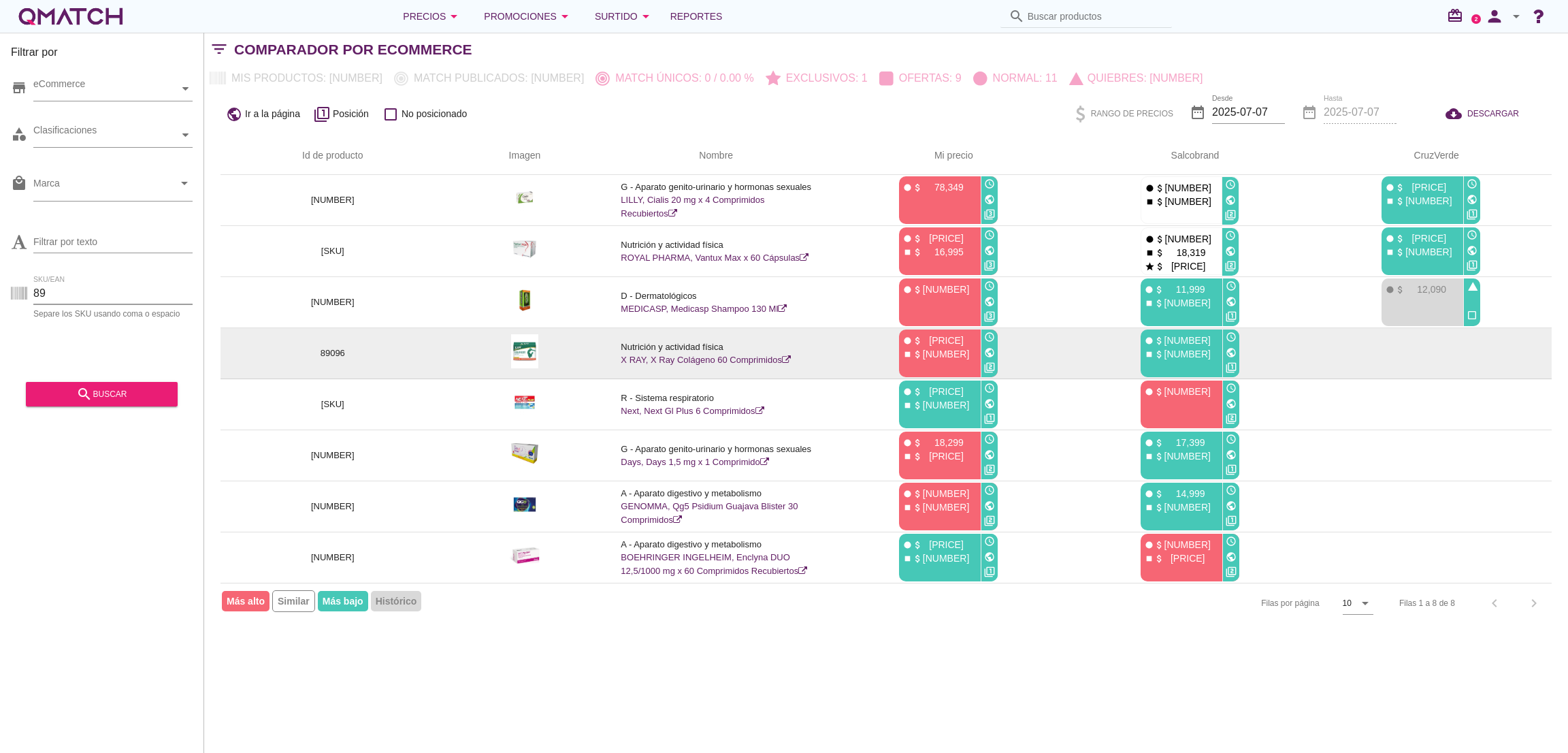 scroll, scrollTop: 0, scrollLeft: 0, axis: both 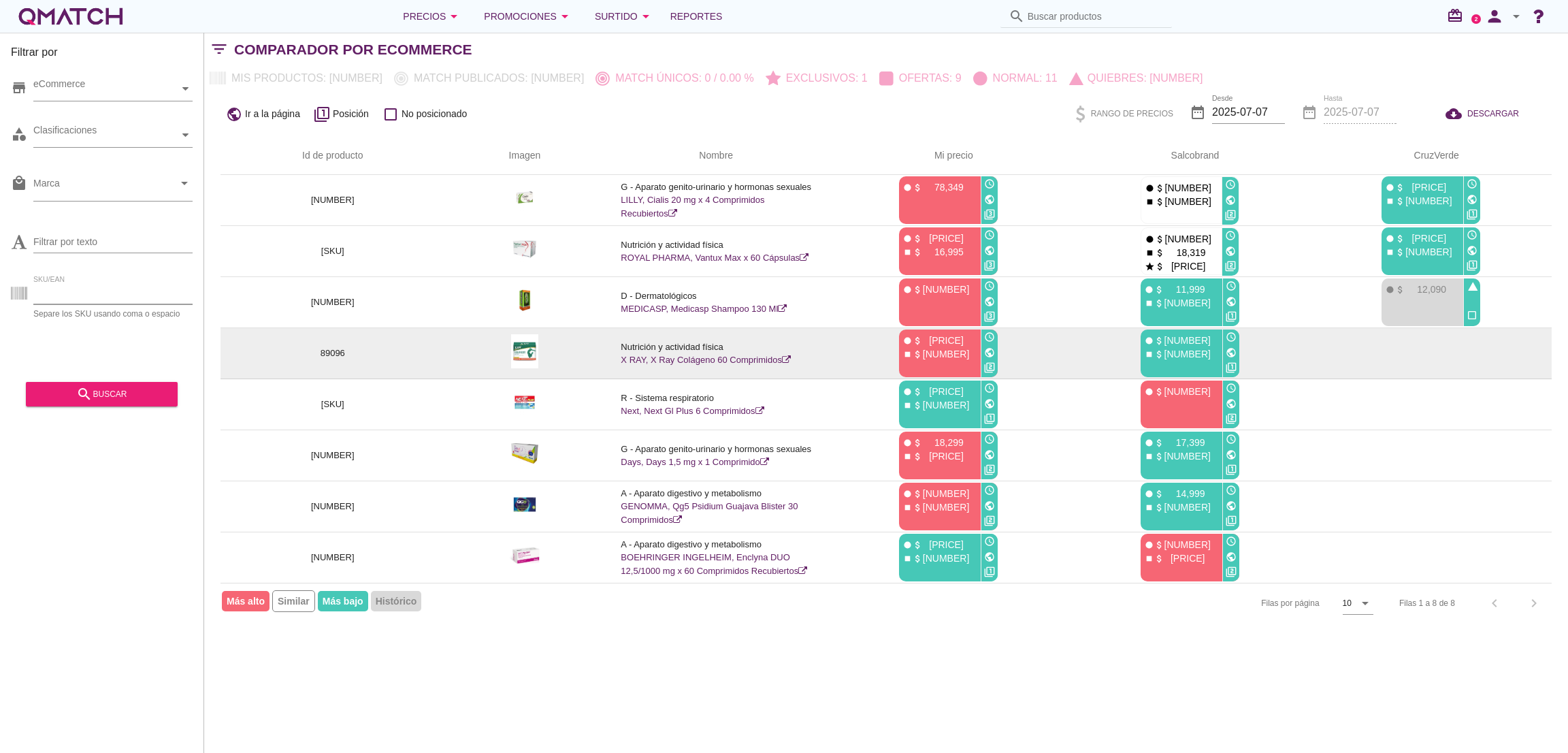 paste on "[NUMBER], [NUMBER], [NUMBER], [NUMBER], [NUMBER], [NUMBER], [NUMBER], [NUMBER], [NUMBER], [NUMBER]" 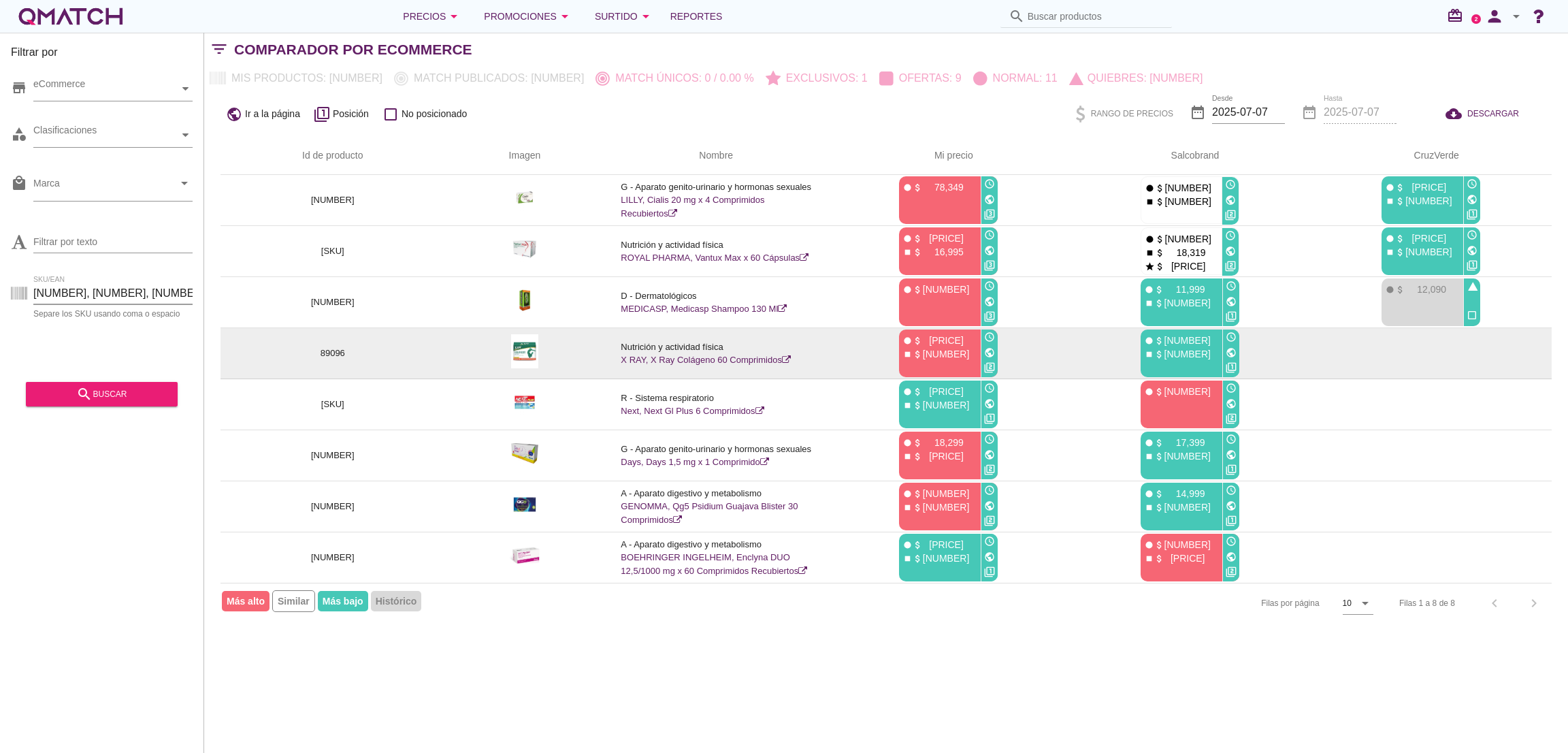 scroll, scrollTop: 0, scrollLeft: 189, axis: horizontal 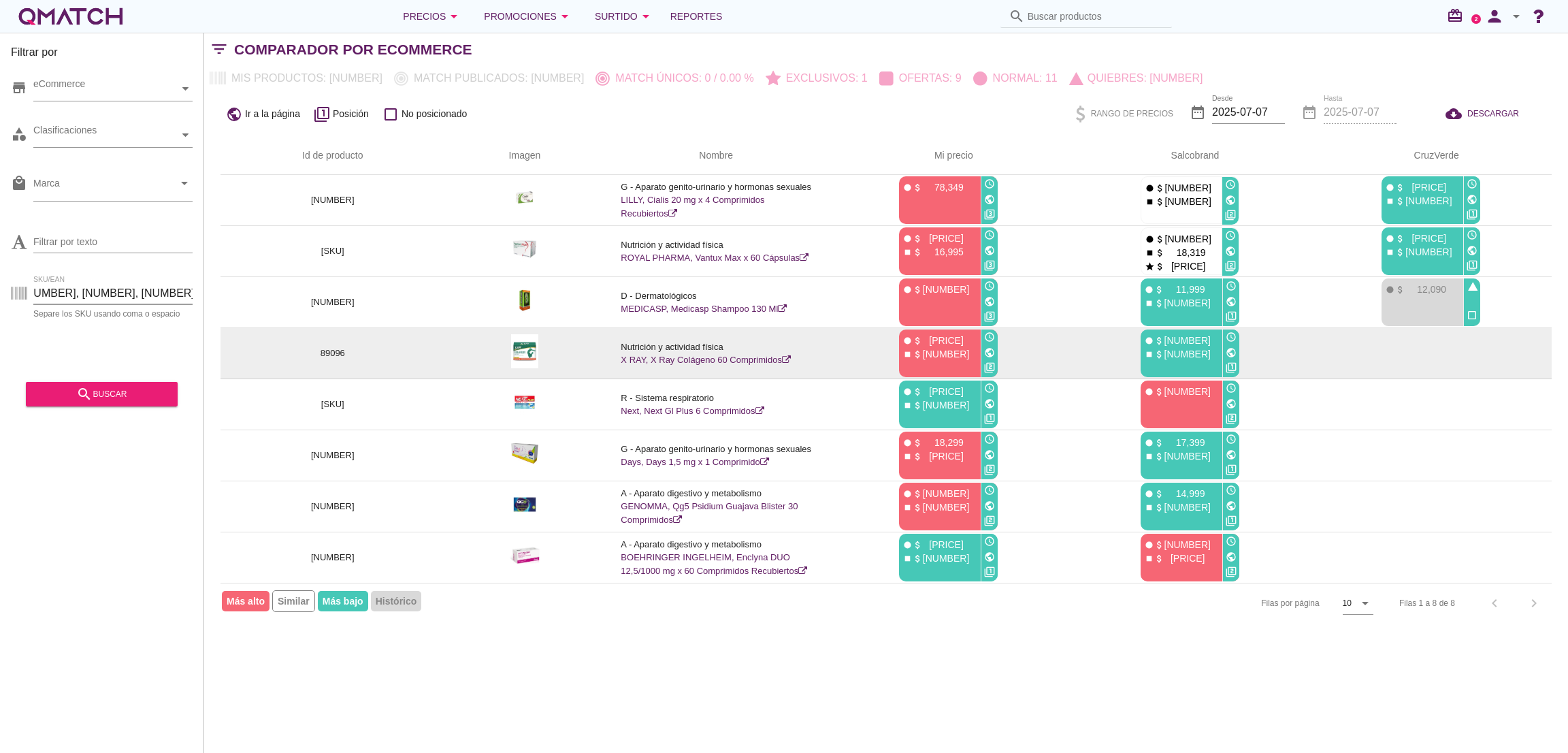 type on "[NUMBER], [NUMBER], [NUMBER], [NUMBER], [NUMBER], [NUMBER], [NUMBER], [NUMBER], [NUMBER], [NUMBER]" 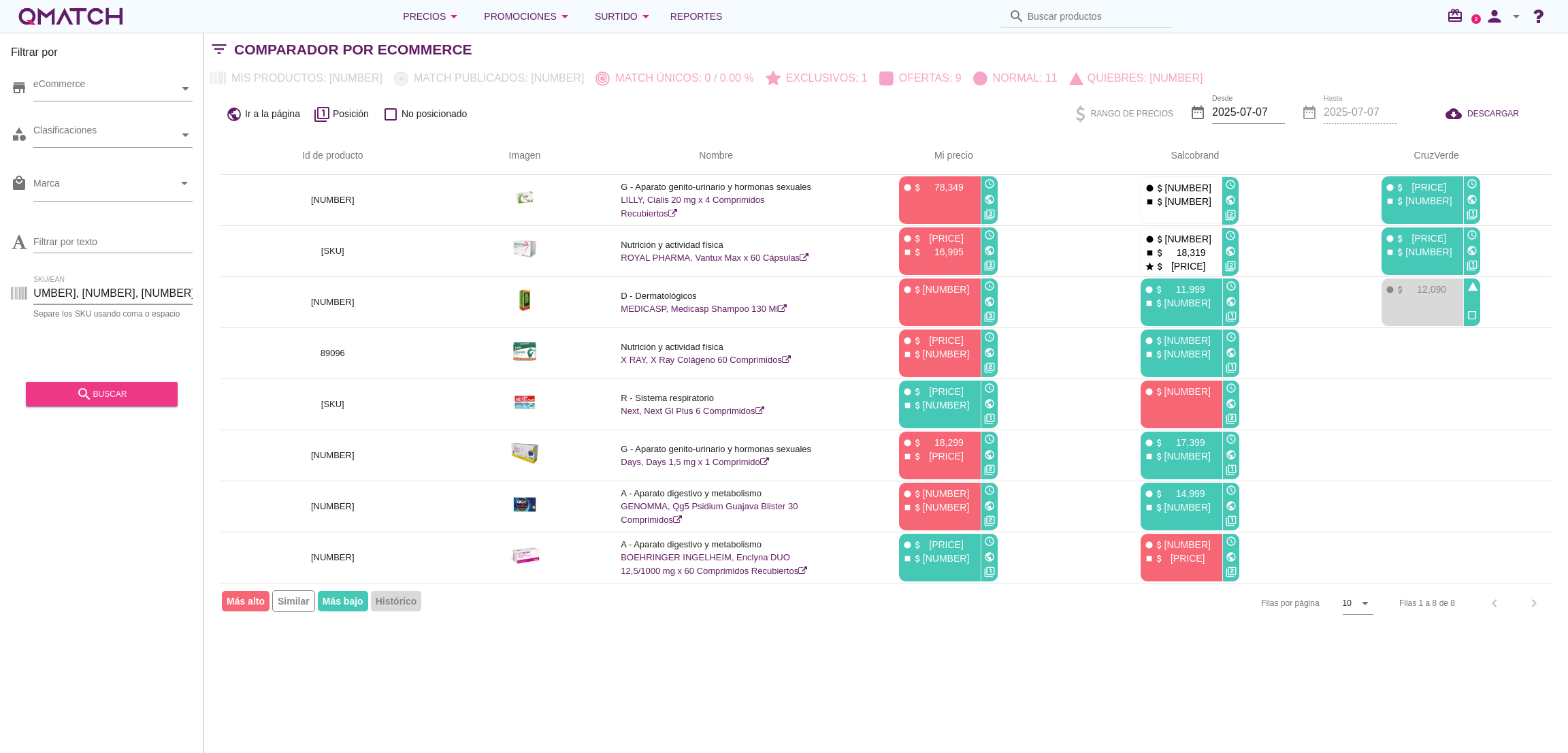 click on "search
buscar" at bounding box center (101, 394) 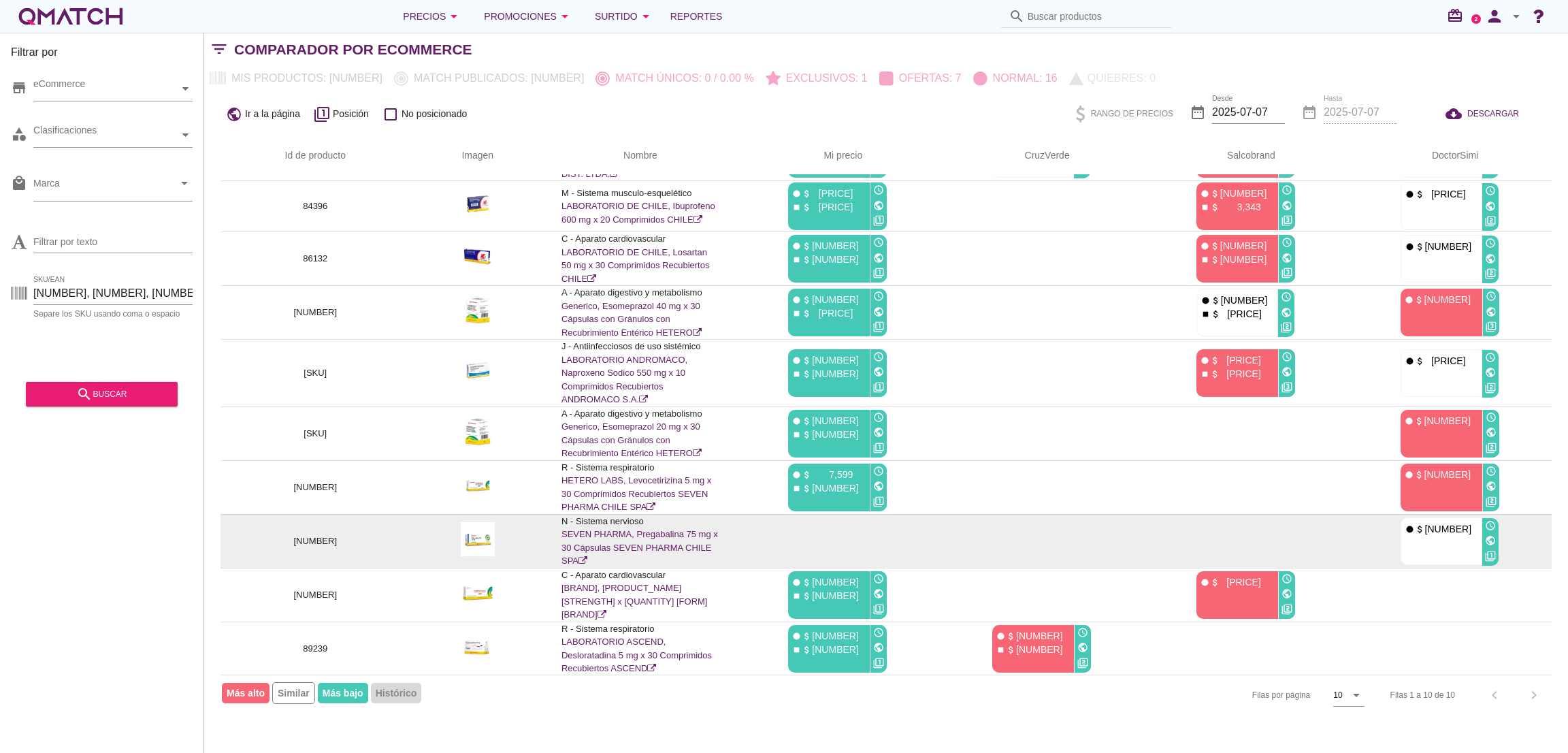 scroll, scrollTop: 0, scrollLeft: 0, axis: both 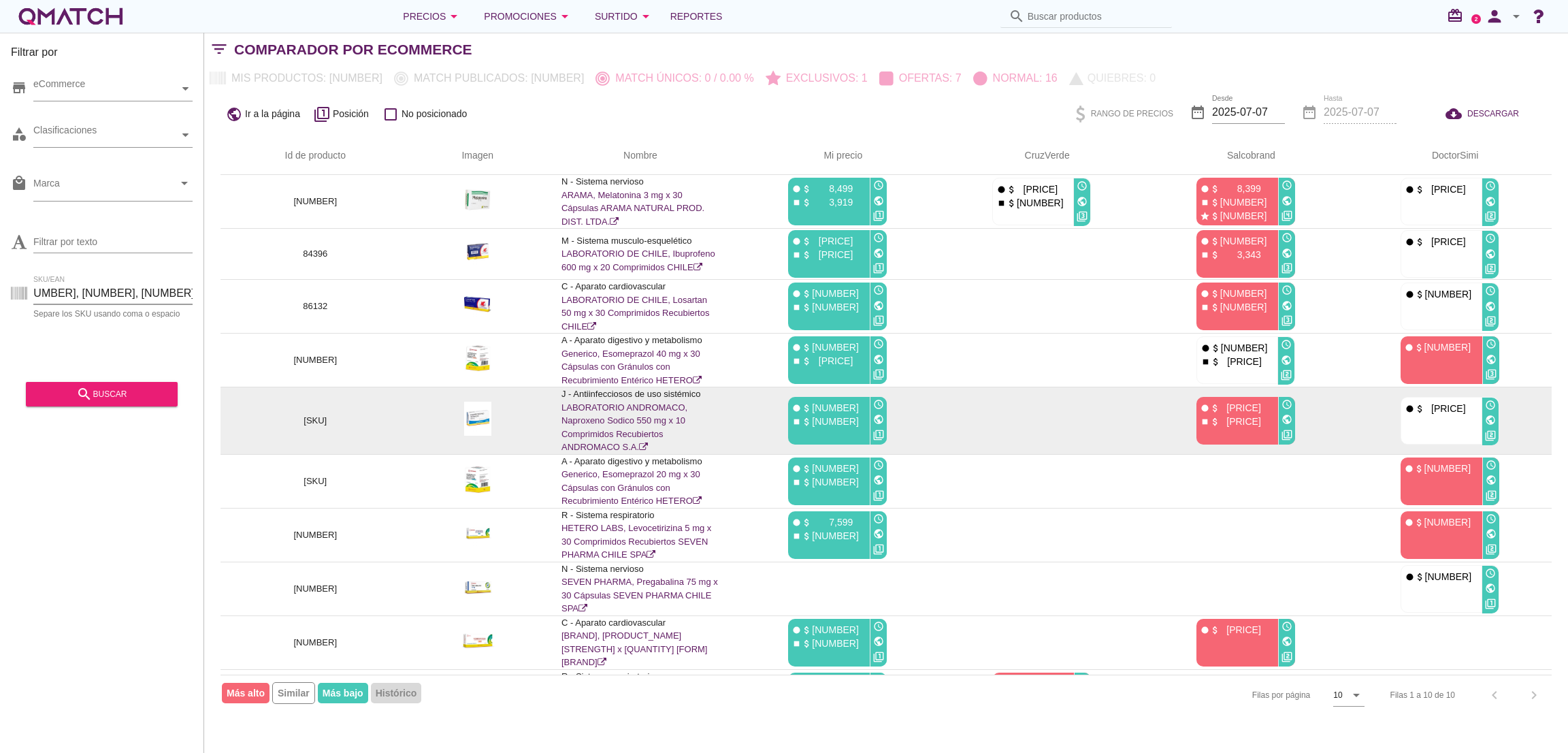 drag, startPoint x: 127, startPoint y: 287, endPoint x: 945, endPoint y: 391, distance: 824.5847 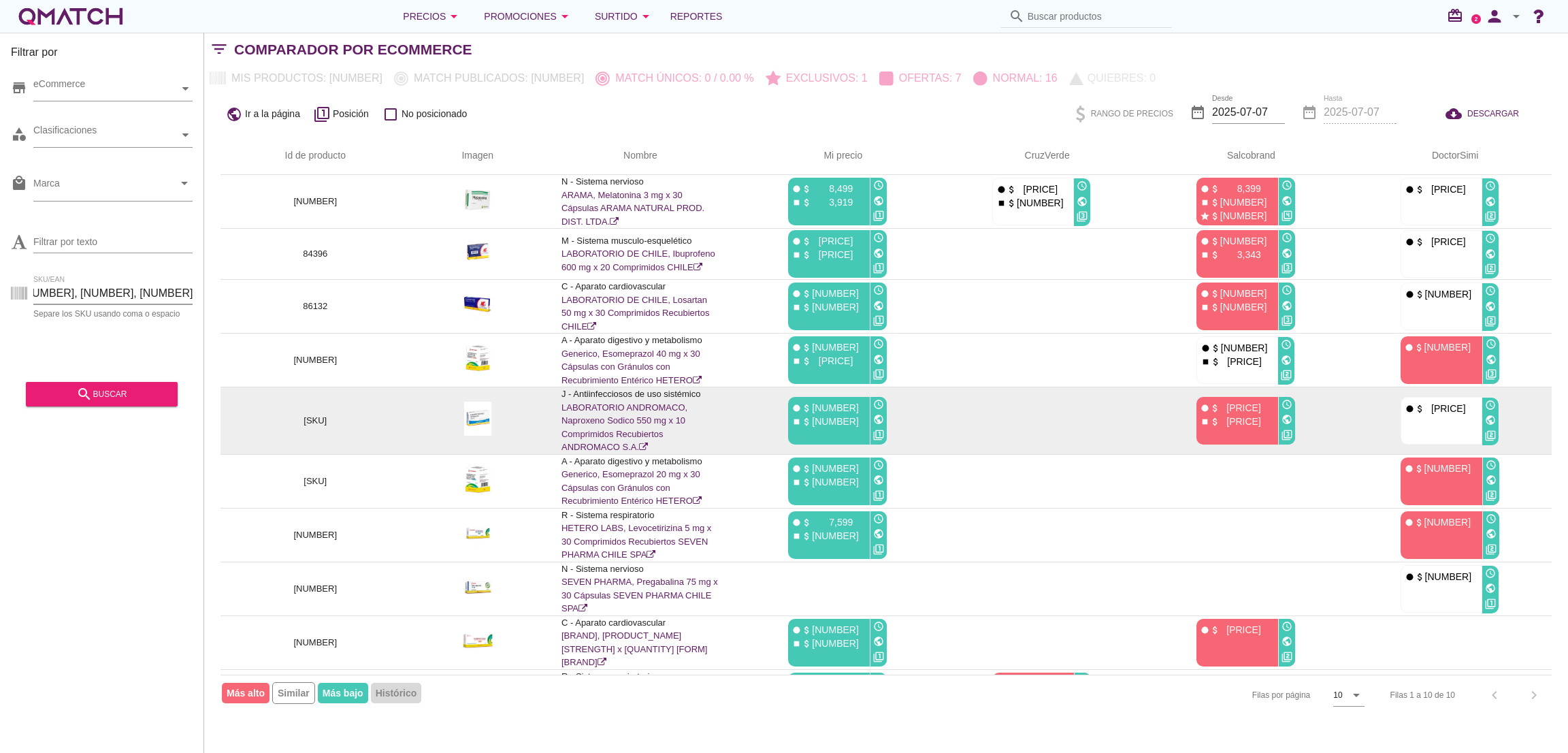 scroll, scrollTop: 0, scrollLeft: 0, axis: both 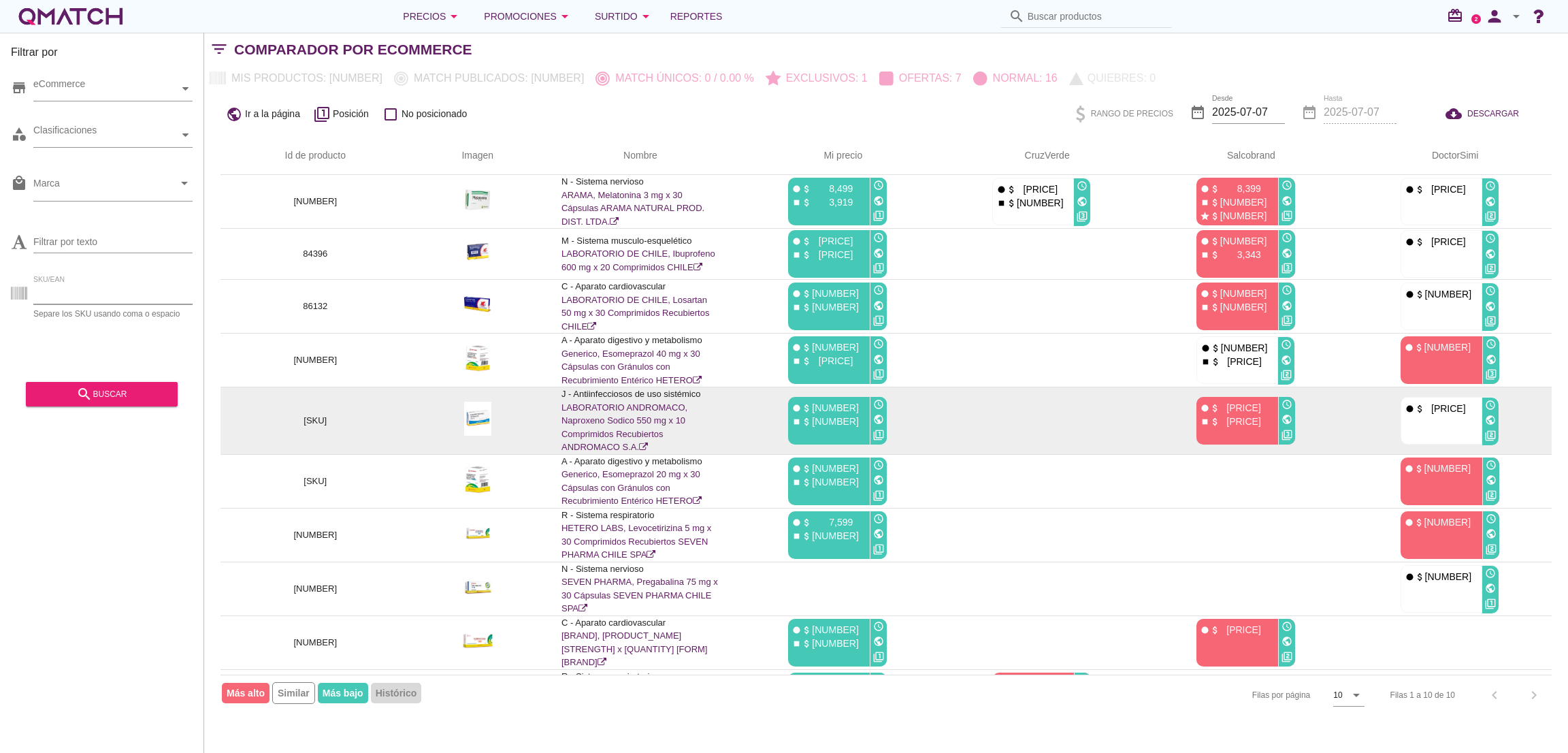 paste 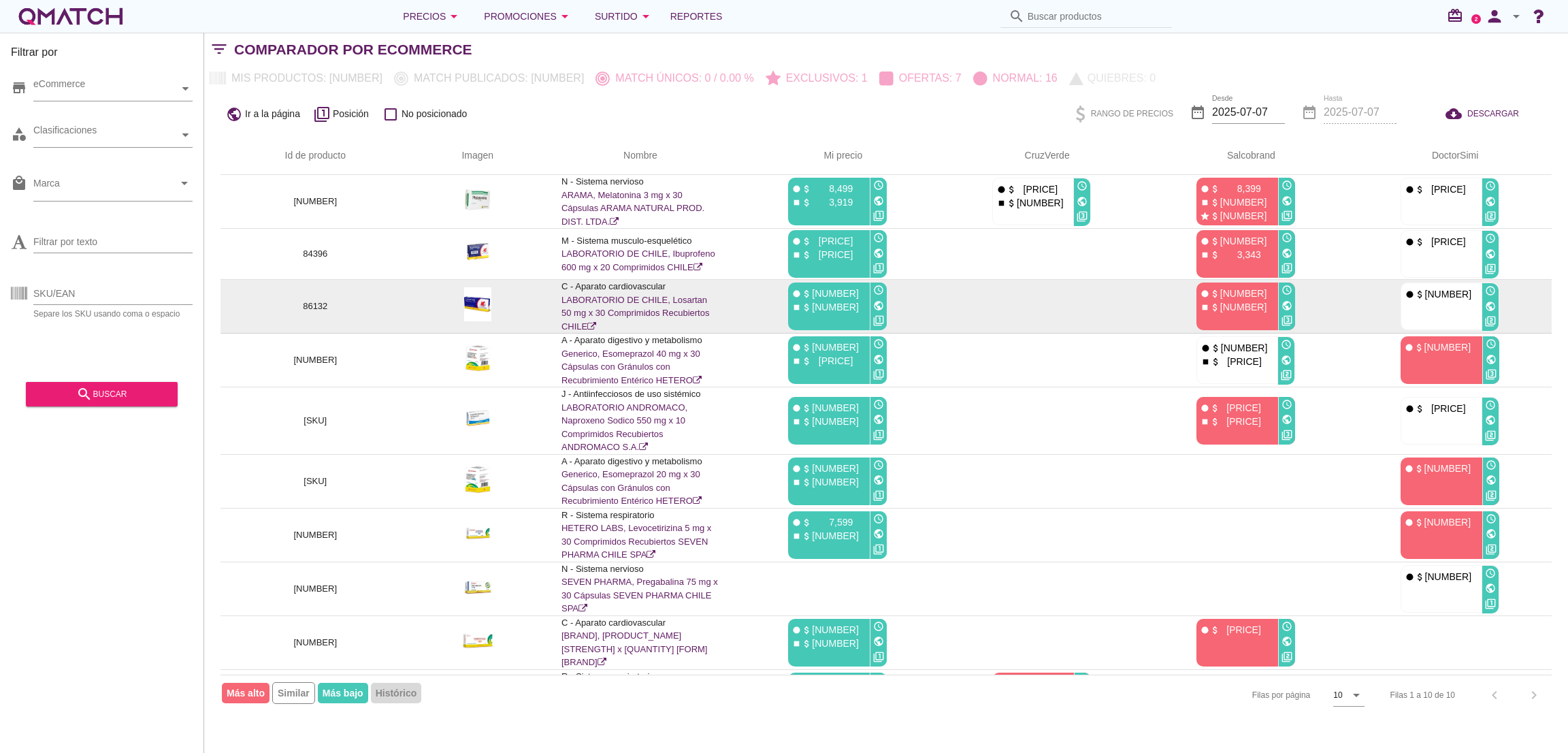 click at bounding box center [1042, 202] 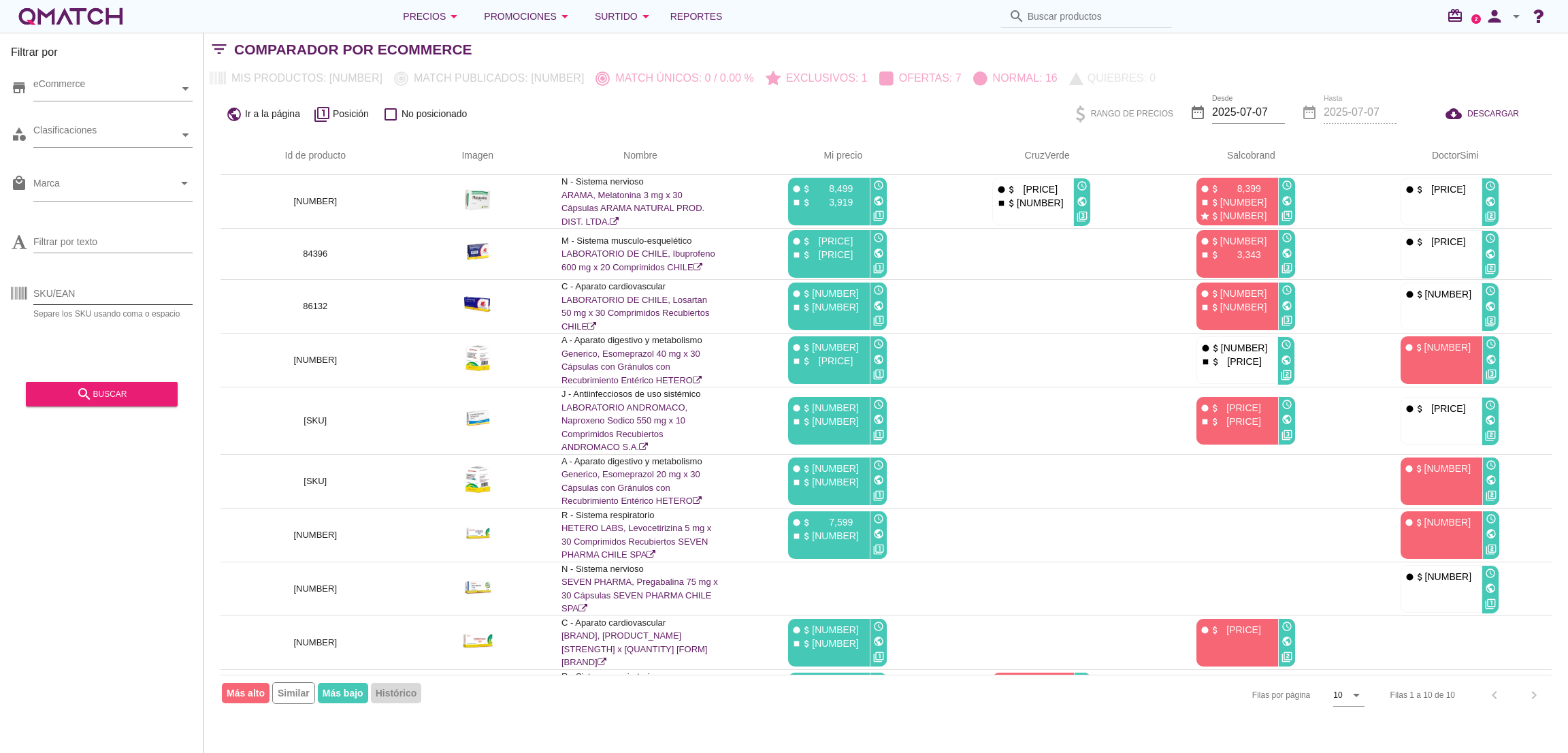 click on "SKU/EAN" at bounding box center (113, 293) 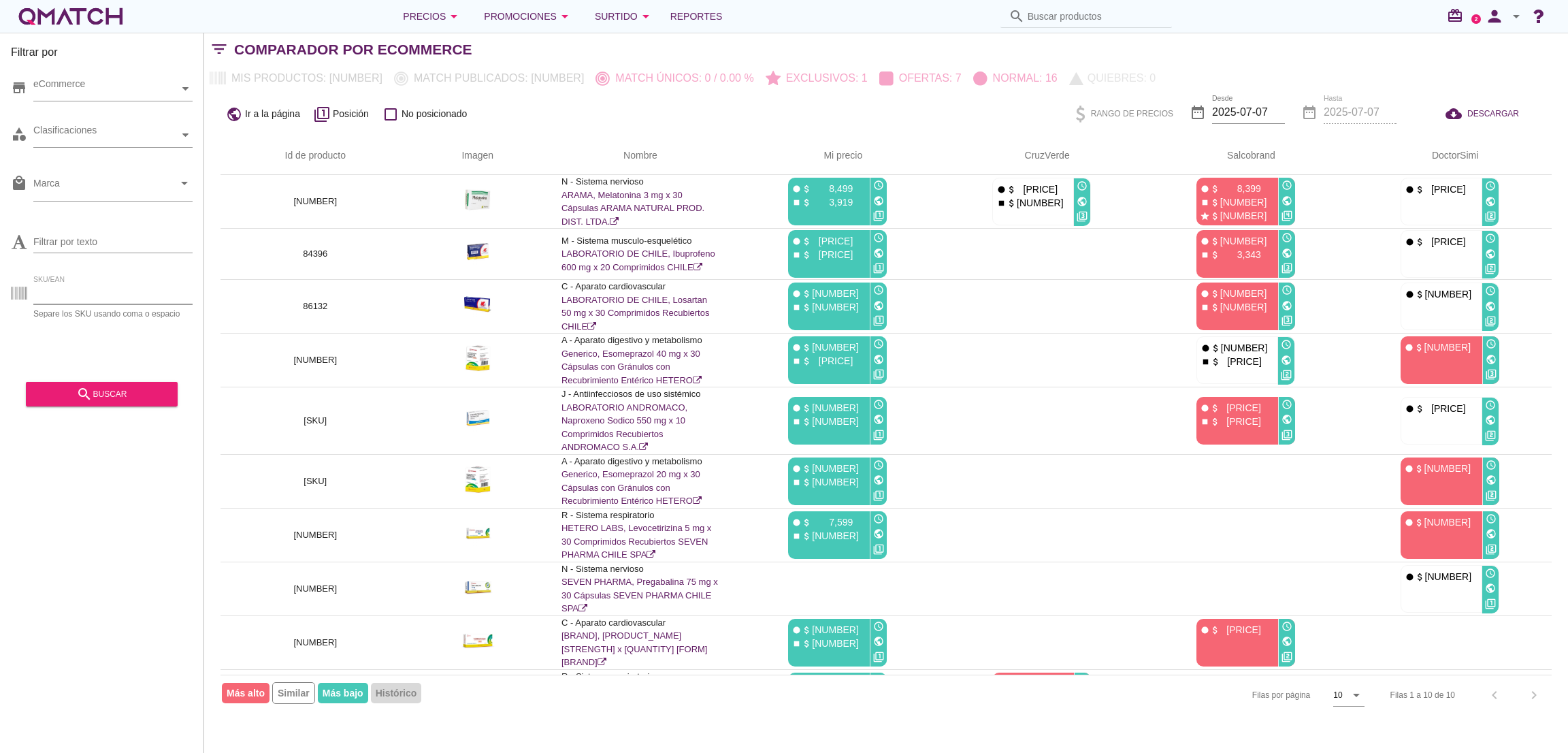 paste on "[NUMBER], [NUMBER], [NUMBER], [NUMBER], [NUMBER], [NUMBER], [NUMBER], [NUMBER], [NUMBER], [NUMBER]" 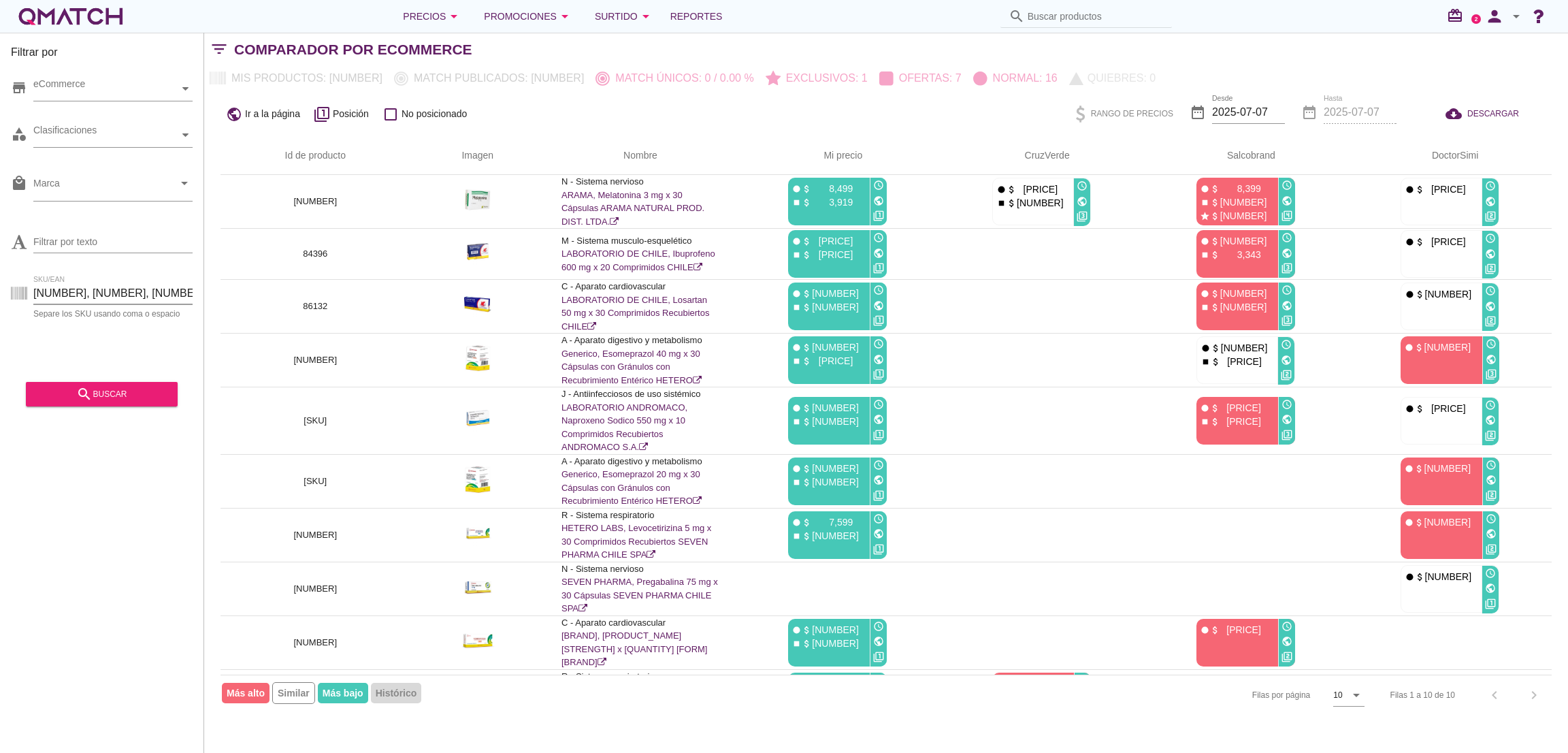 scroll, scrollTop: 0, scrollLeft: 201, axis: horizontal 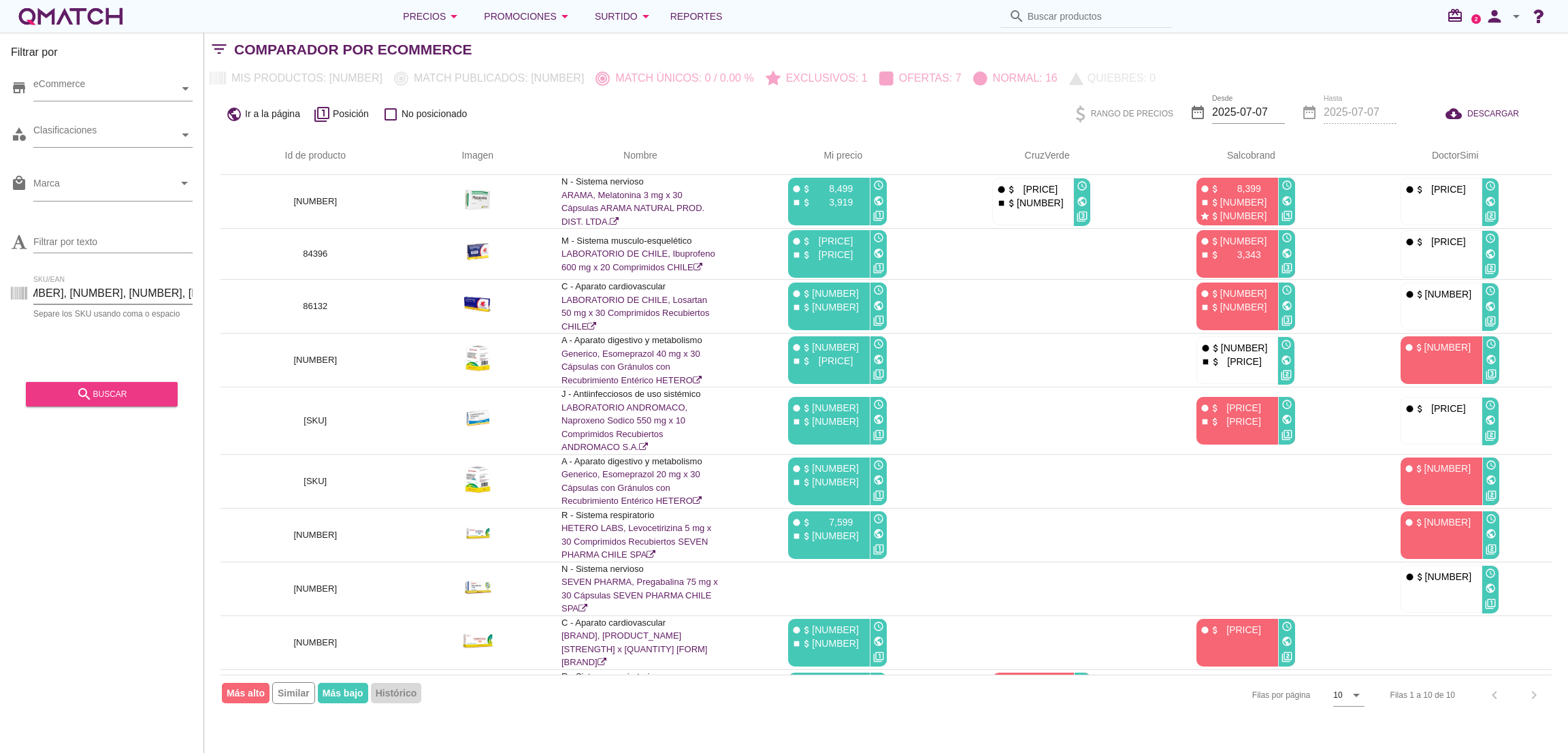 click on "search
buscar" at bounding box center (101, 394) 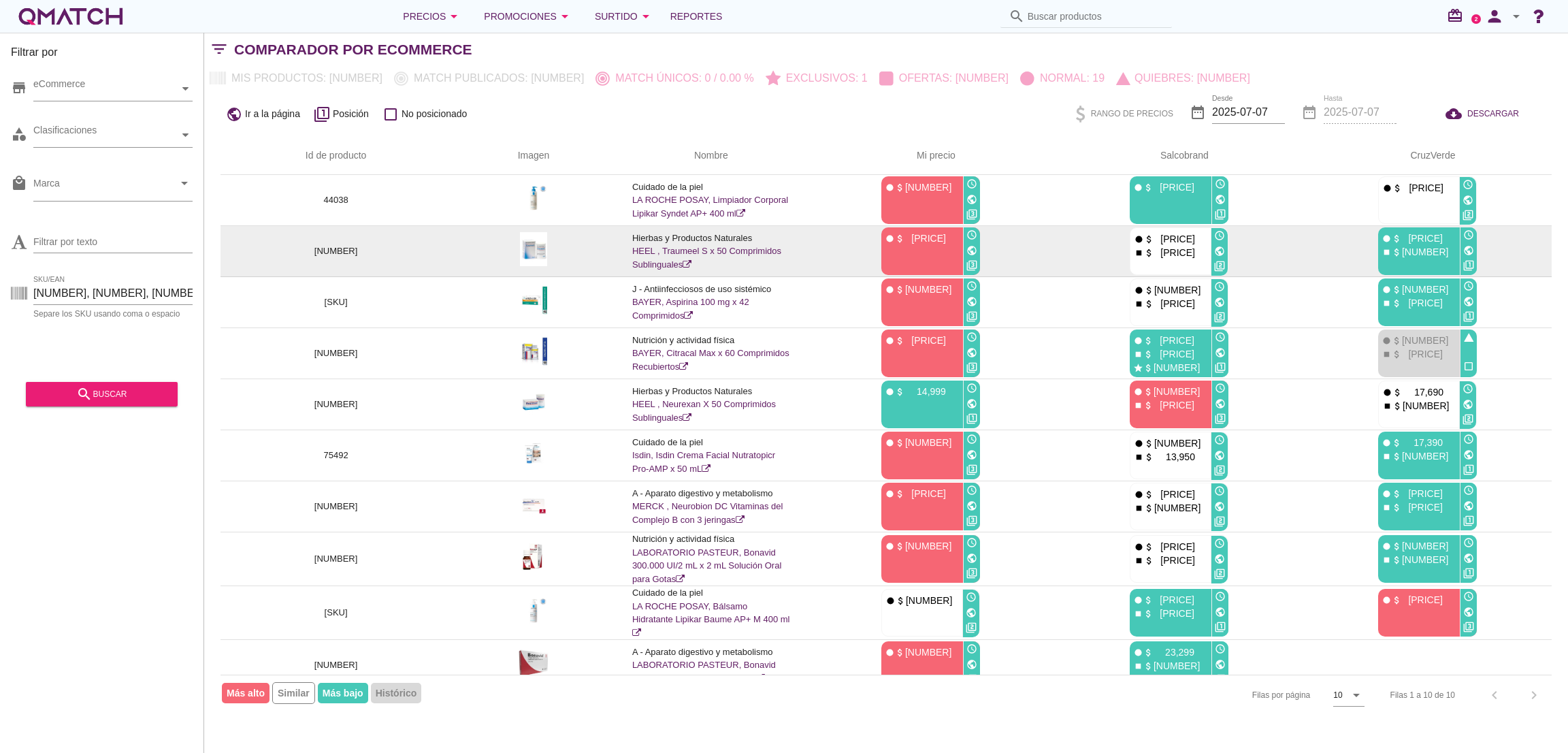 click on "public" at bounding box center (972, 199) 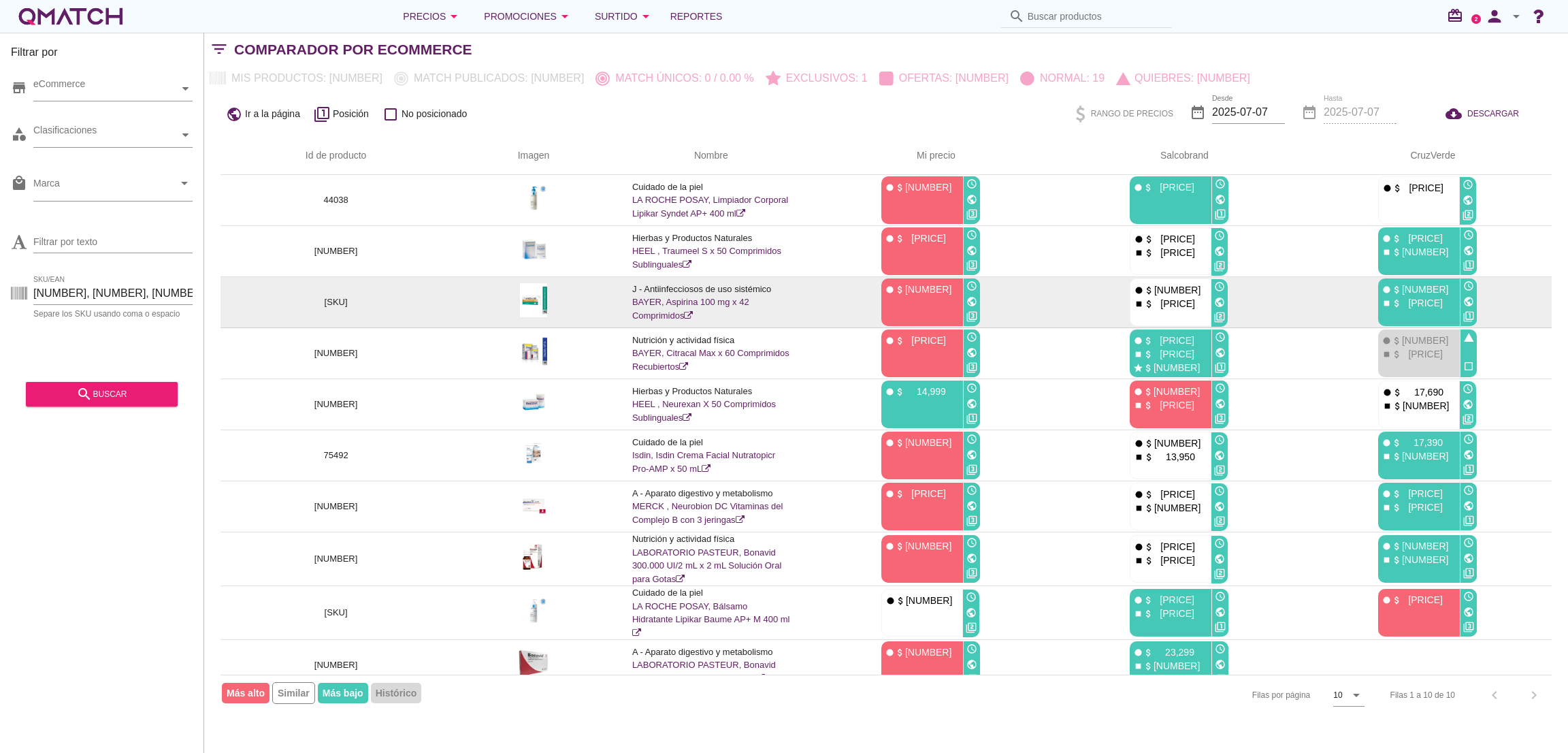 click on "public" at bounding box center (972, 199) 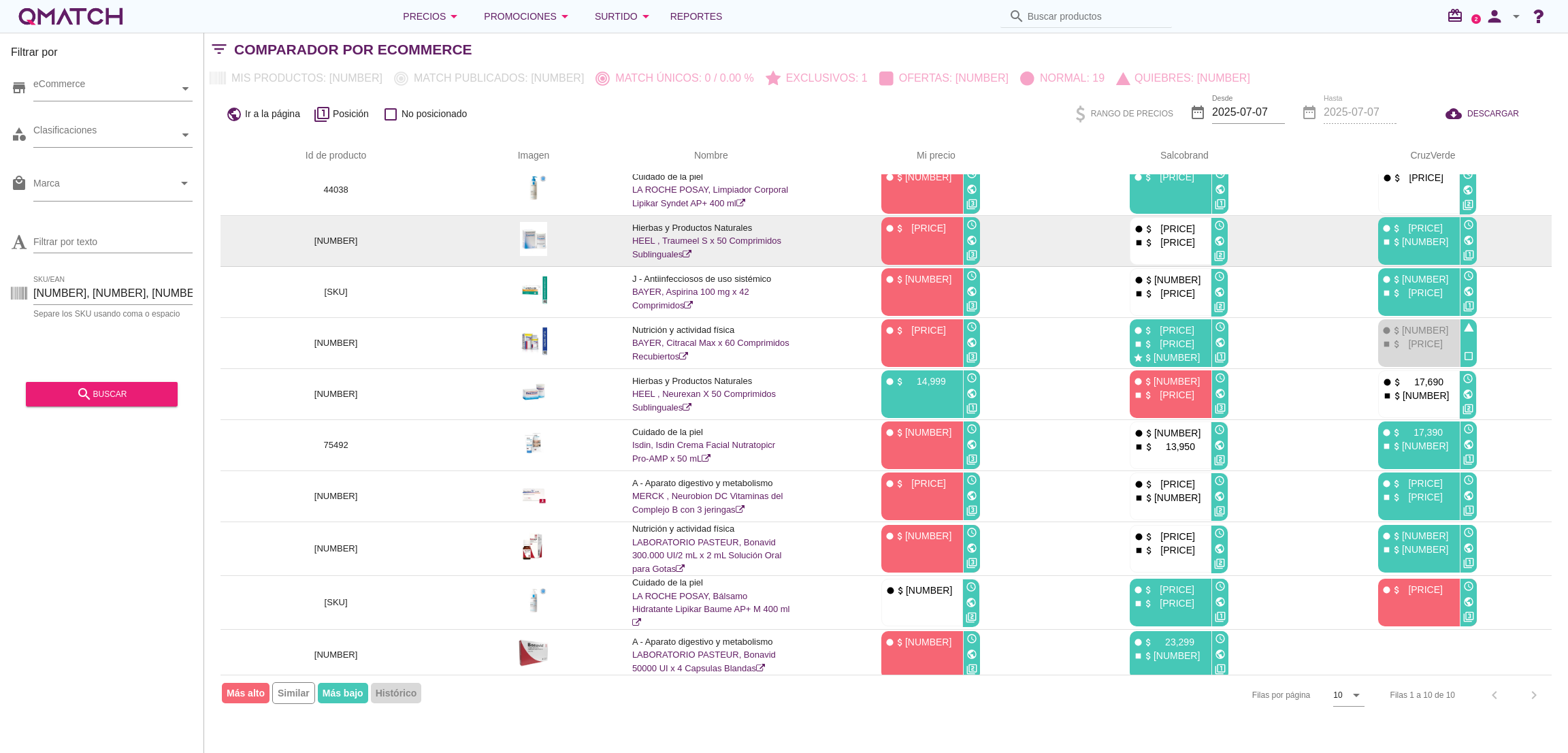 scroll, scrollTop: 16, scrollLeft: 0, axis: vertical 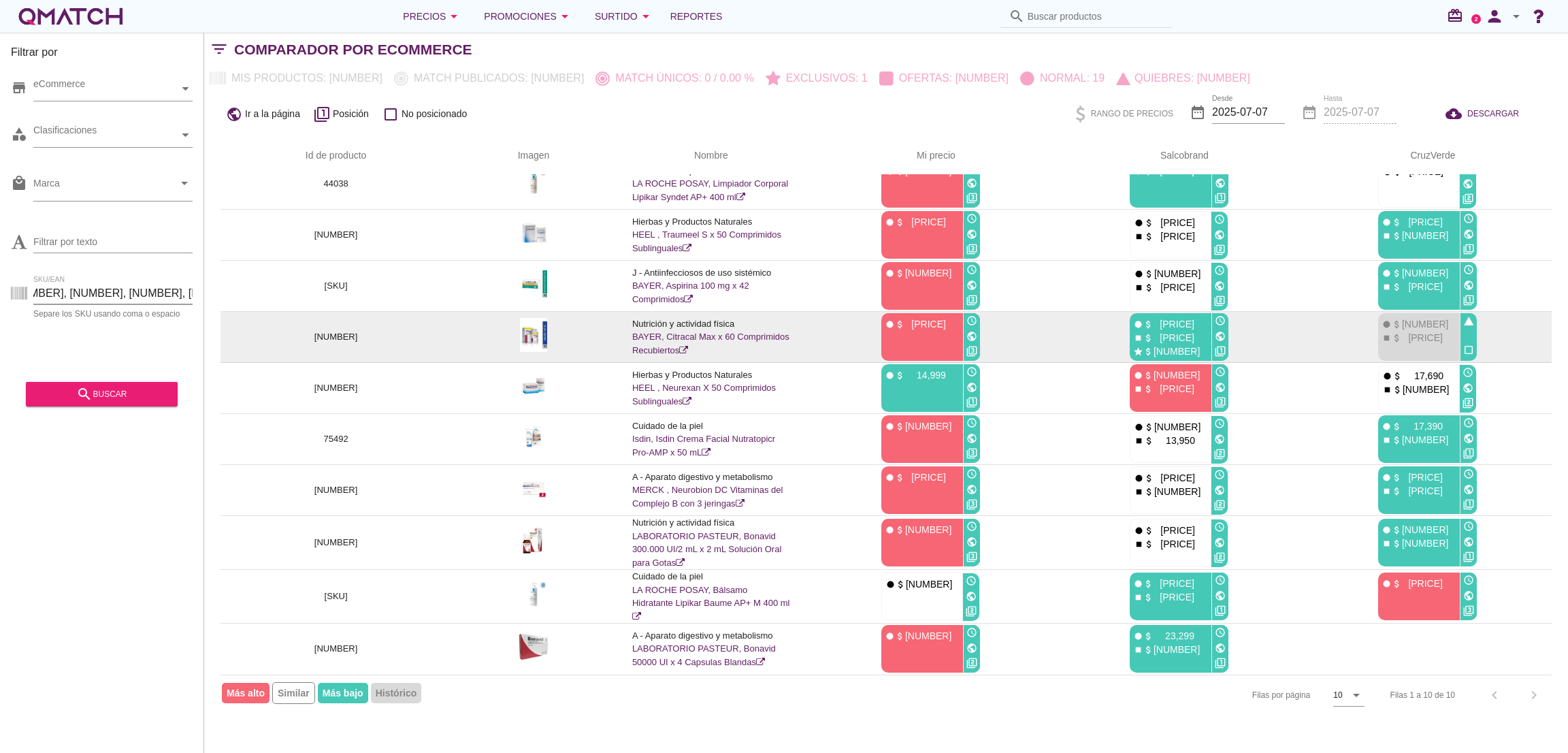 drag, startPoint x: 54, startPoint y: 294, endPoint x: 715, endPoint y: 315, distance: 661.3335 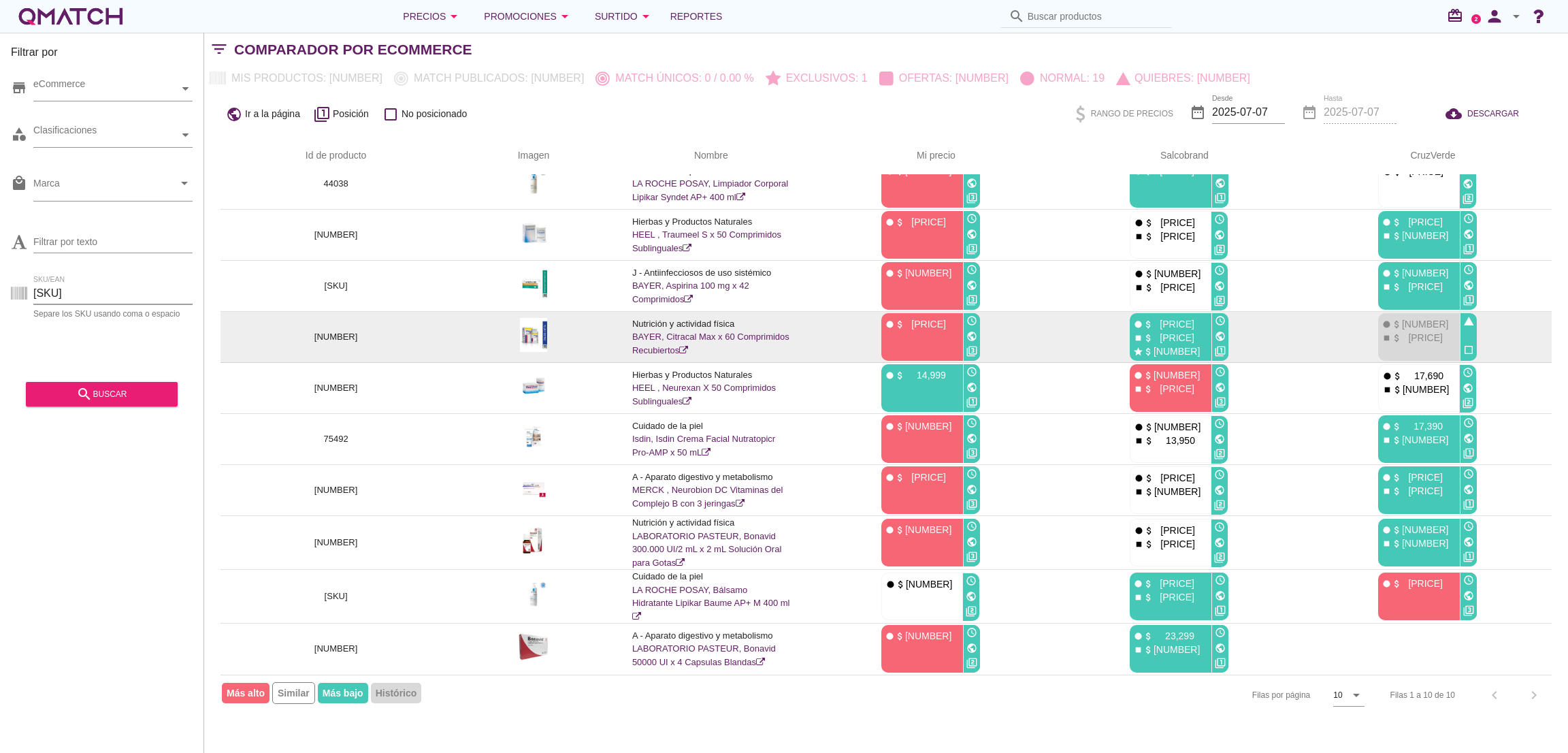 scroll, scrollTop: 0, scrollLeft: 0, axis: both 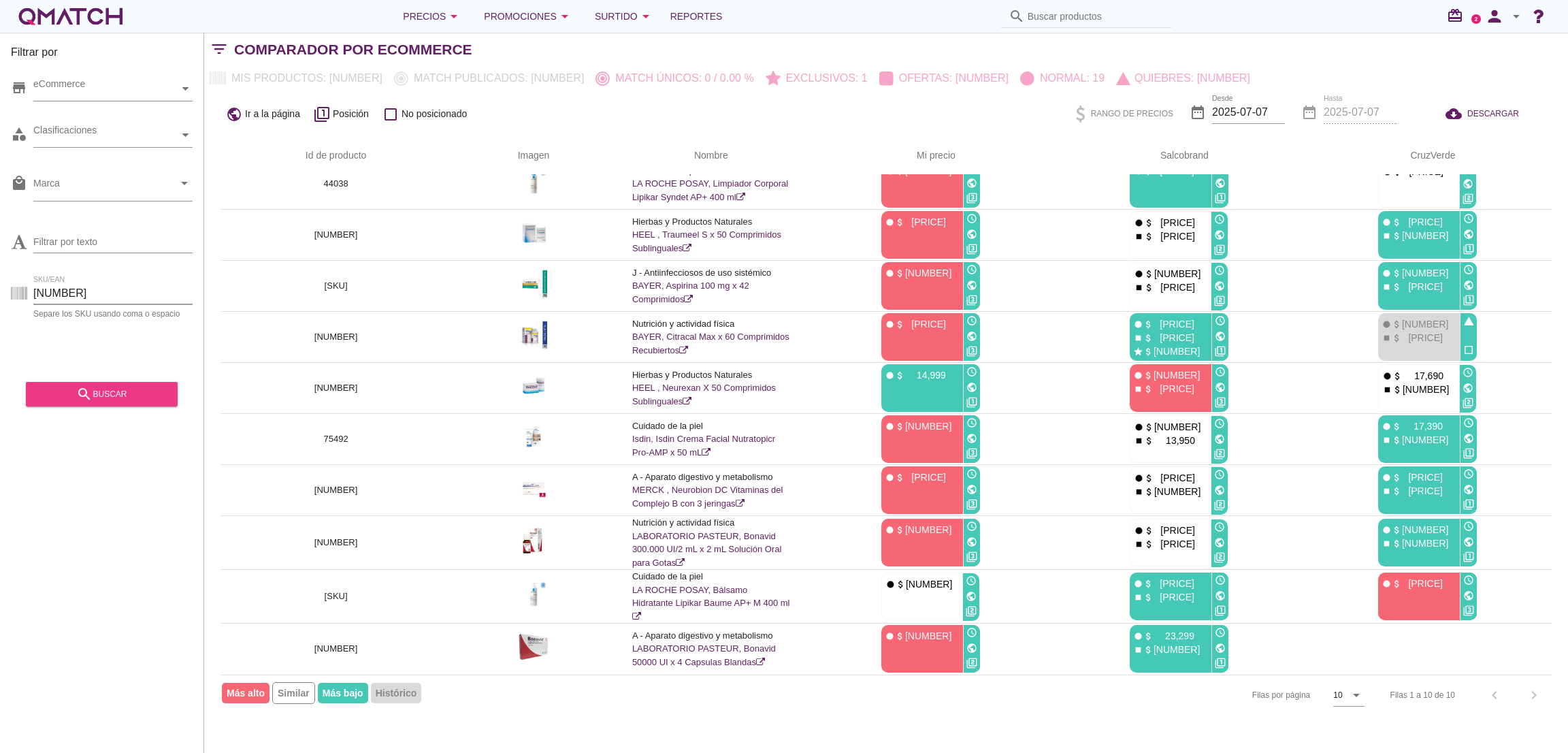 click on "search
buscar" at bounding box center [101, 394] 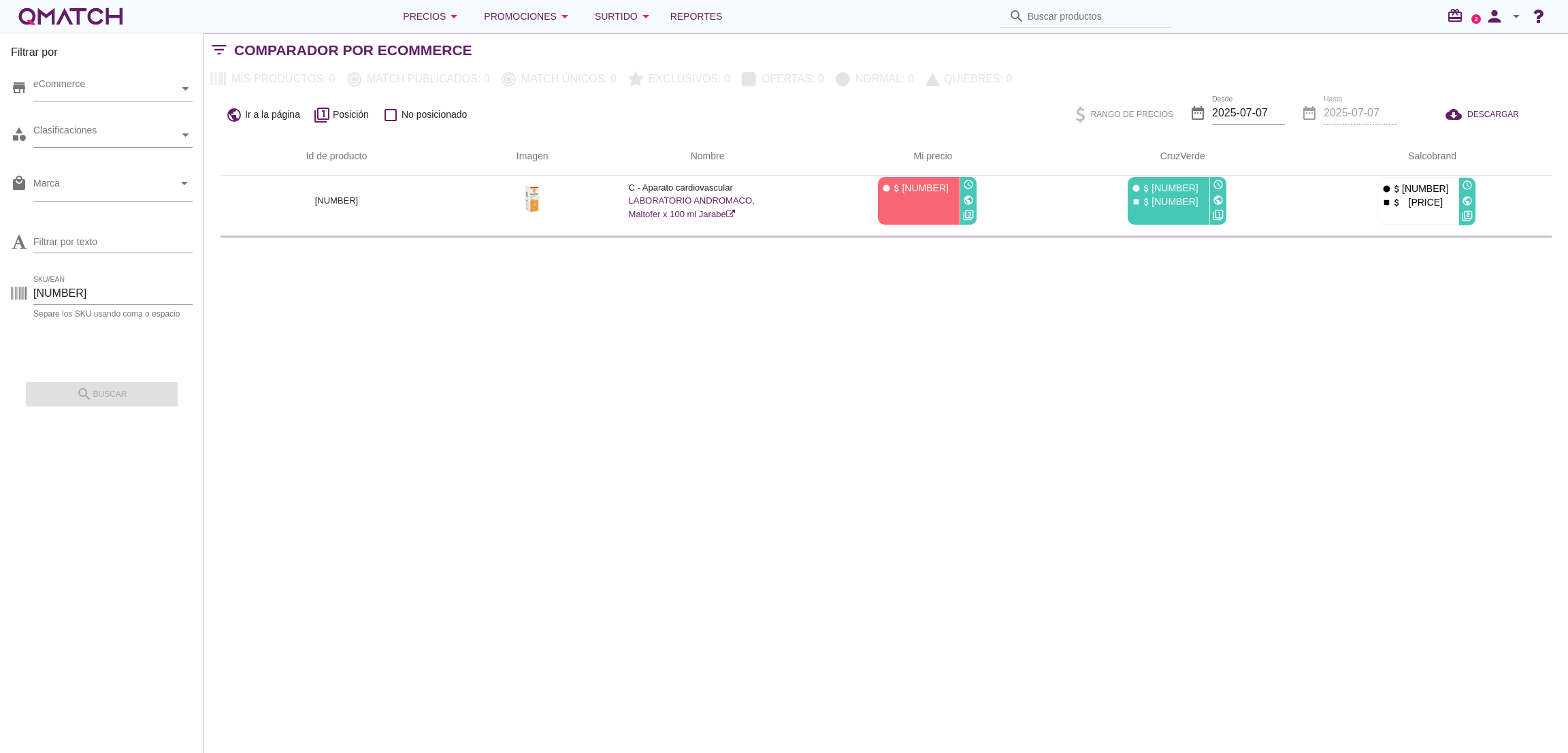 scroll, scrollTop: 0, scrollLeft: 0, axis: both 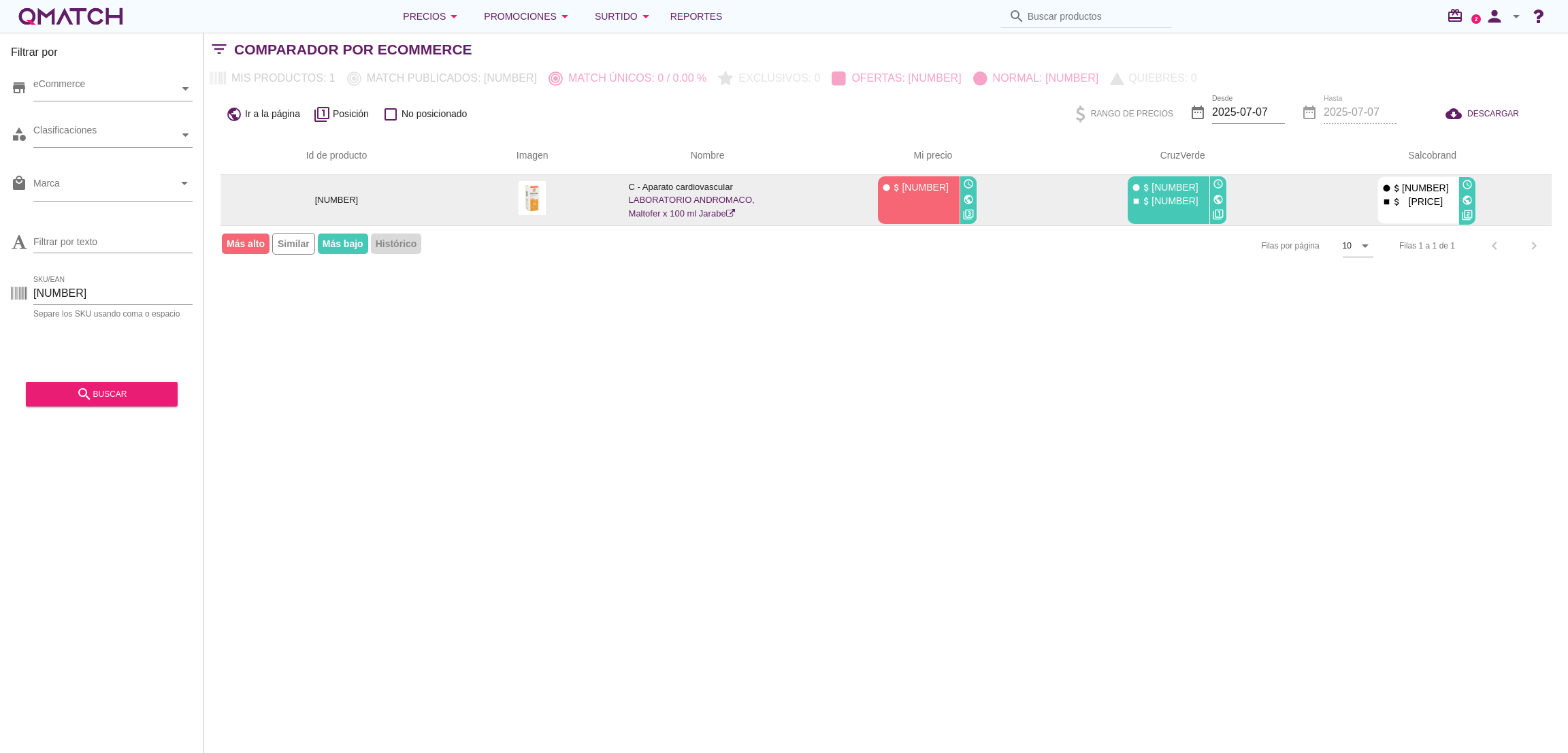 click on "public" at bounding box center [968, 199] 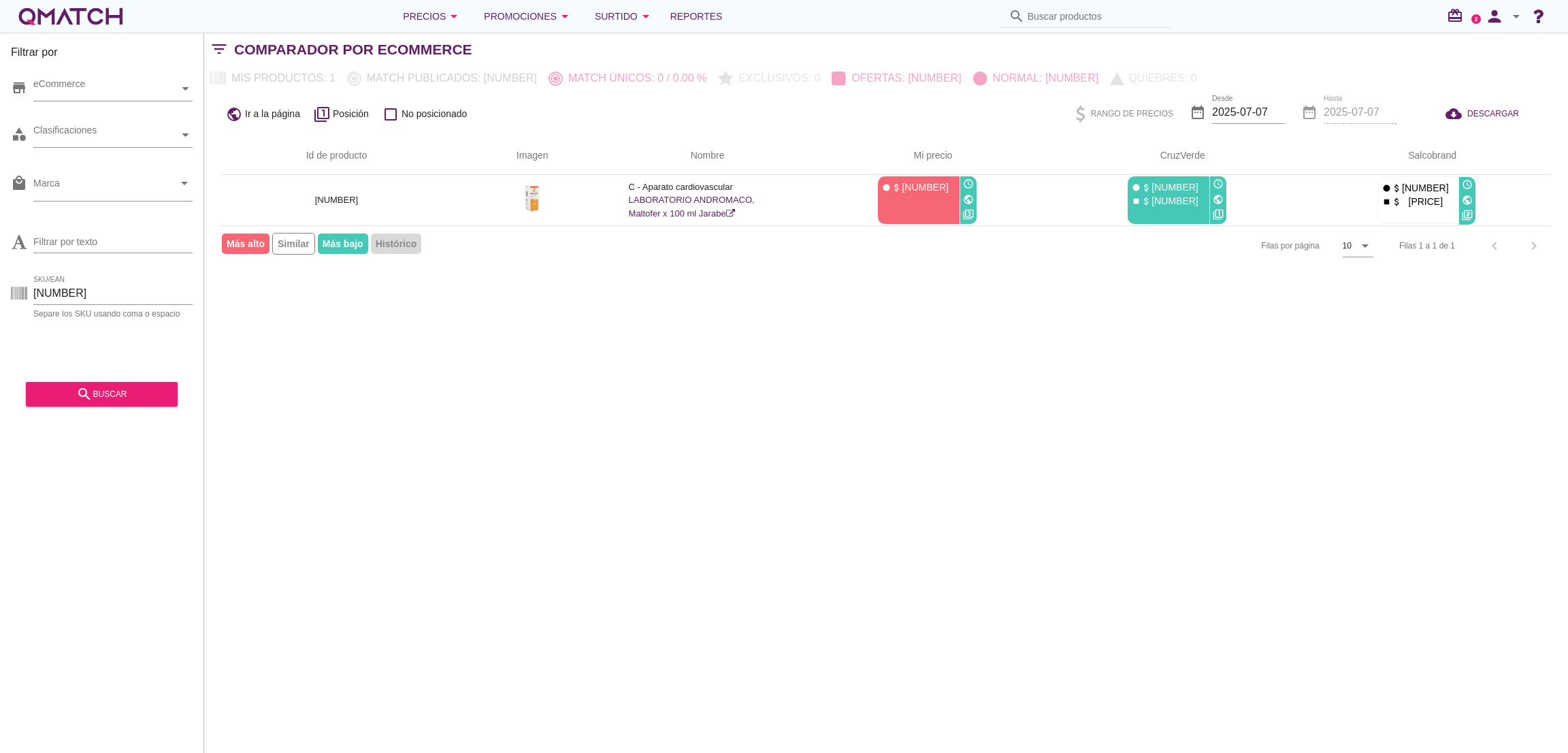 drag, startPoint x: 112, startPoint y: 298, endPoint x: 0, endPoint y: 294, distance: 112.07141 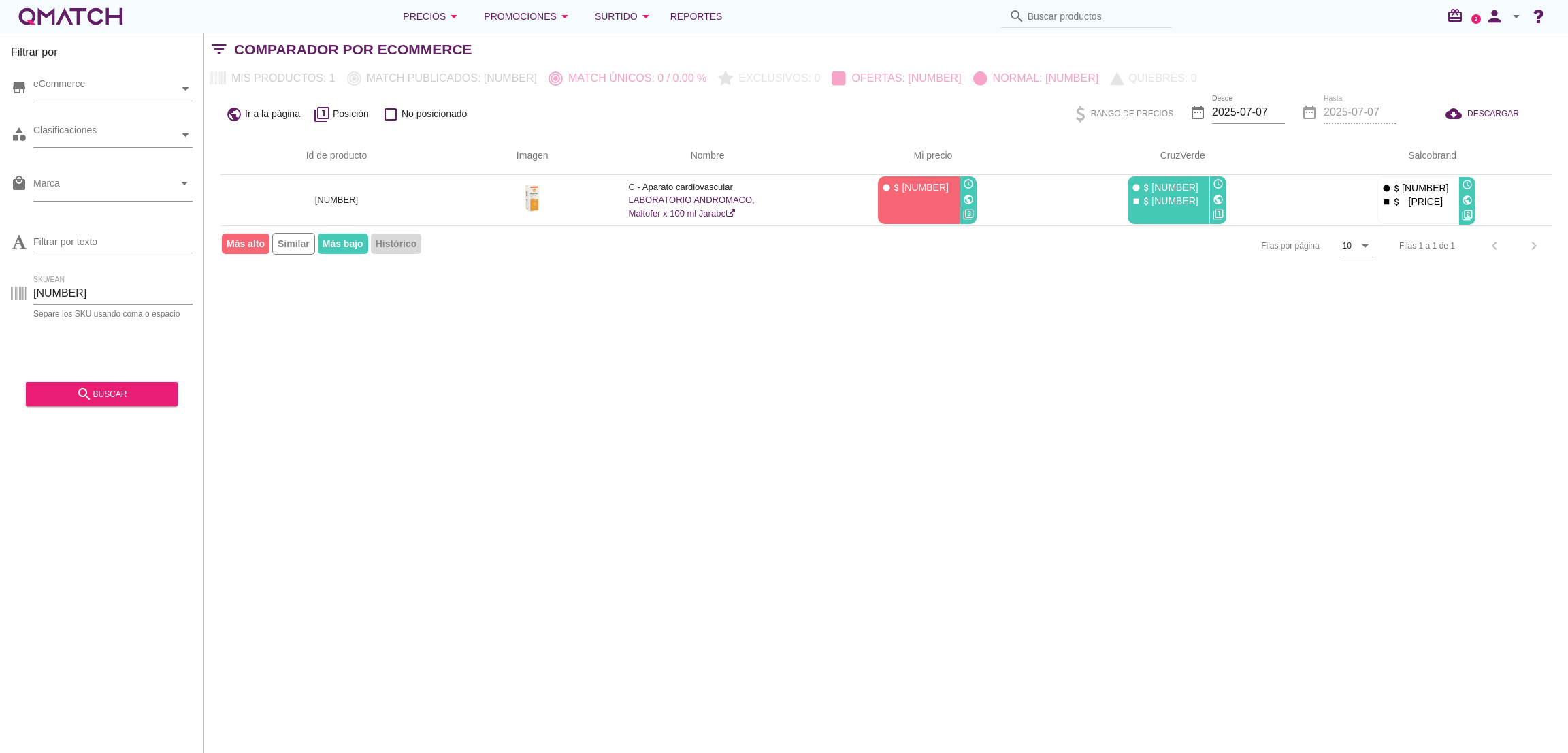 paste on "[NUMBER], [NUMBER], [NUMBER], [NUMBER], [NUMBER], [NUMBER], [NUMBER], [NUMBER], [NUMBER], [NUMBER]" 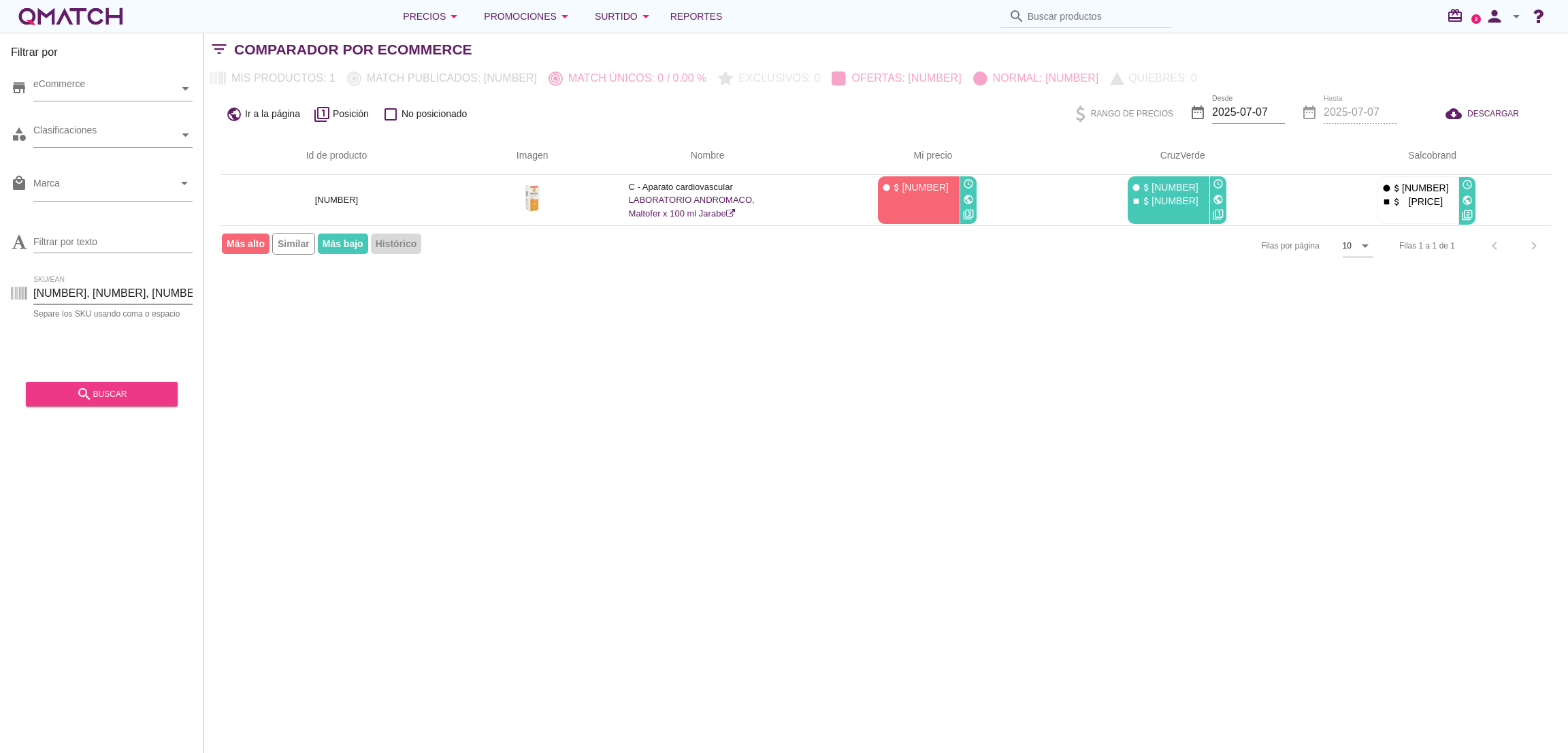 scroll, scrollTop: 0, scrollLeft: 195, axis: horizontal 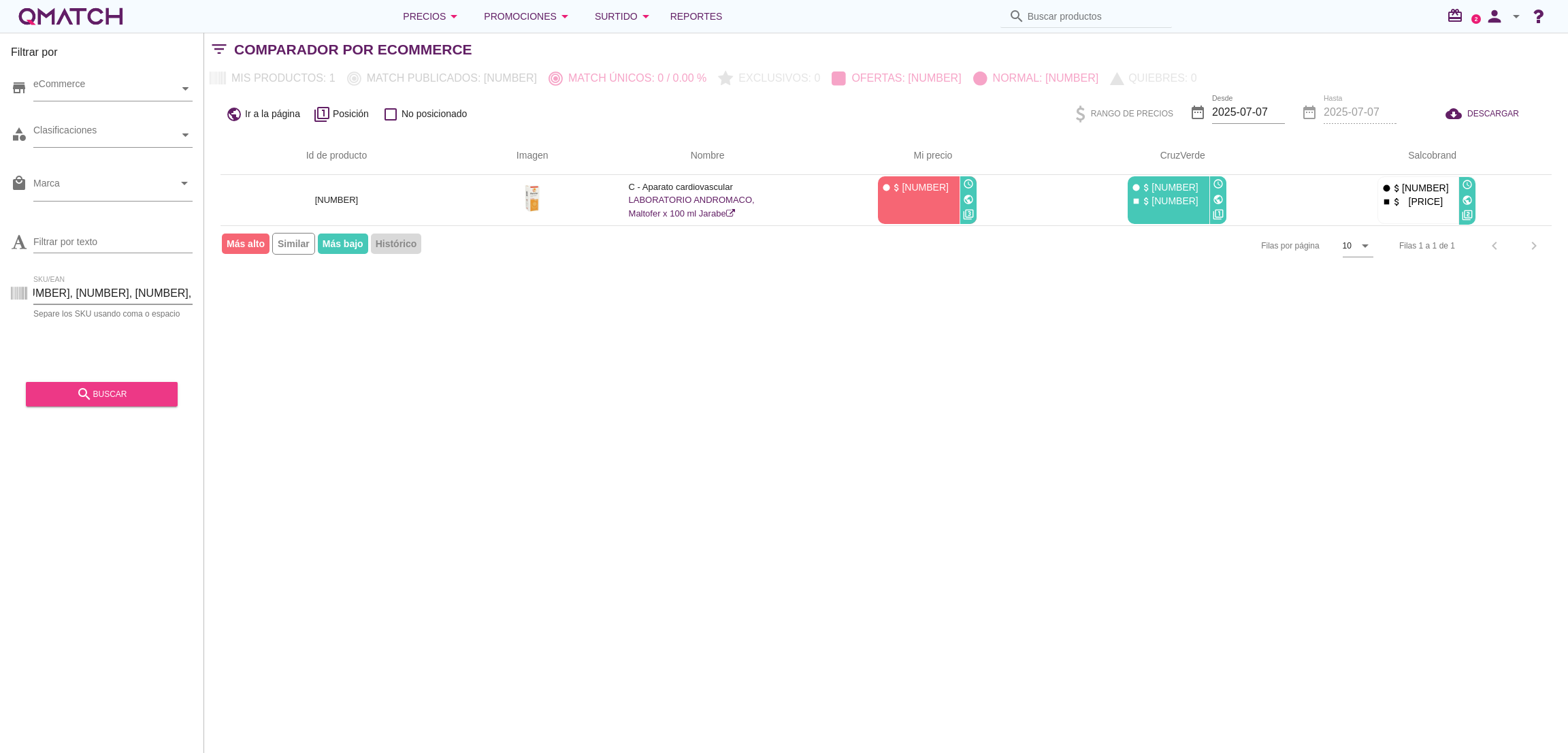 type on "[NUMBER], [NUMBER], [NUMBER], [NUMBER], [NUMBER], [NUMBER], [NUMBER], [NUMBER], [NUMBER], [NUMBER]" 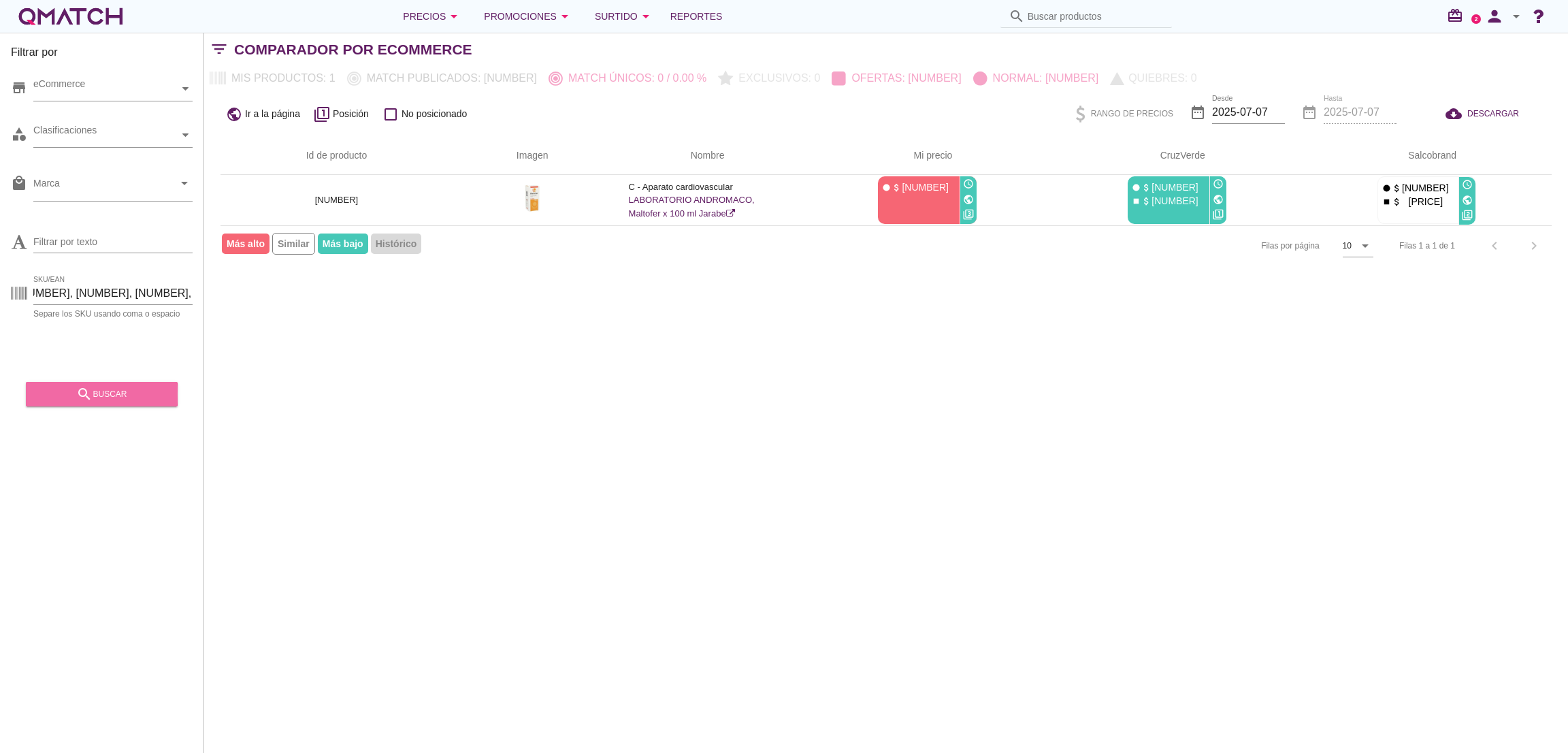 click on "search
buscar" at bounding box center [101, 394] 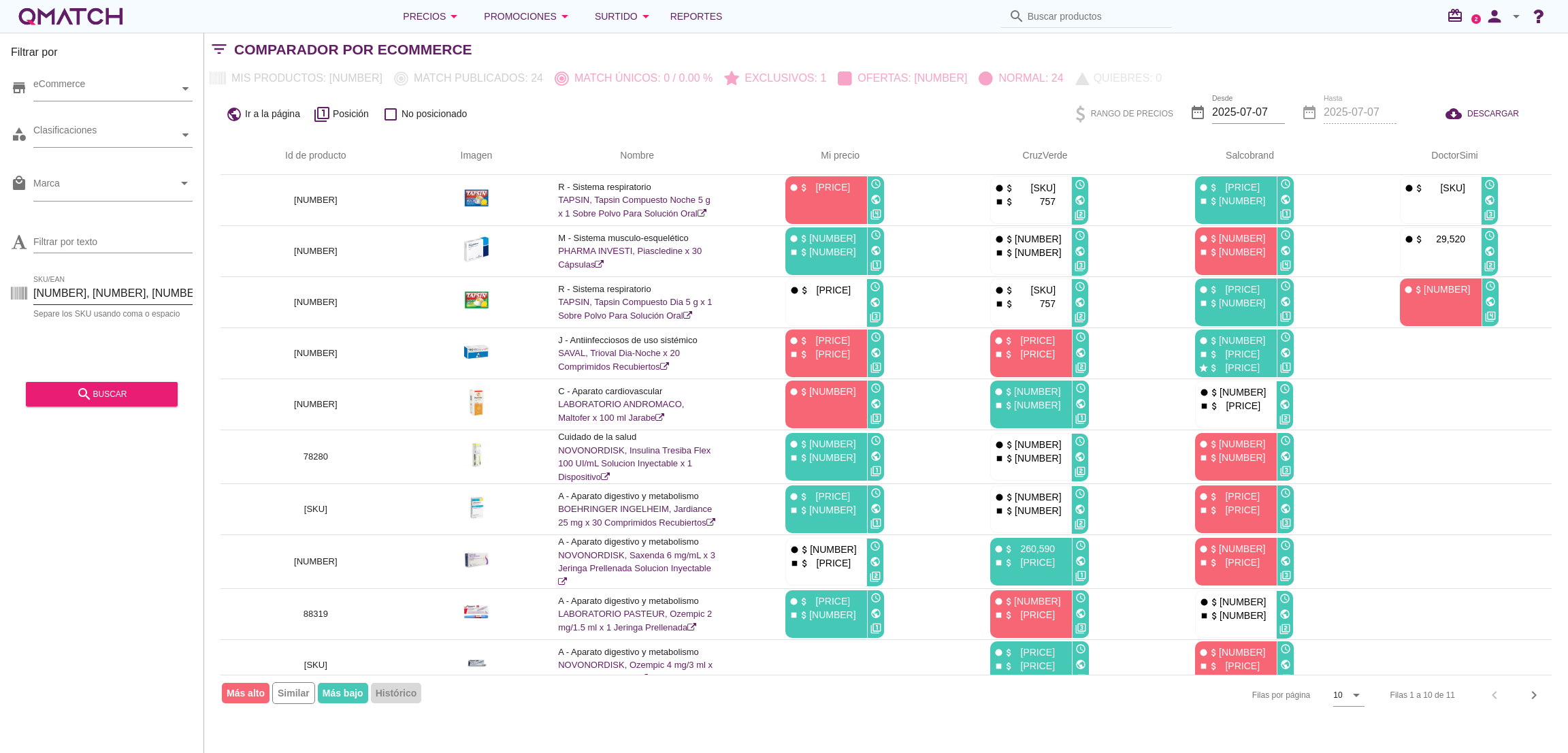 click on "[NUMBER], [NUMBER], [NUMBER], [NUMBER], [NUMBER], [NUMBER], [NUMBER], [NUMBER], [NUMBER], [NUMBER]" at bounding box center [113, 293] 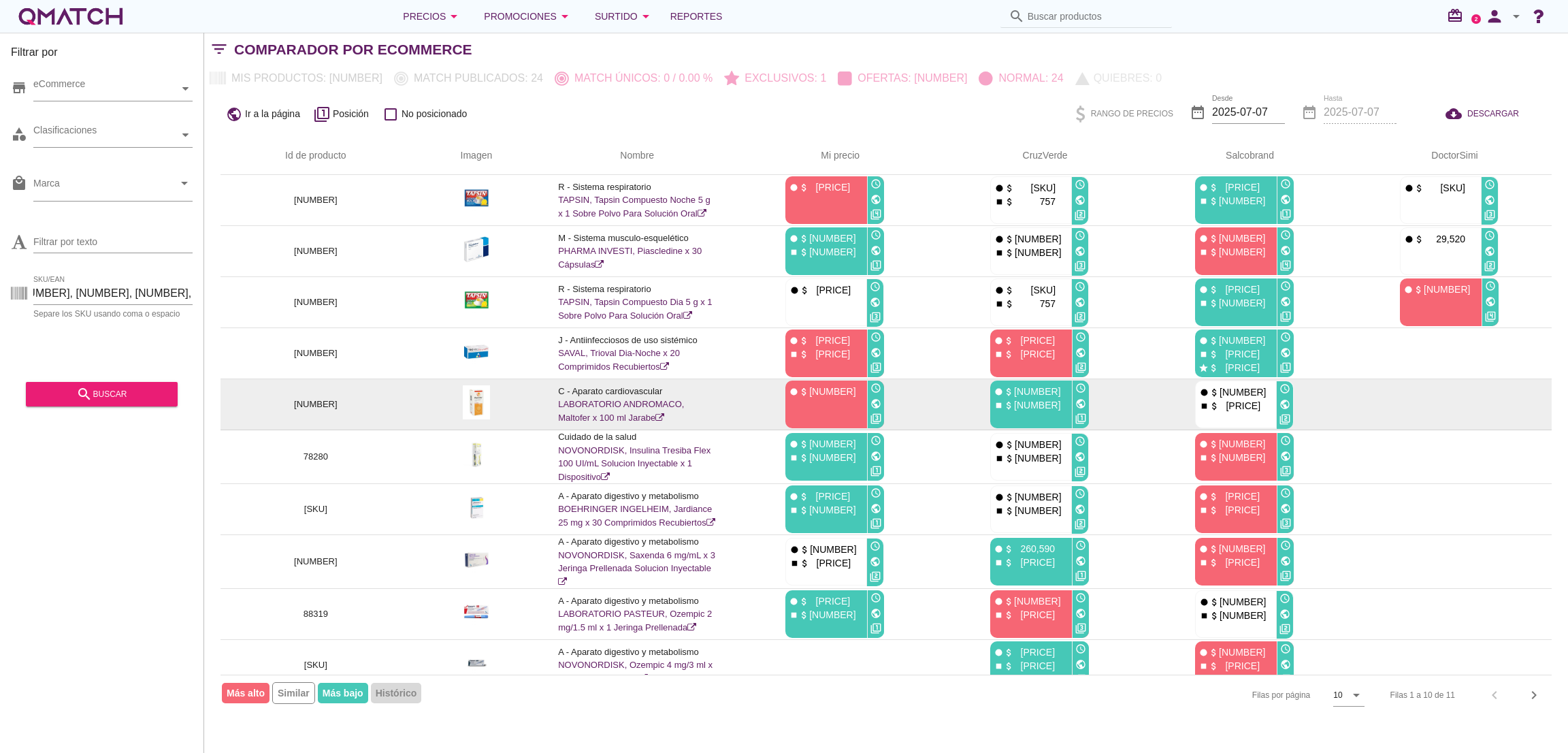 scroll, scrollTop: 0, scrollLeft: 0, axis: both 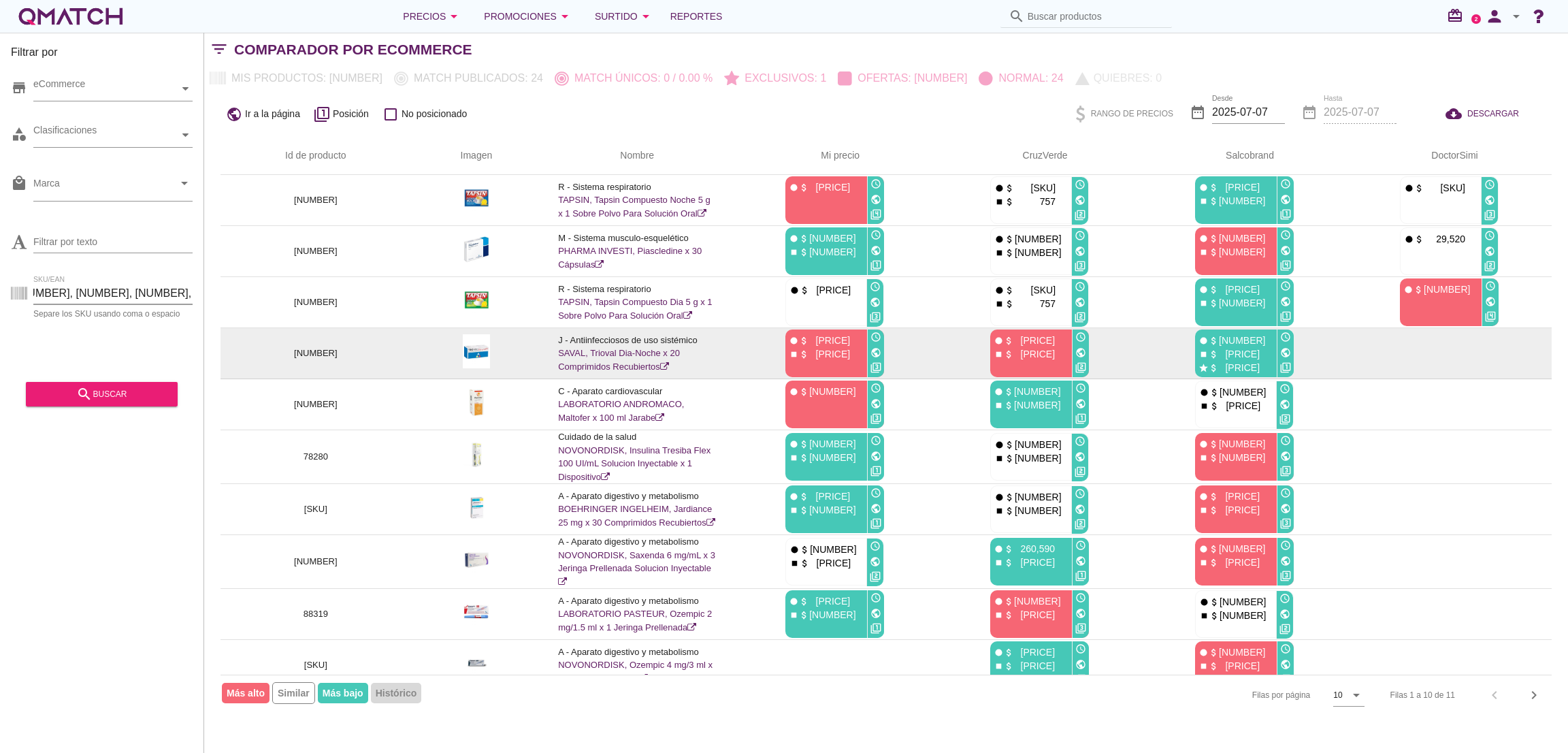 drag, startPoint x: 61, startPoint y: 295, endPoint x: 509, endPoint y: 330, distance: 449.3651 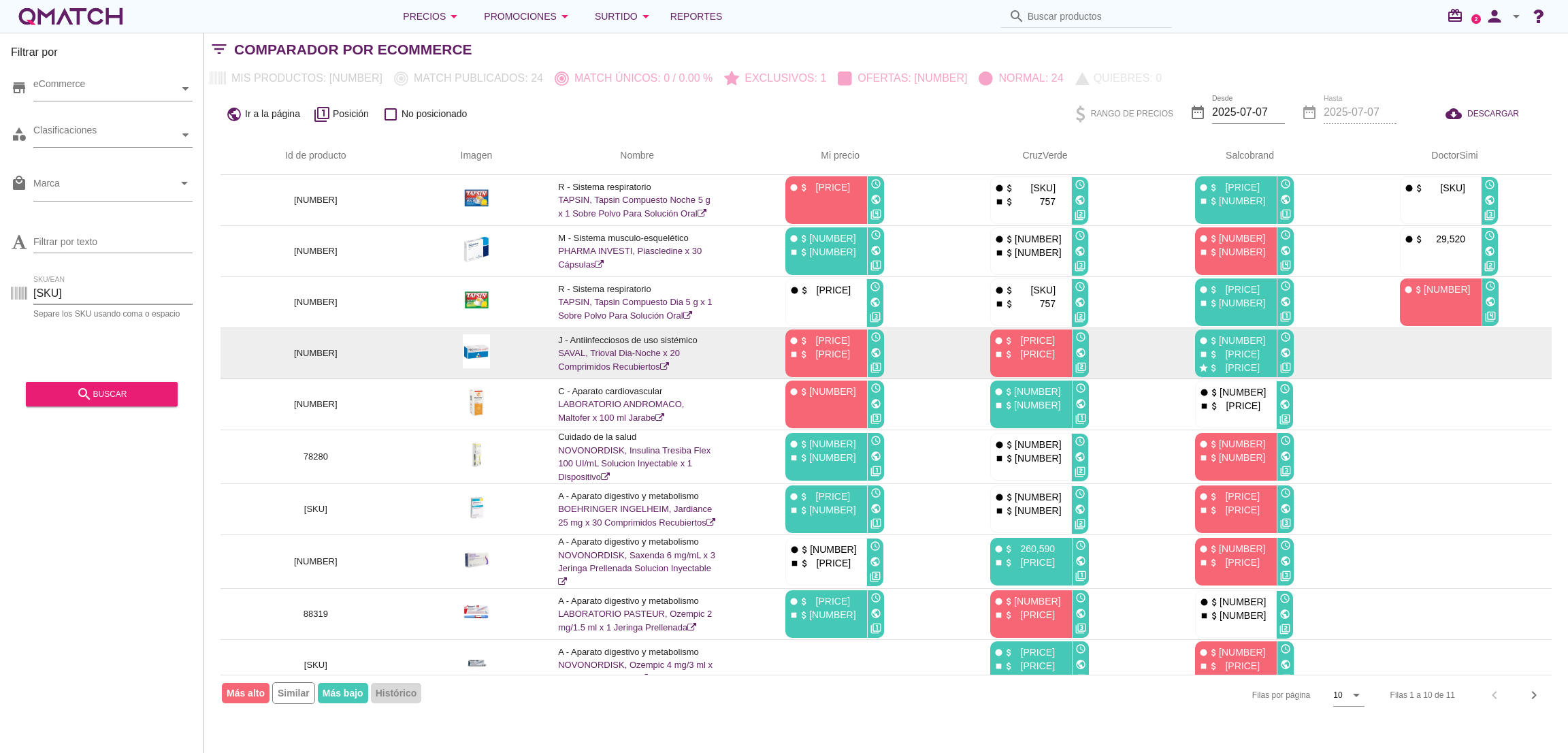 scroll, scrollTop: 0, scrollLeft: 0, axis: both 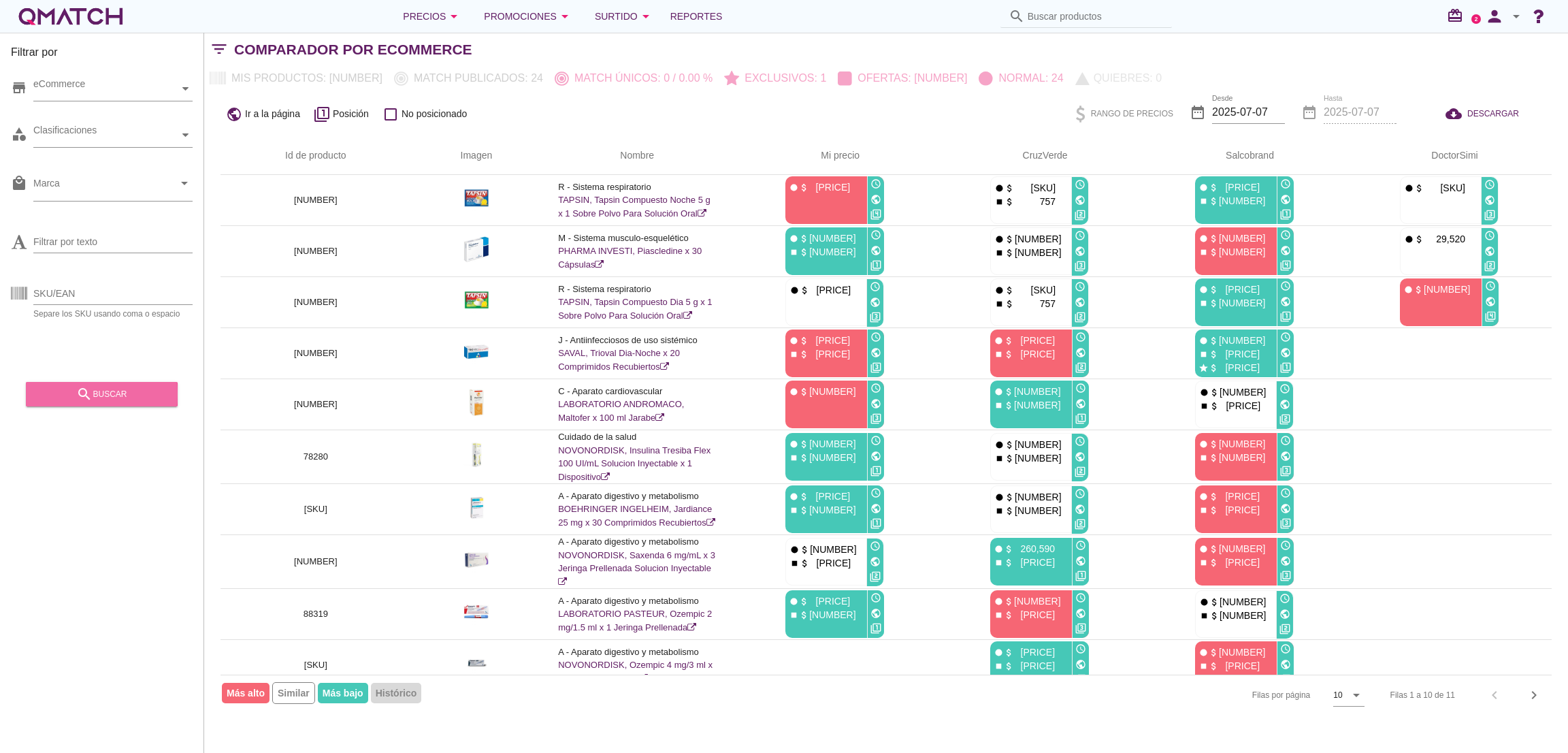 click on "search
buscar" at bounding box center [101, 394] 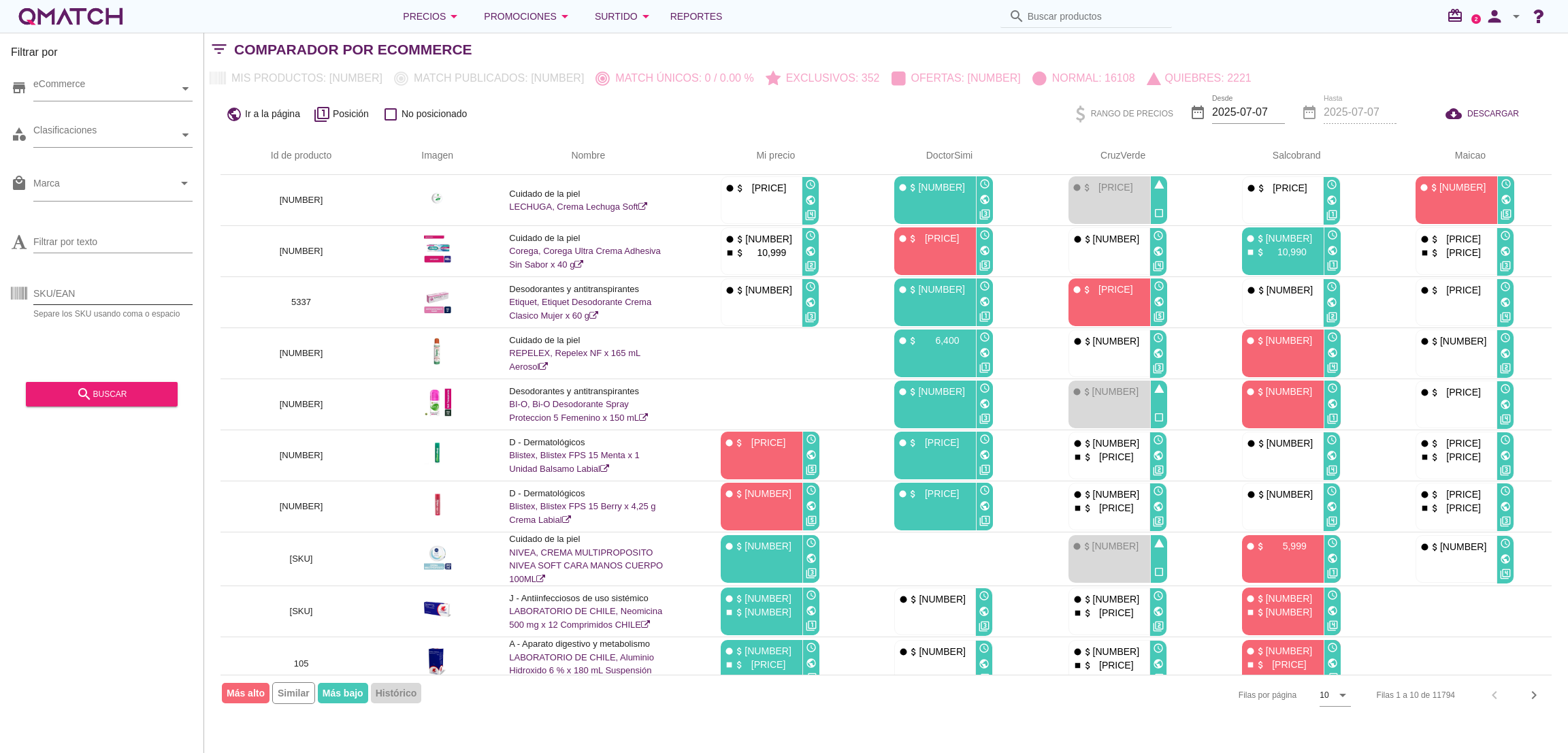 click on "SKU/EAN" at bounding box center [113, 293] 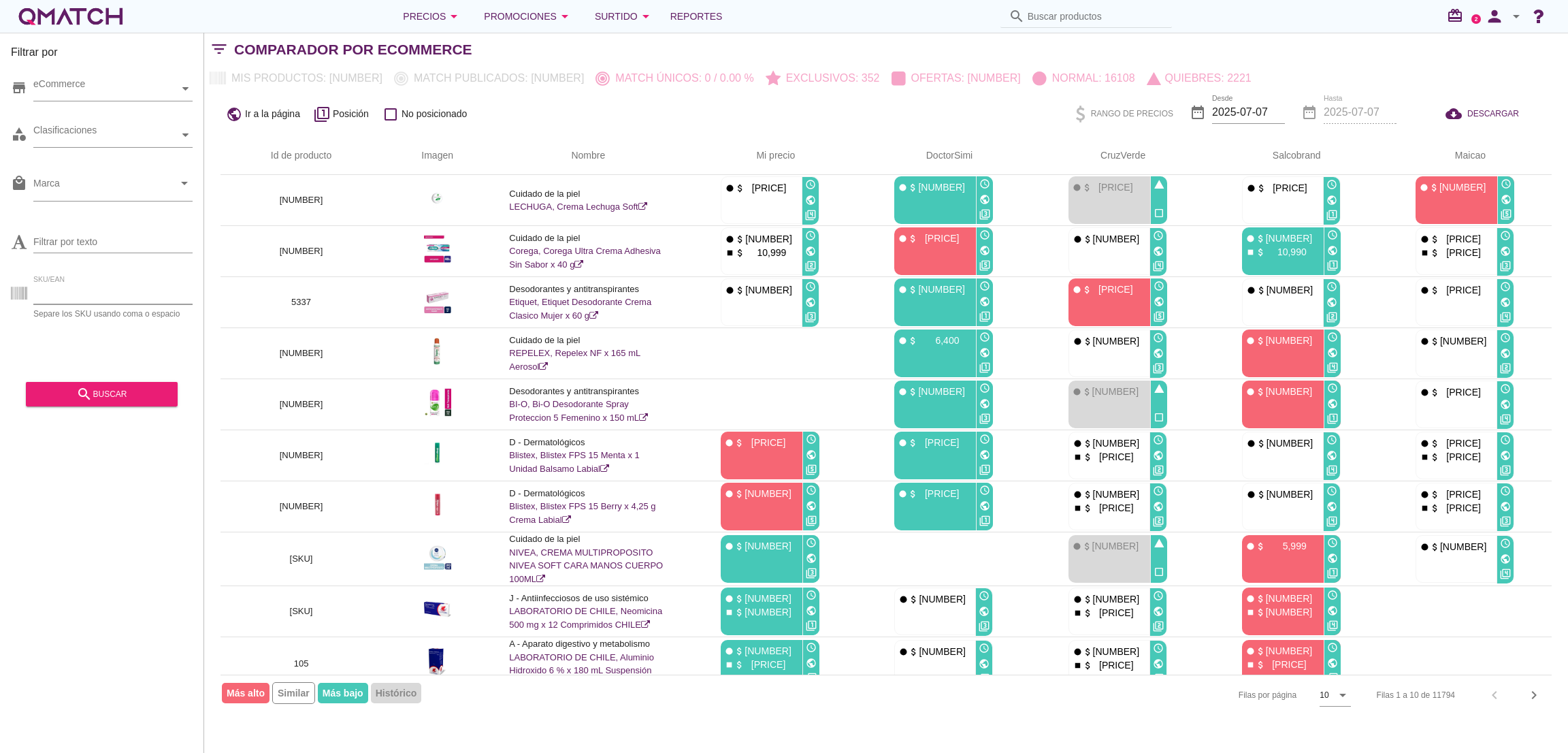paste on "[NUMBER], [NUMBER], [NUMBER], [NUMBER], [NUMBER], [NUMBER], [NUMBER], [NUMBER], [NUMBER], [NUMBER]" 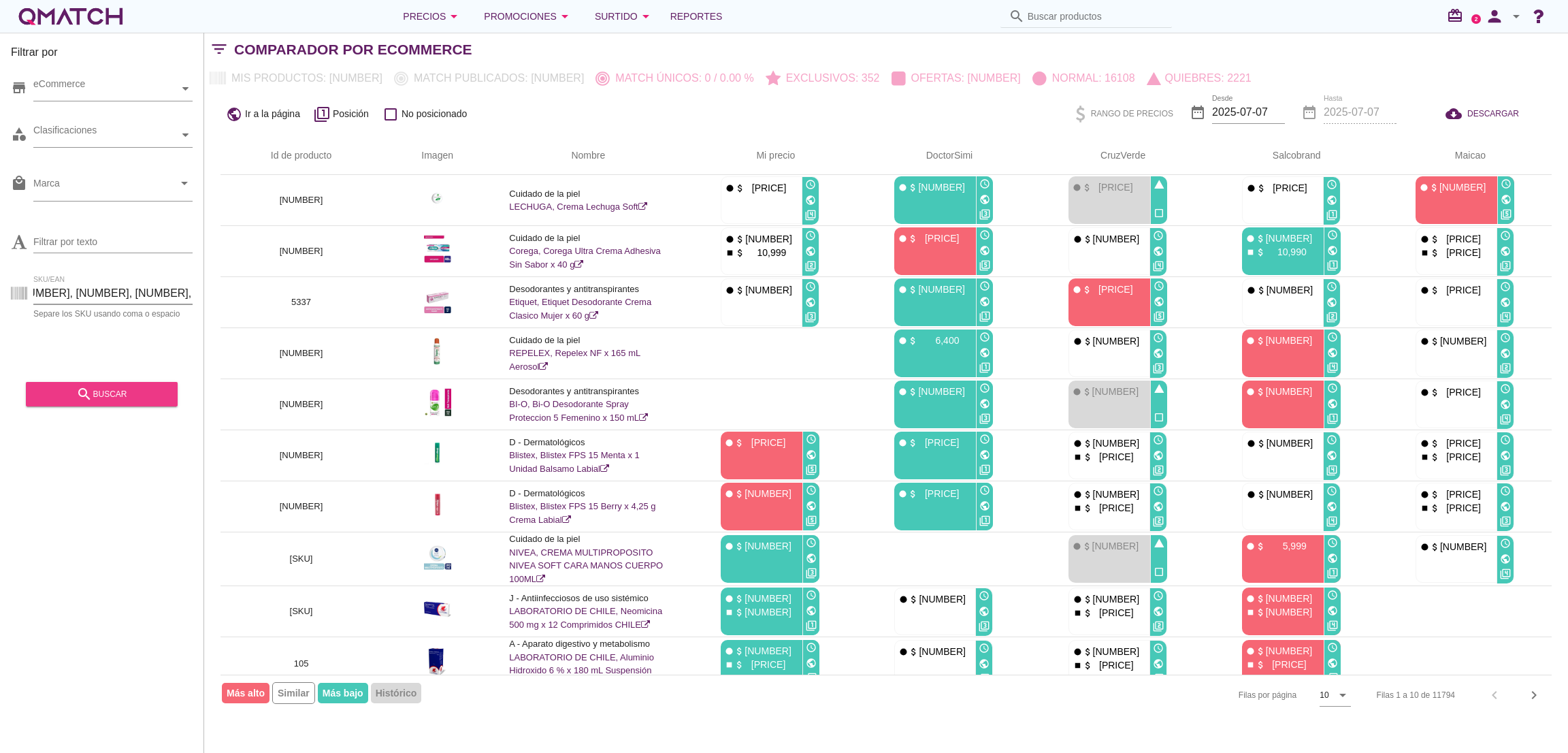 scroll, scrollTop: 0, scrollLeft: 192, axis: horizontal 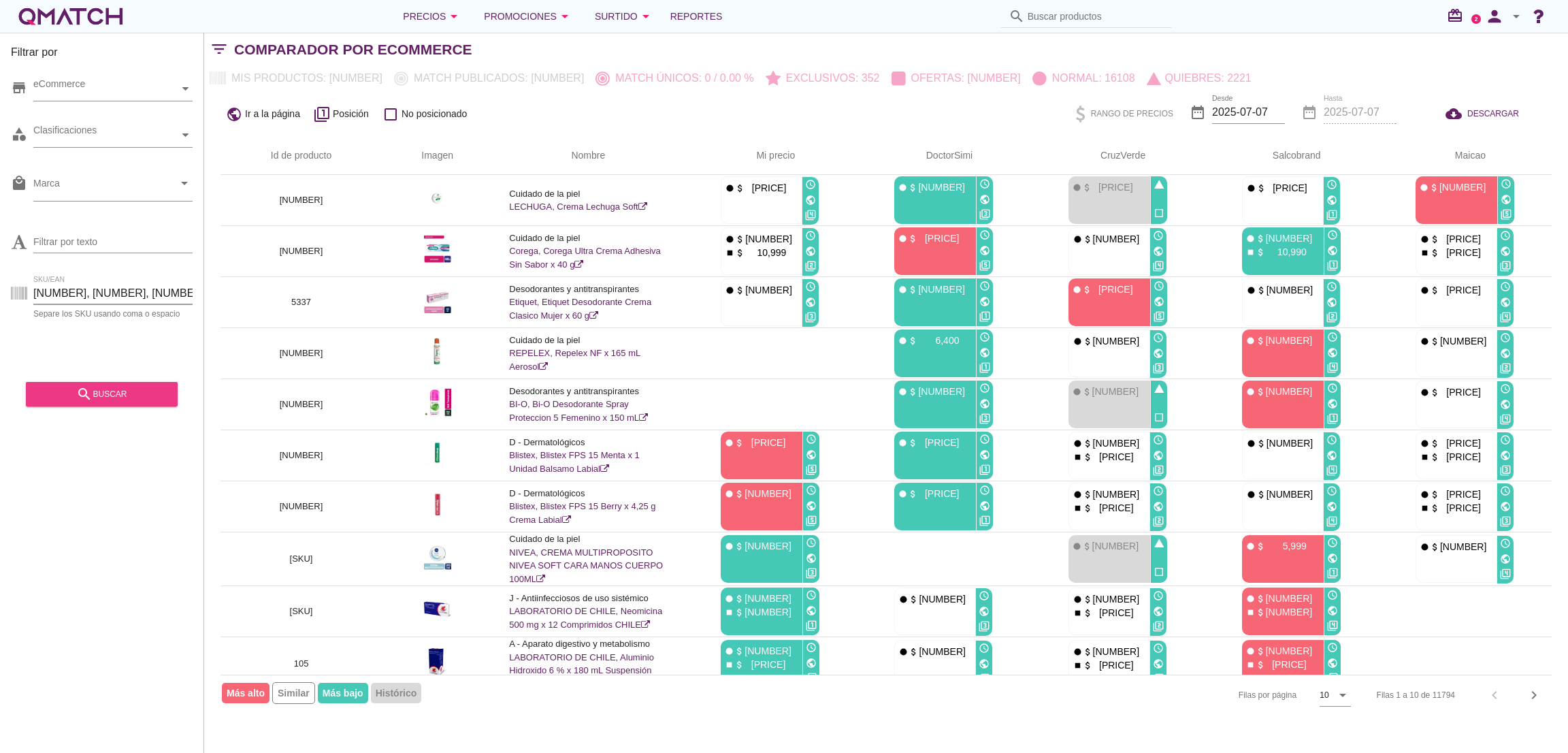 click on "search
buscar" at bounding box center (101, 394) 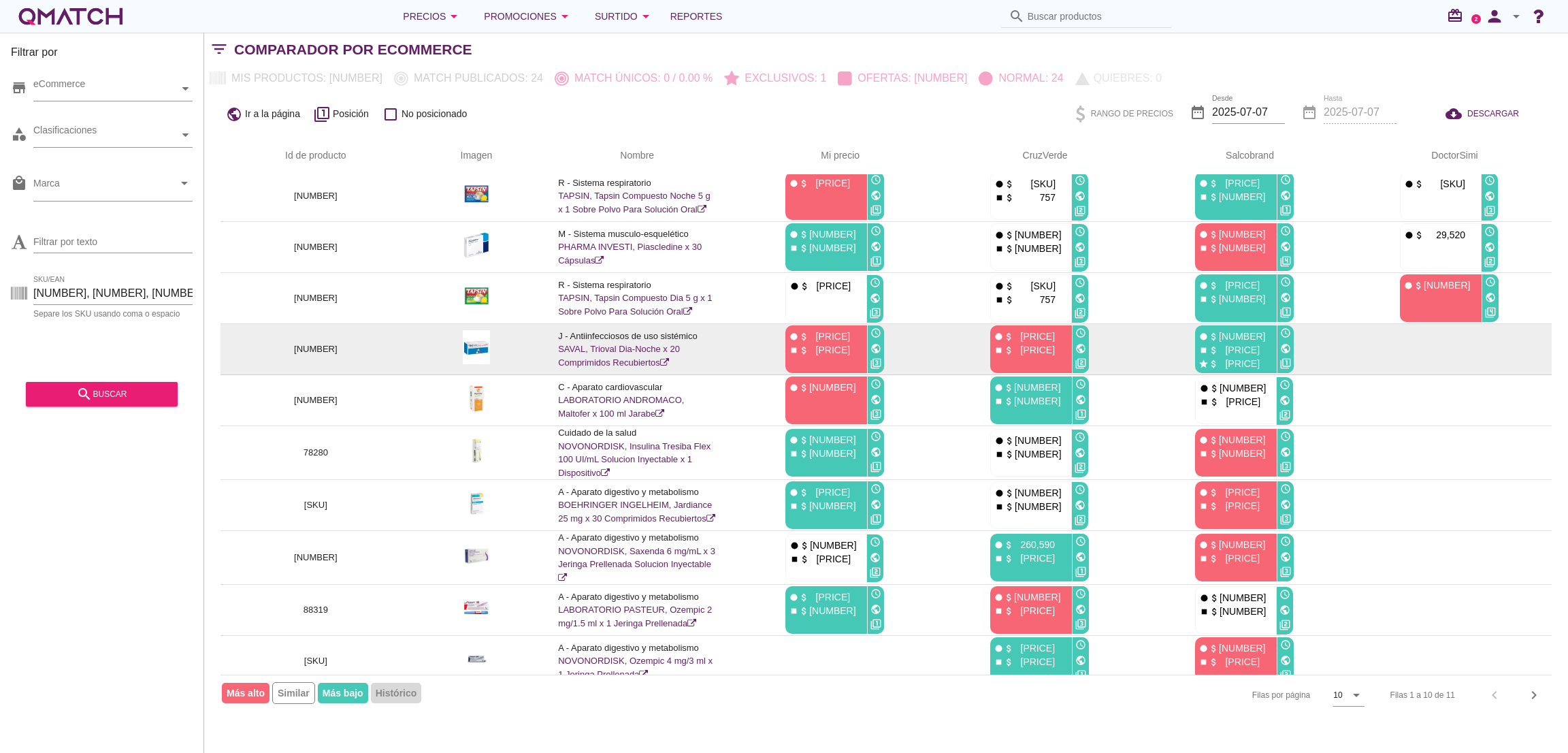 scroll, scrollTop: 0, scrollLeft: 0, axis: both 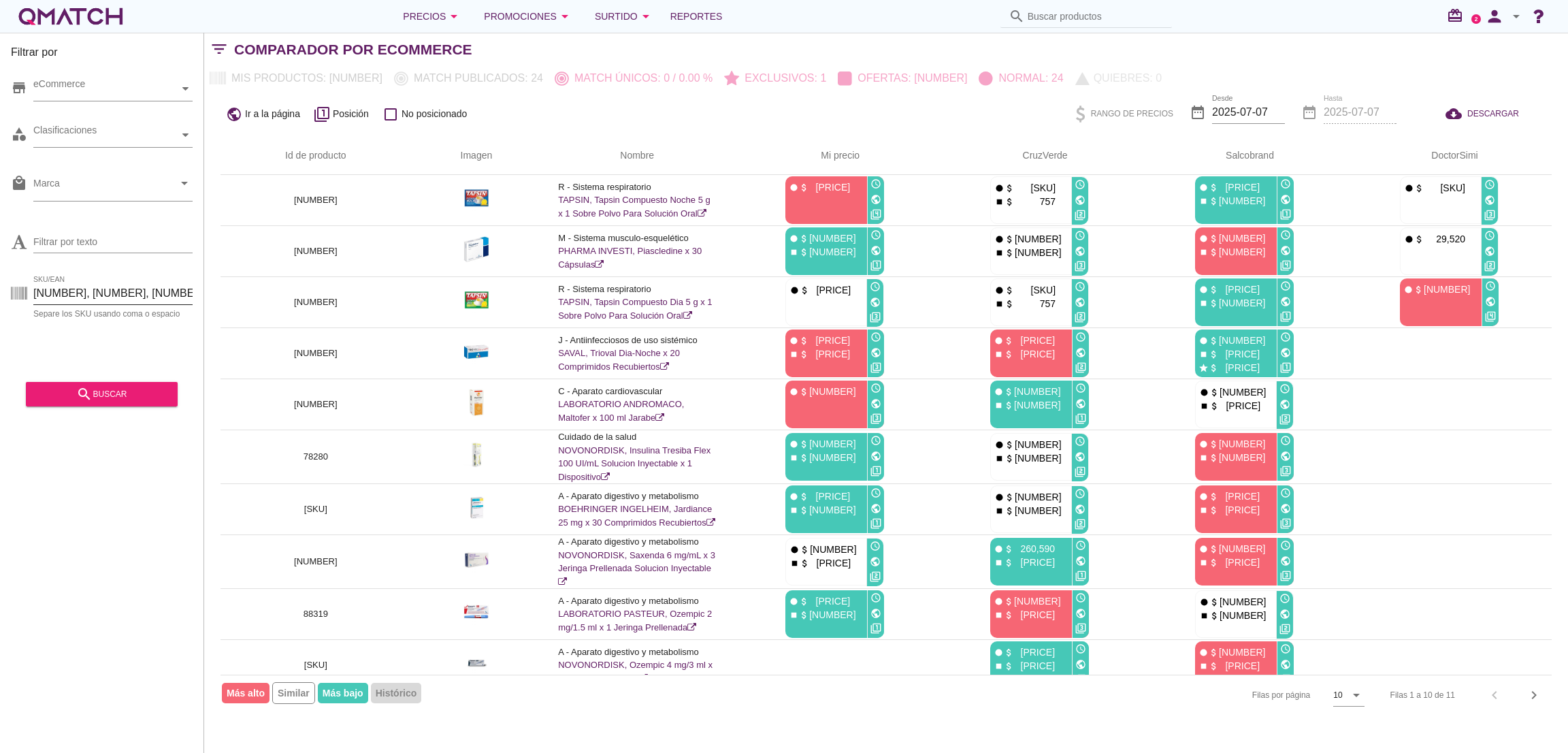 drag, startPoint x: 361, startPoint y: 406, endPoint x: 65, endPoint y: 291, distance: 317.55472 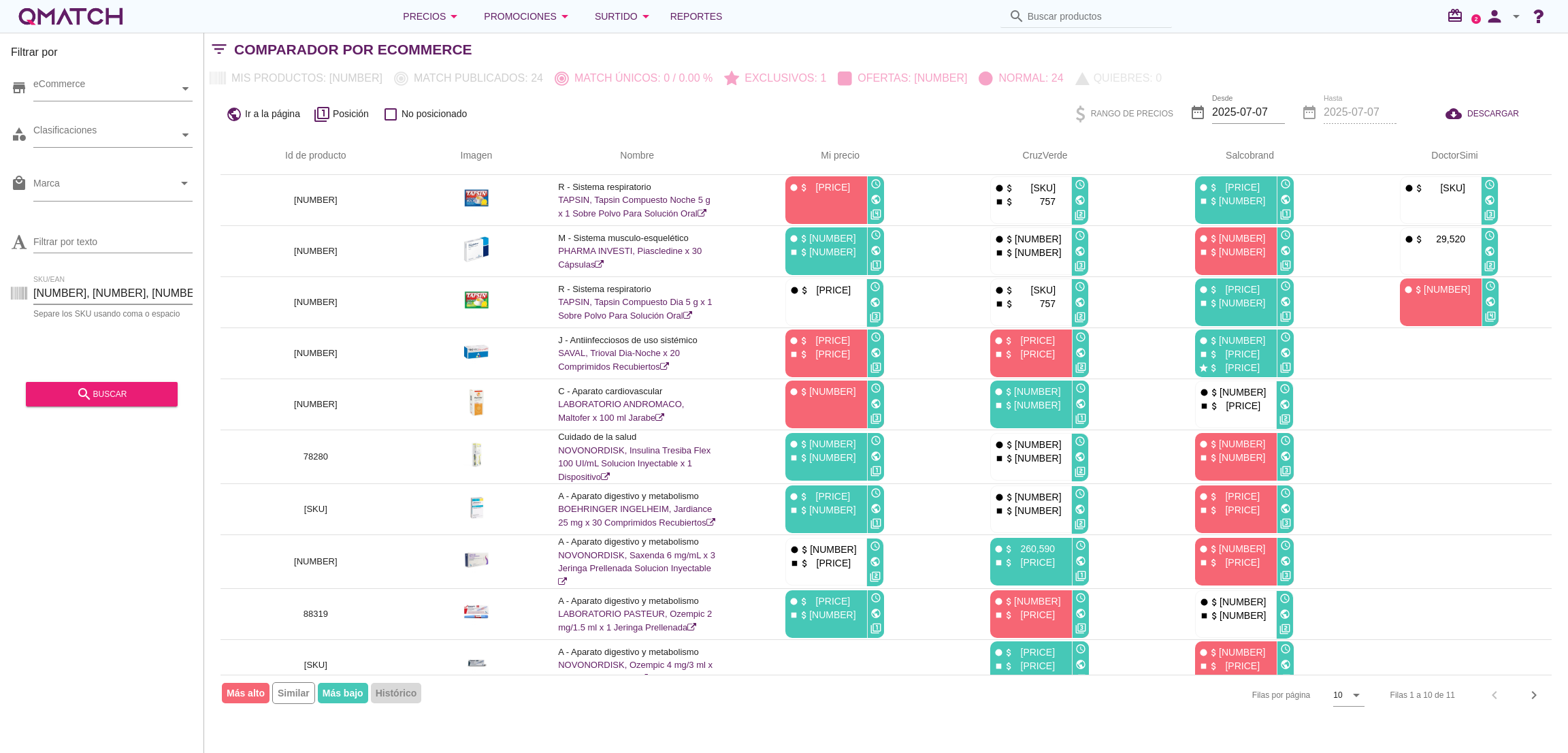 click on "[NUMBER], [NUMBER], [NUMBER], [NUMBER], [NUMBER], [NUMBER], [NUMBER], [NUMBER], [NUMBER], [NUMBER]" at bounding box center [113, 293] 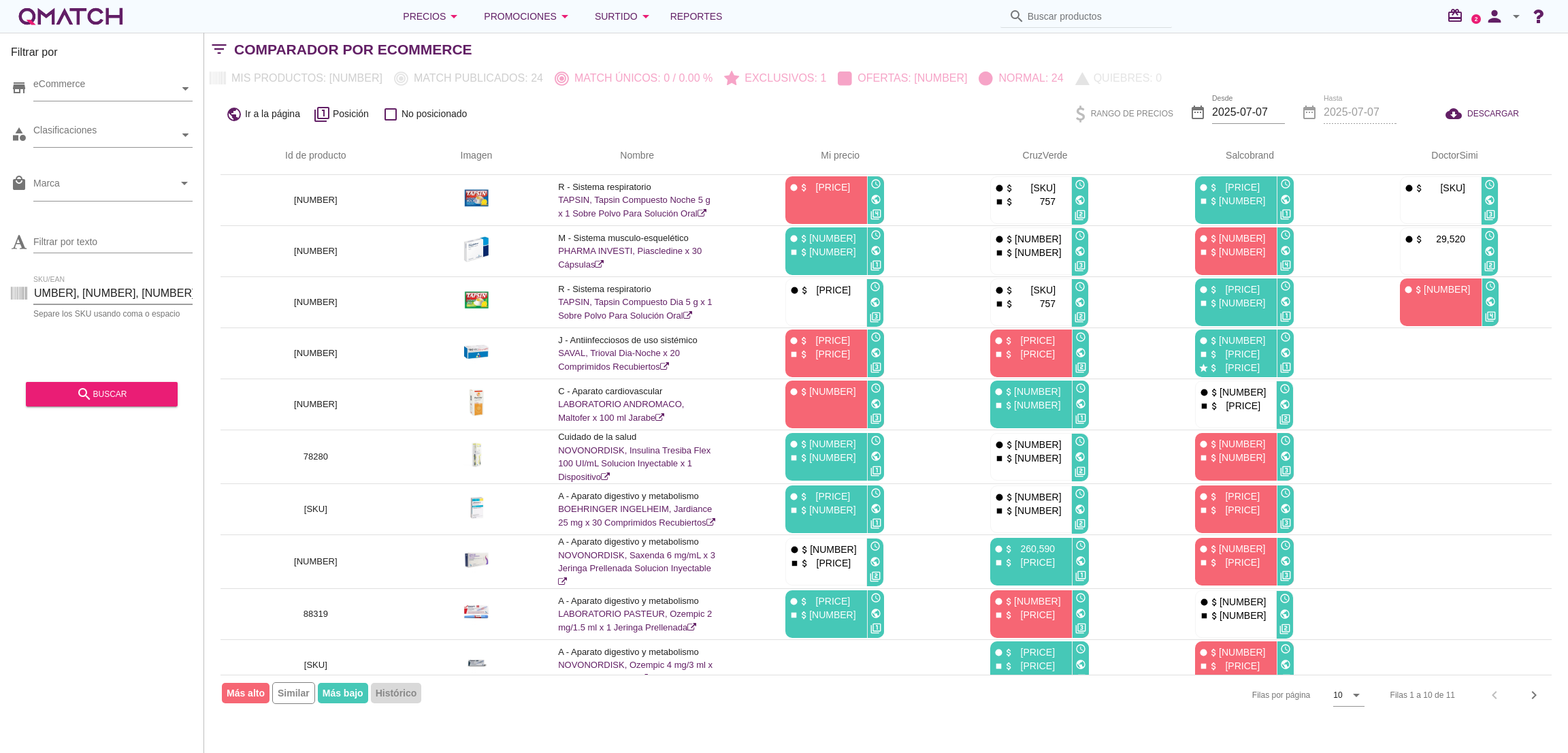 scroll, scrollTop: 0, scrollLeft: 0, axis: both 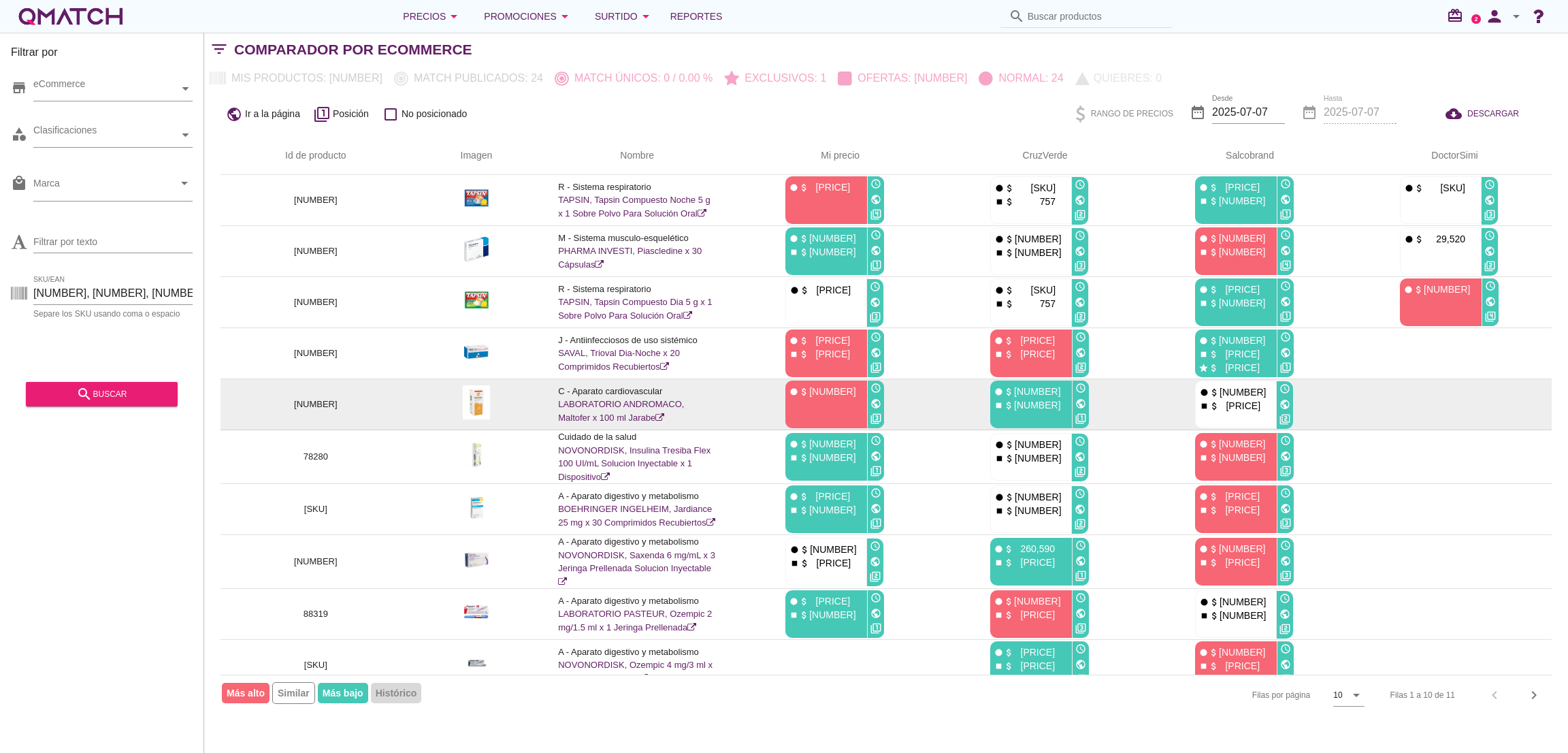 drag, startPoint x: 335, startPoint y: 392, endPoint x: 312, endPoint y: 398, distance: 23.769729 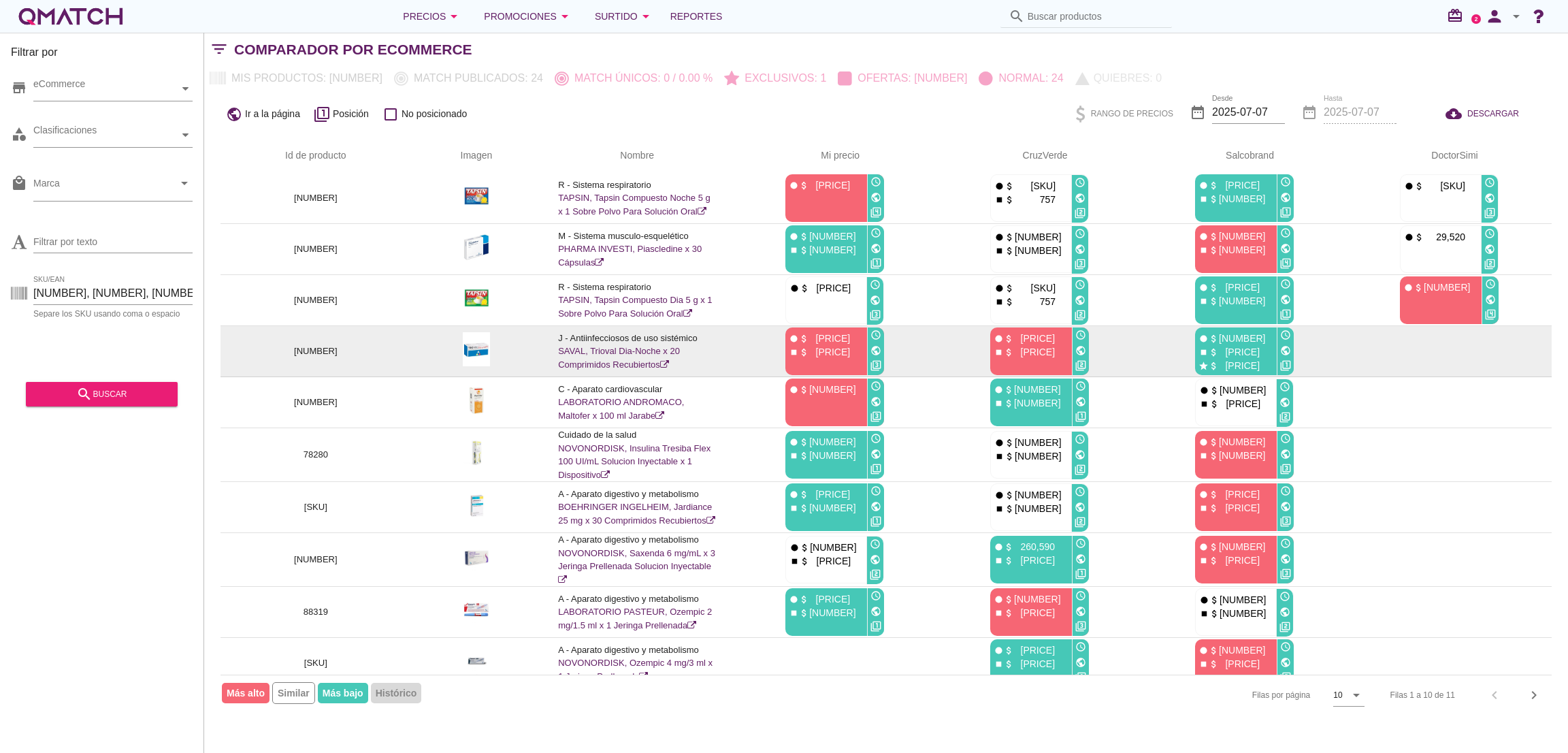 scroll, scrollTop: 0, scrollLeft: 0, axis: both 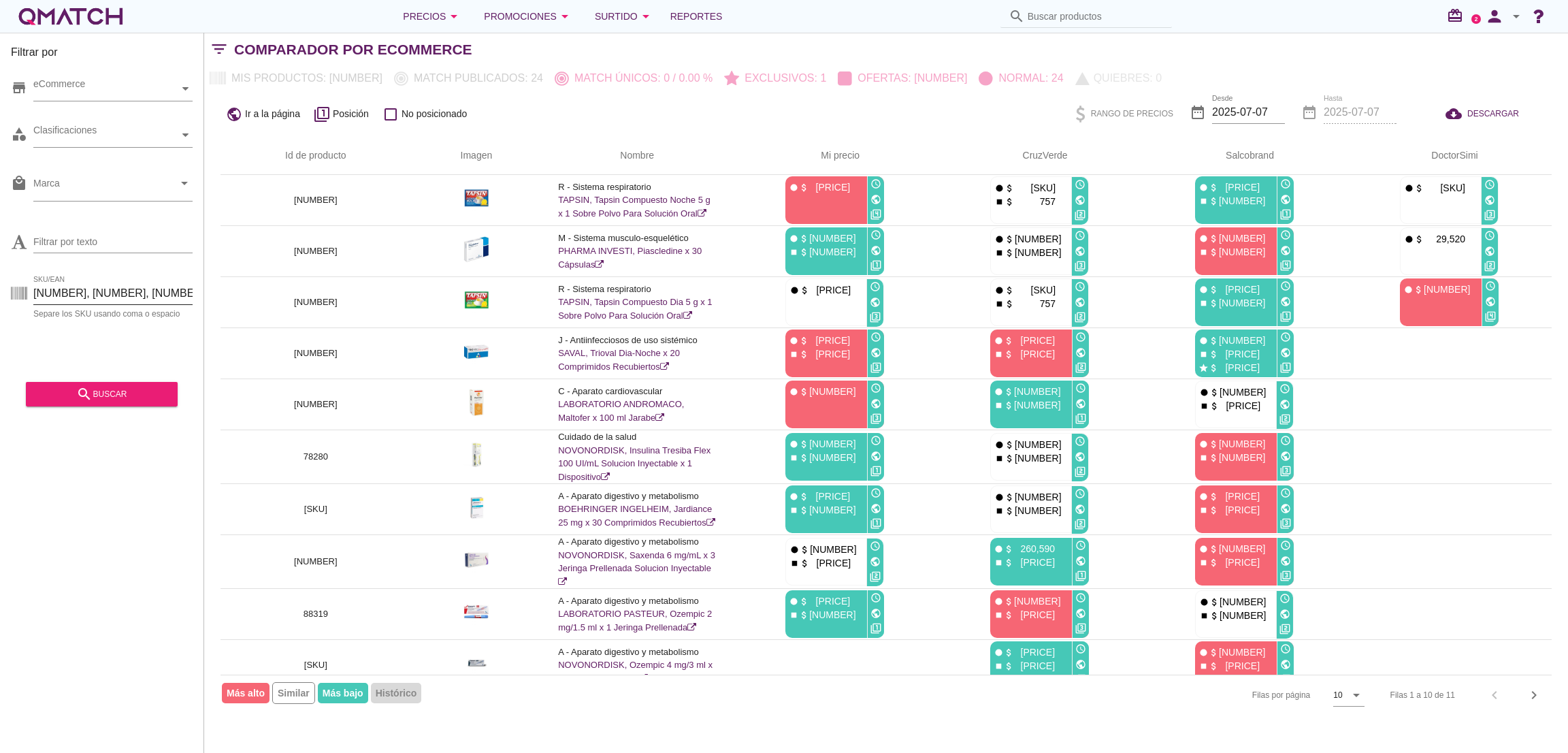 click on "[NUMBER], [NUMBER], [NUMBER], [NUMBER], [NUMBER], [NUMBER], [NUMBER], [NUMBER], [NUMBER], [NUMBER]" at bounding box center [113, 293] 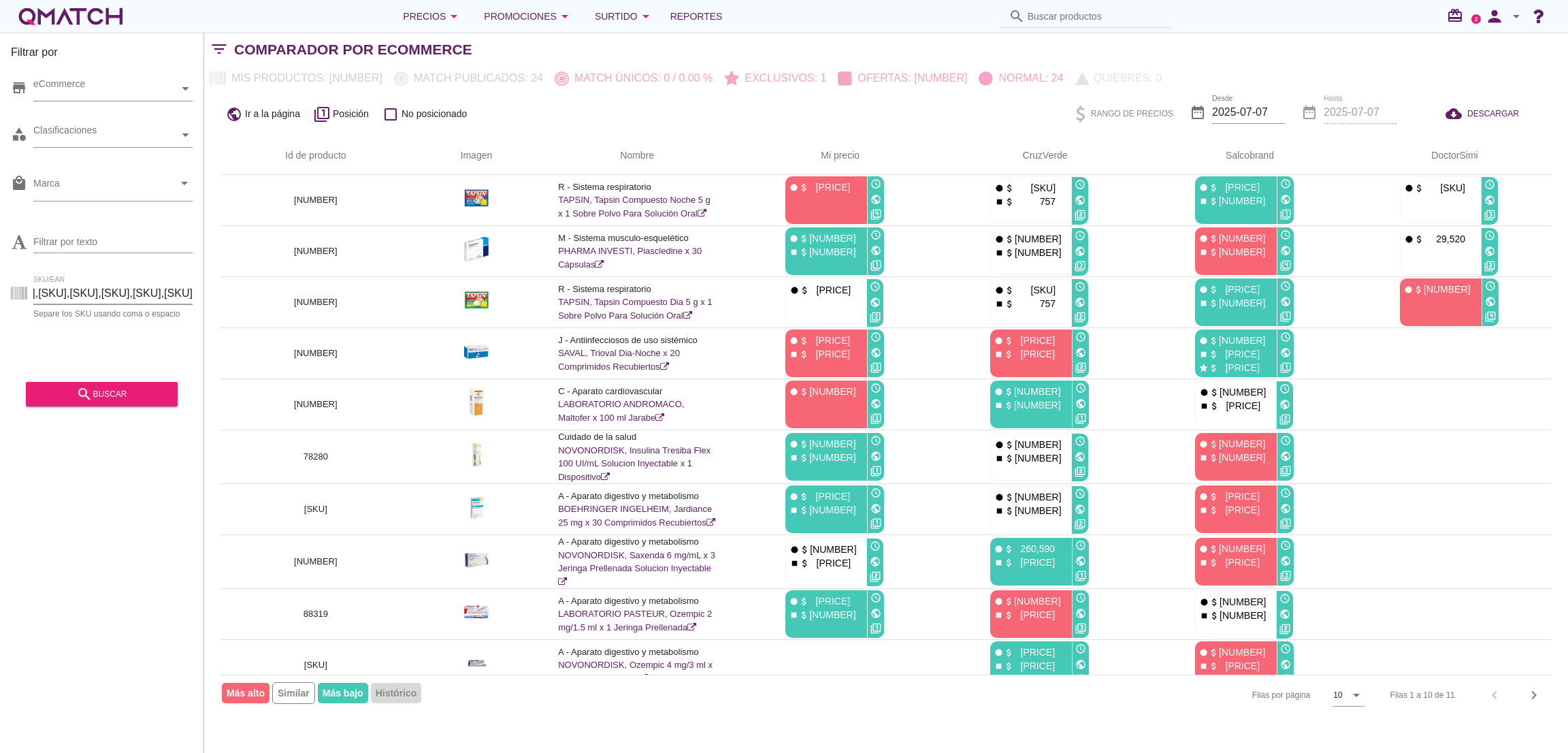 scroll, scrollTop: 0, scrollLeft: 165, axis: horizontal 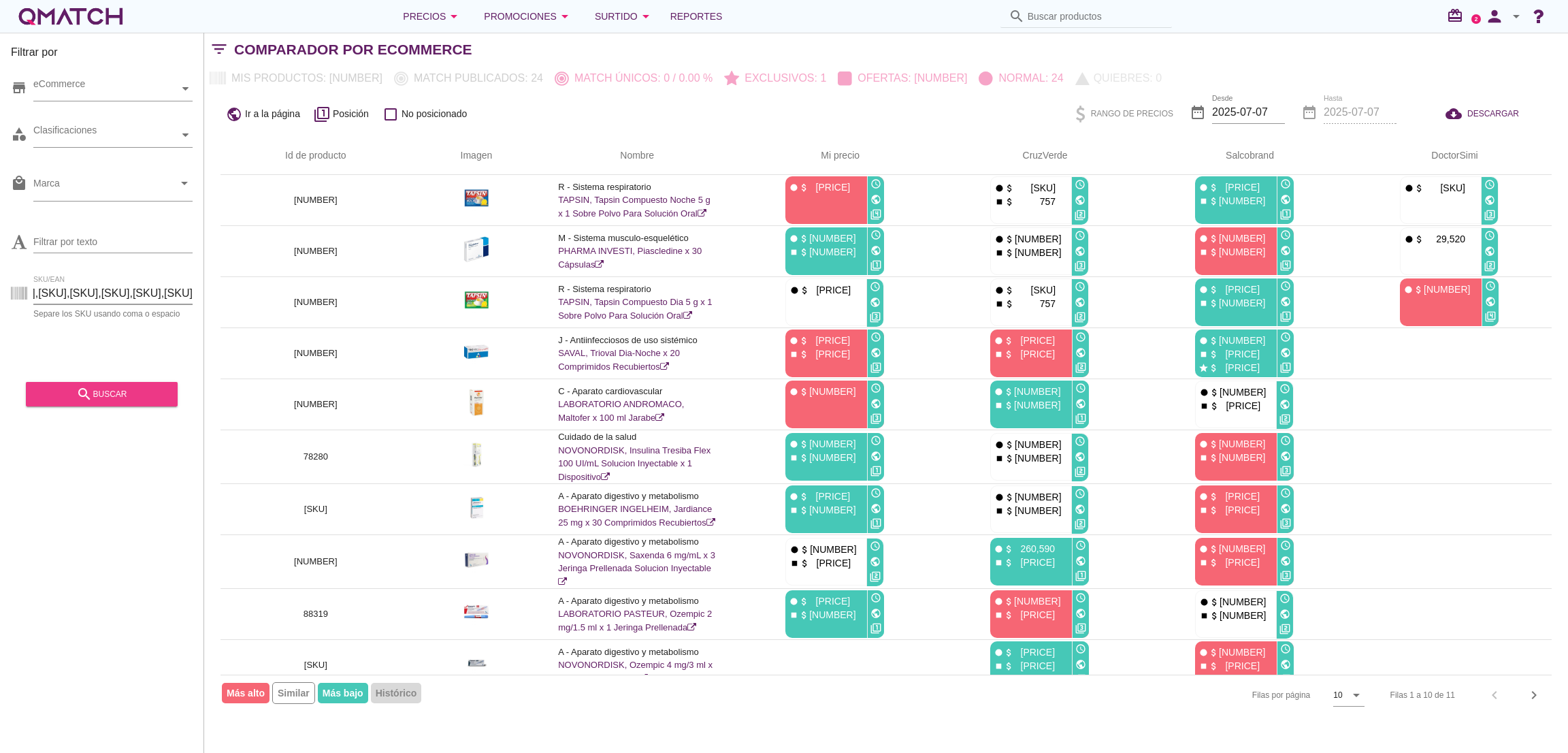 type on "[SKU],[SKU],[SKU],[SKU],[SKU],[SKU],[SKU],[SKU],[SKU],[SKU]" 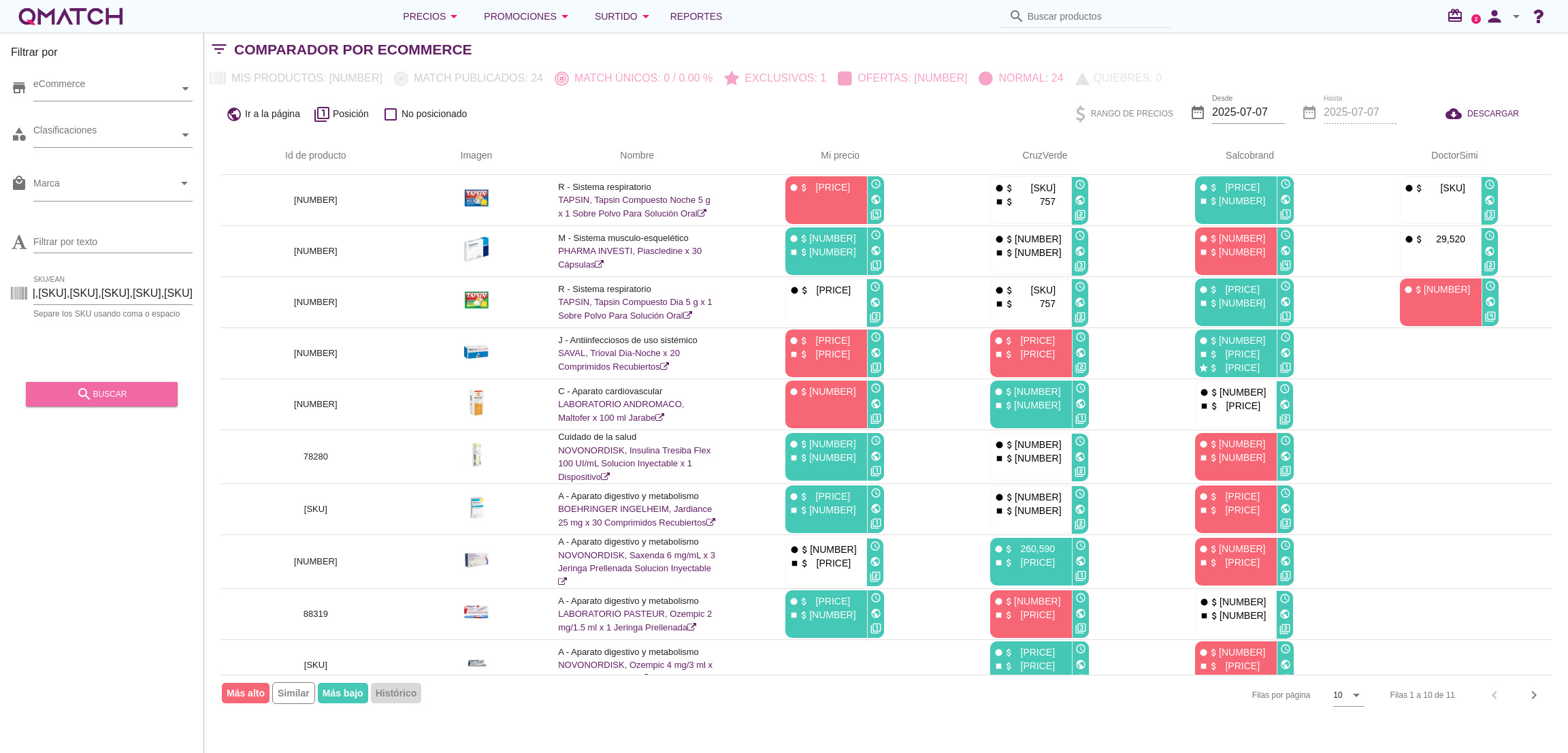 scroll, scrollTop: 0, scrollLeft: 0, axis: both 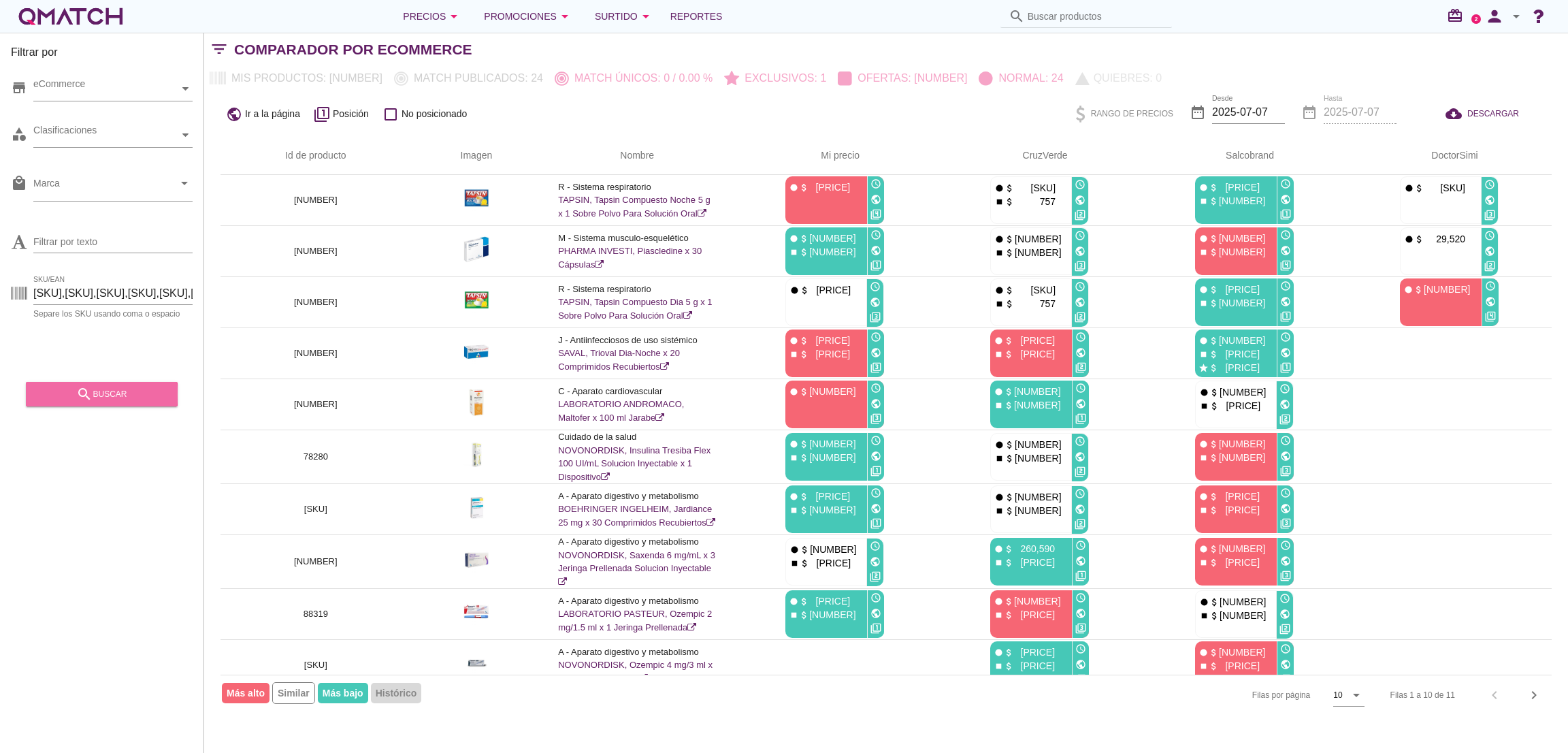 click on "search" at bounding box center (84, 394) 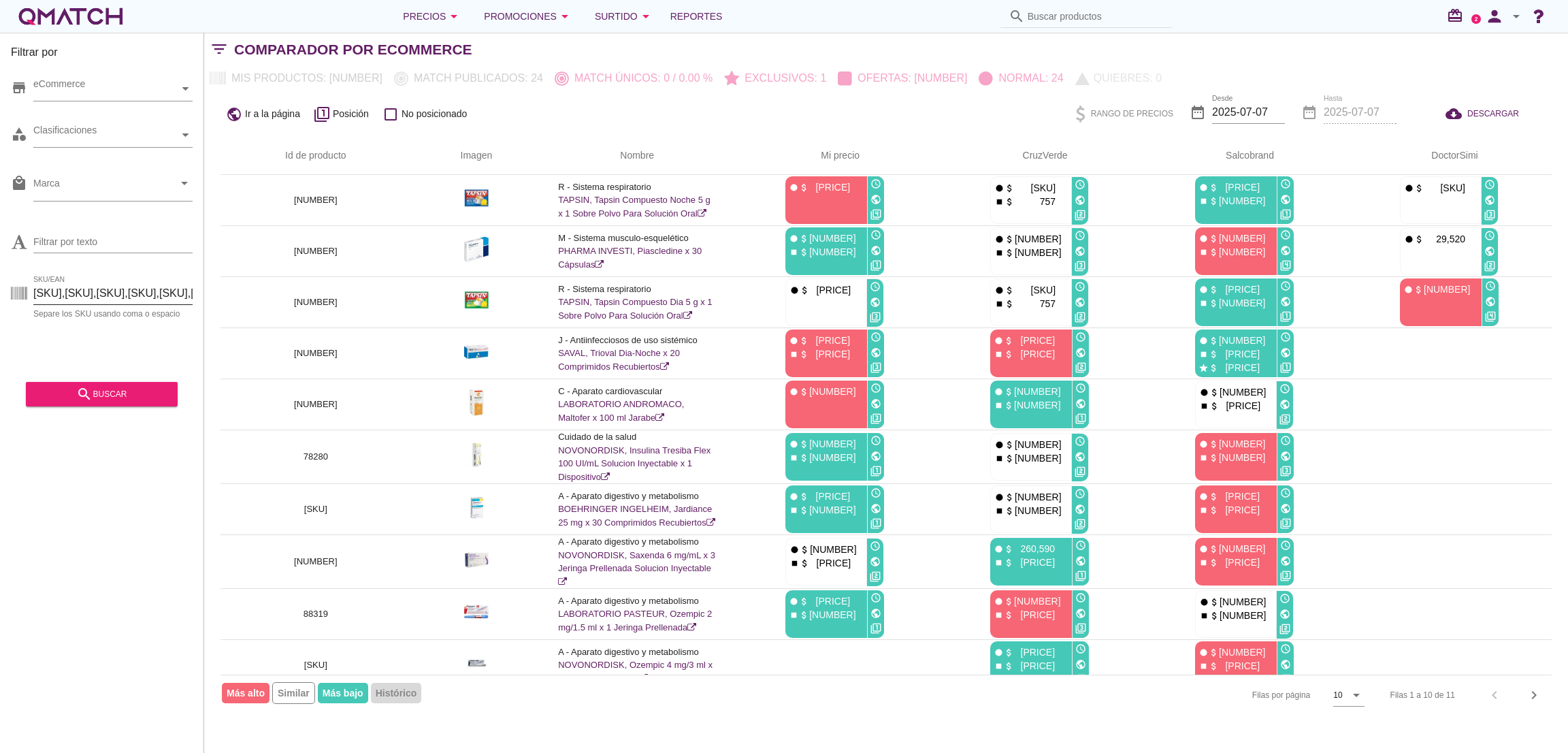 click on "[SKU],[SKU],[SKU],[SKU],[SKU],[SKU],[SKU],[SKU],[SKU],[SKU]" at bounding box center [113, 293] 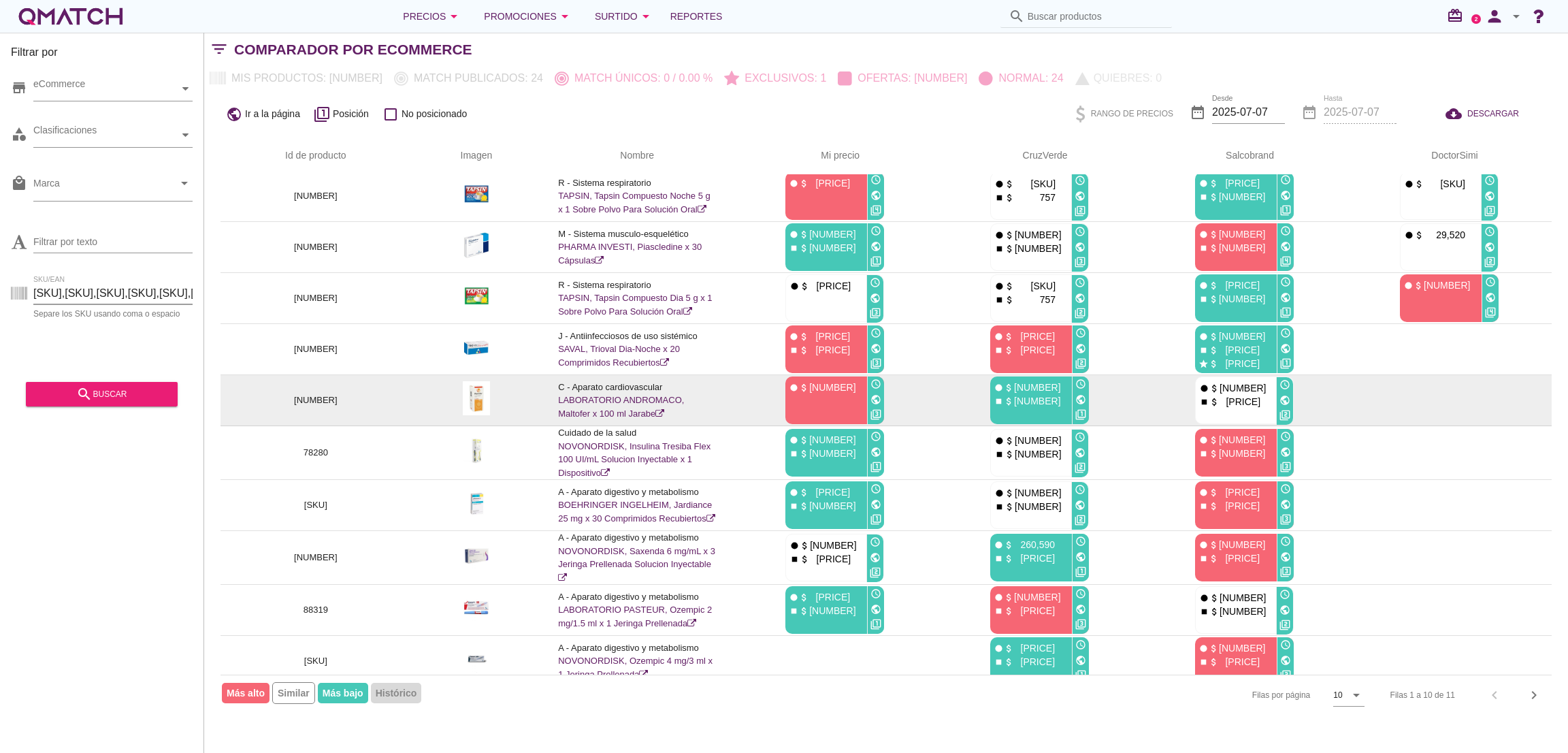 scroll, scrollTop: 0, scrollLeft: 0, axis: both 